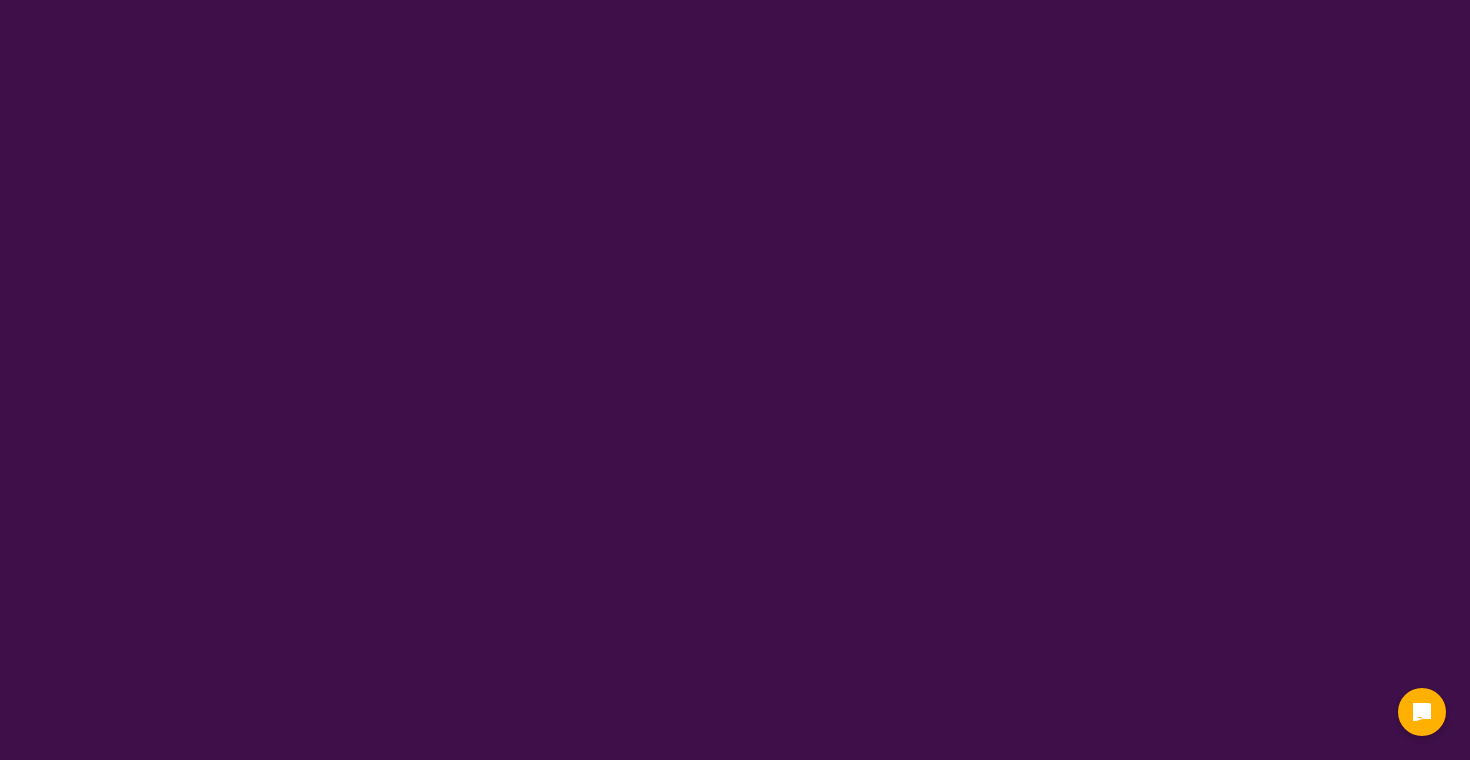scroll, scrollTop: 0, scrollLeft: 0, axis: both 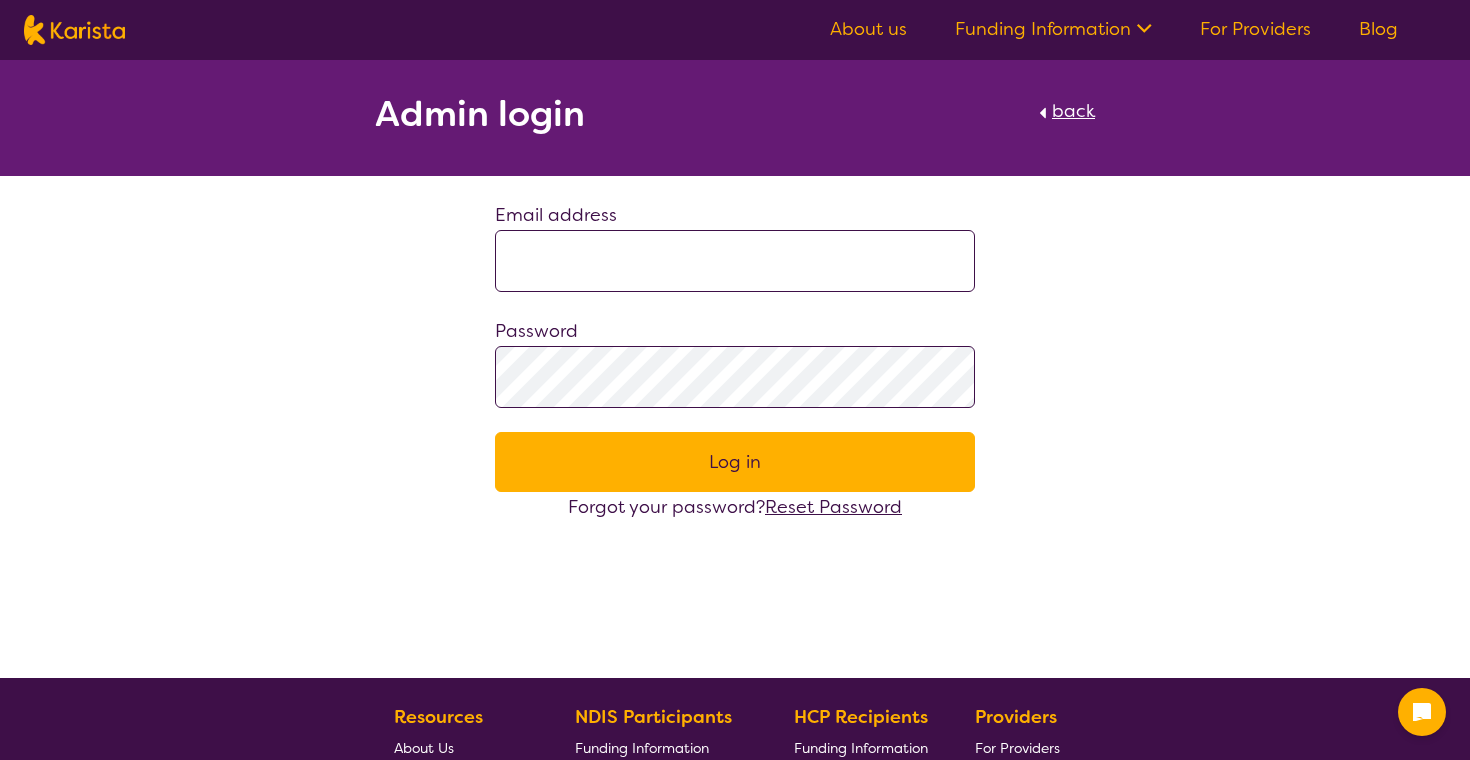 type on "**********" 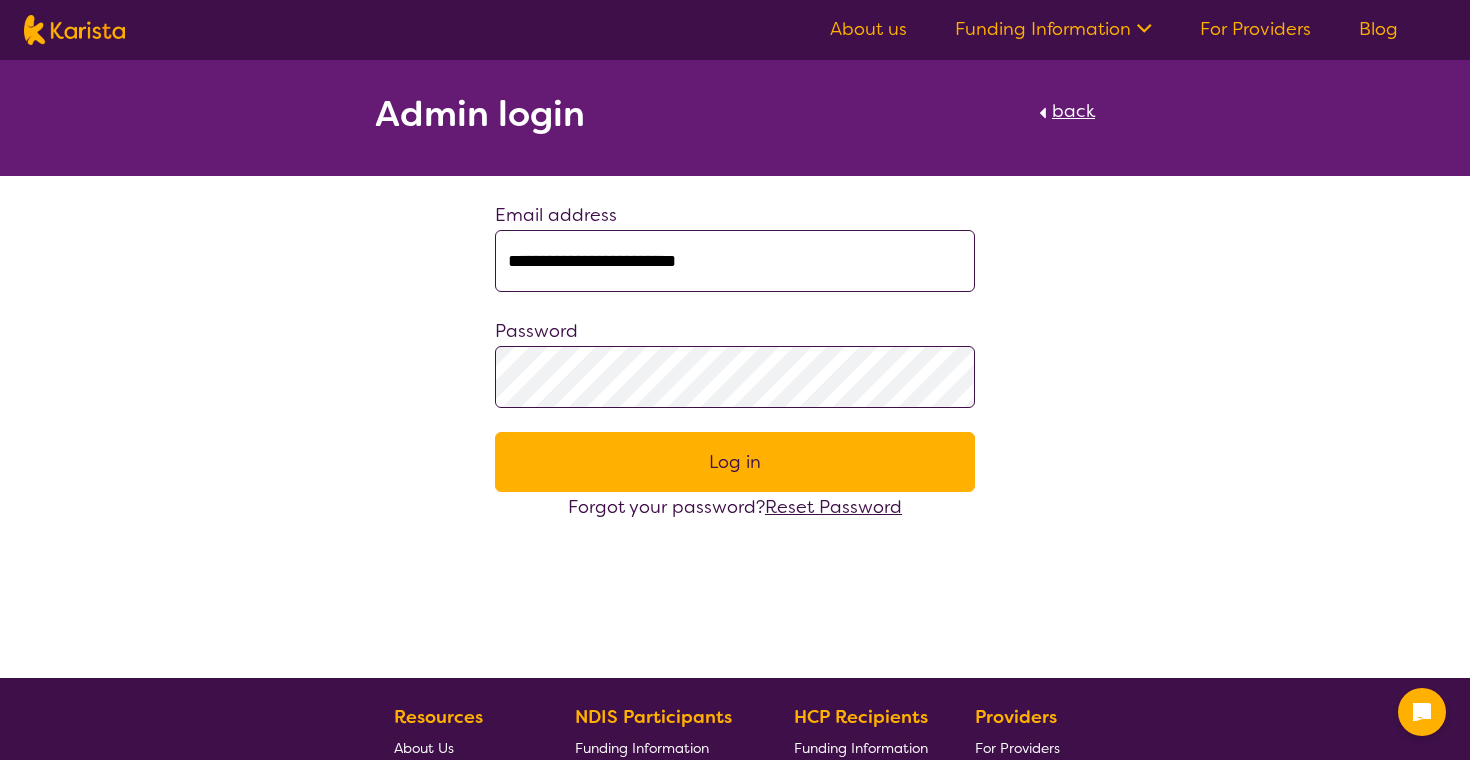 click on "Log in" at bounding box center (735, 462) 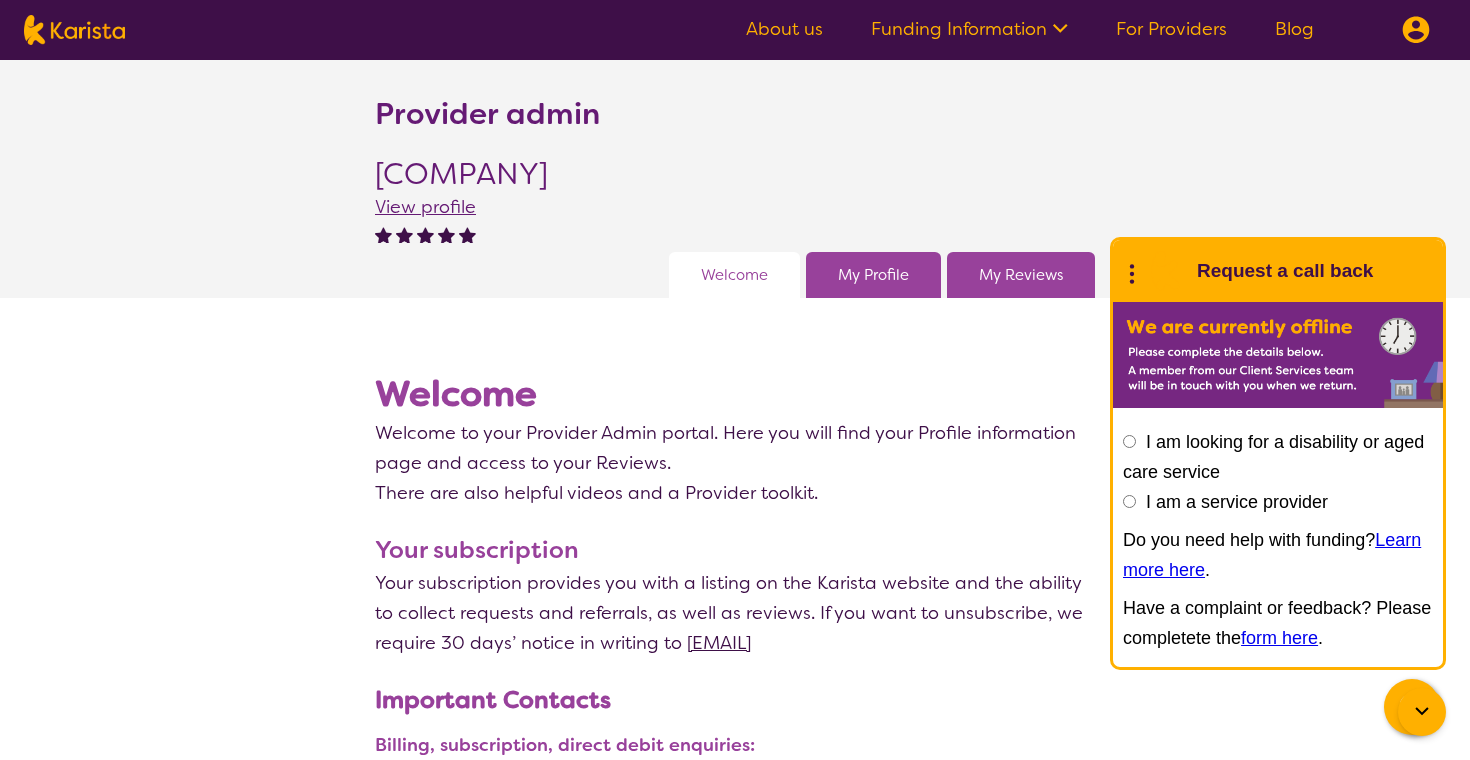 click on "Provider admin [COMPANY] View profile Welcome My Profile My Reviews" at bounding box center (735, 179) 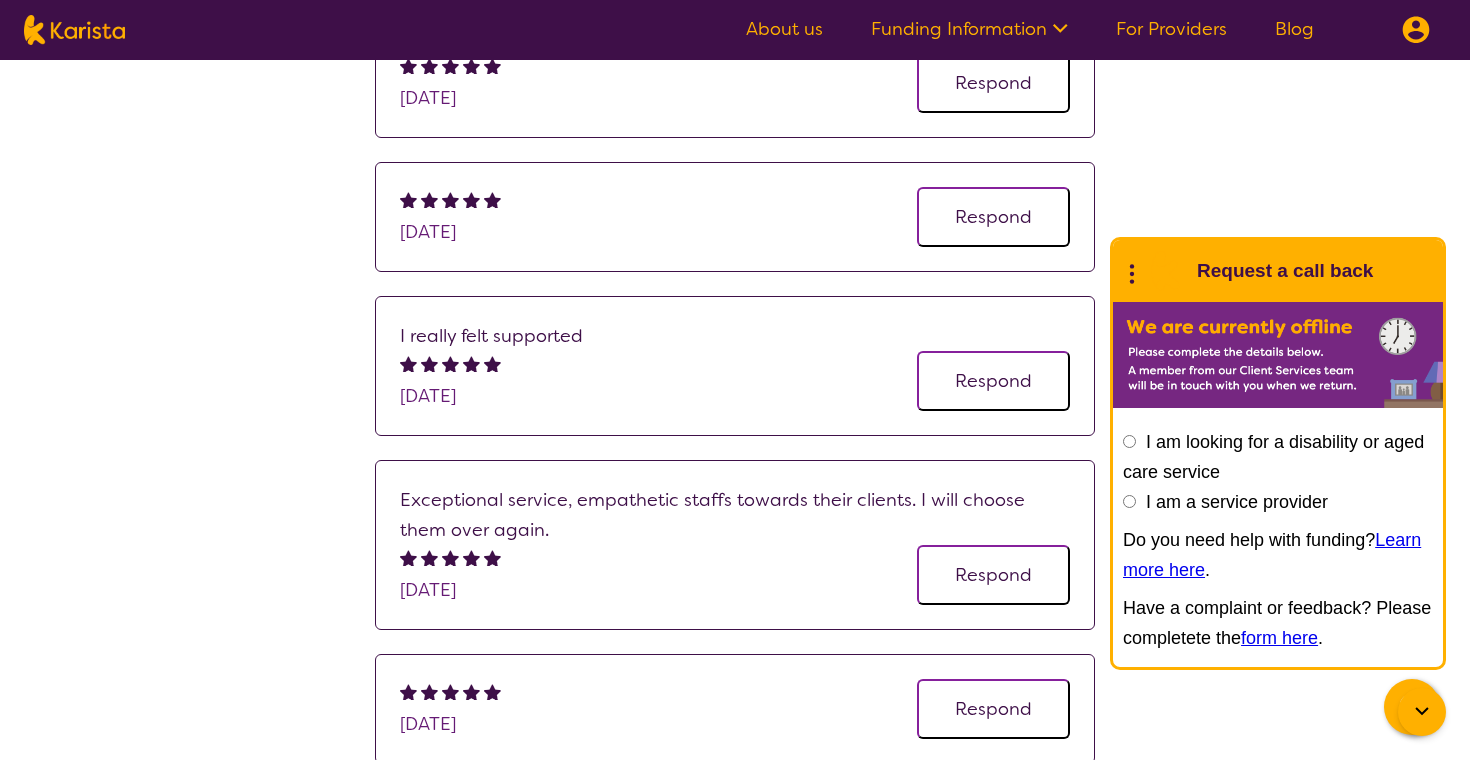 scroll, scrollTop: 441, scrollLeft: 0, axis: vertical 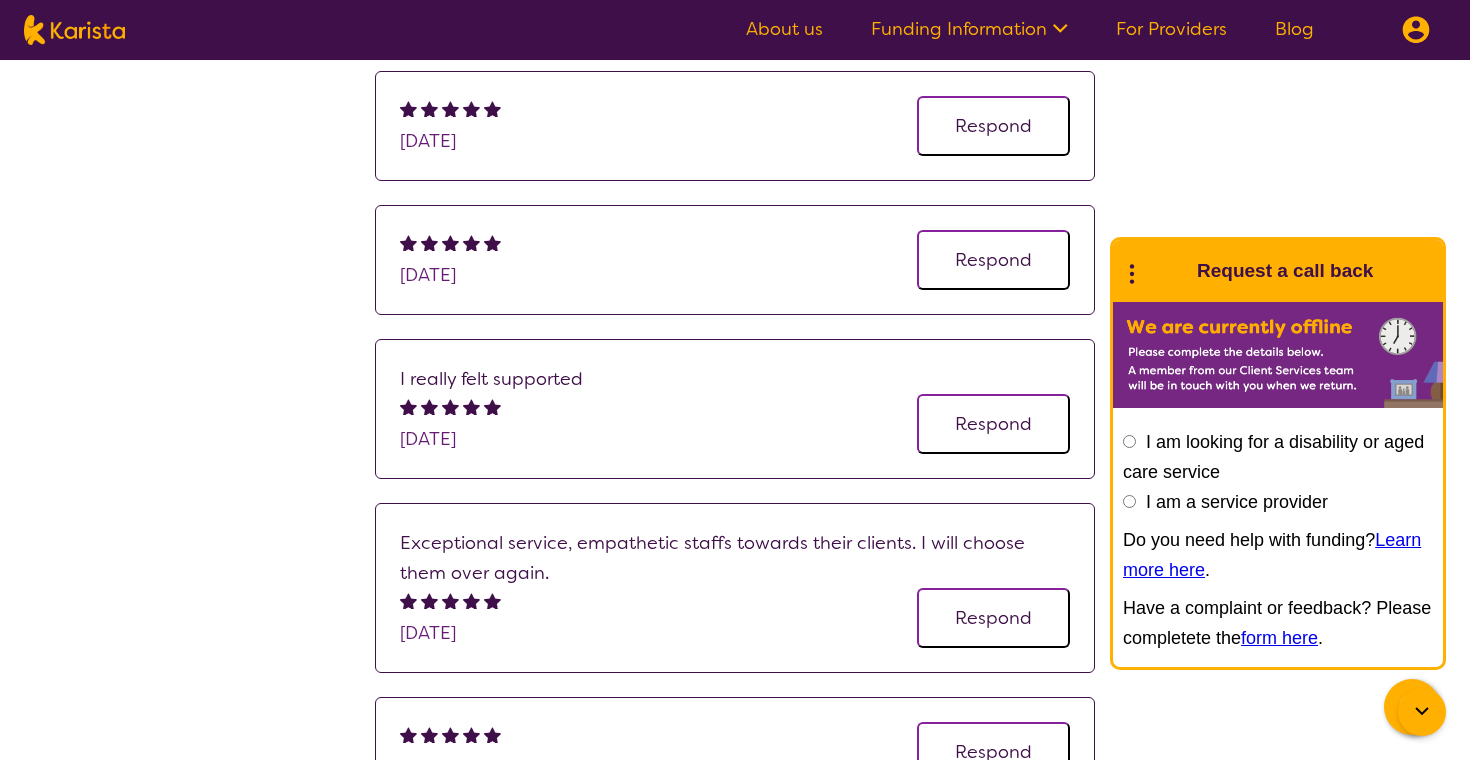 click on "Provider admin [COMPANY] View profile Generate link to ask your customers to review on [COMPANY] Welcome My Profile My Reviews All reviews Show only reviews pending responses 1 - 5 of 16 reviews [DATE] Respond [DATE] Respond I really felt supported [DATE] Respond [DATE] Respond ← 1 2 3 4 →" at bounding box center [735, 264] 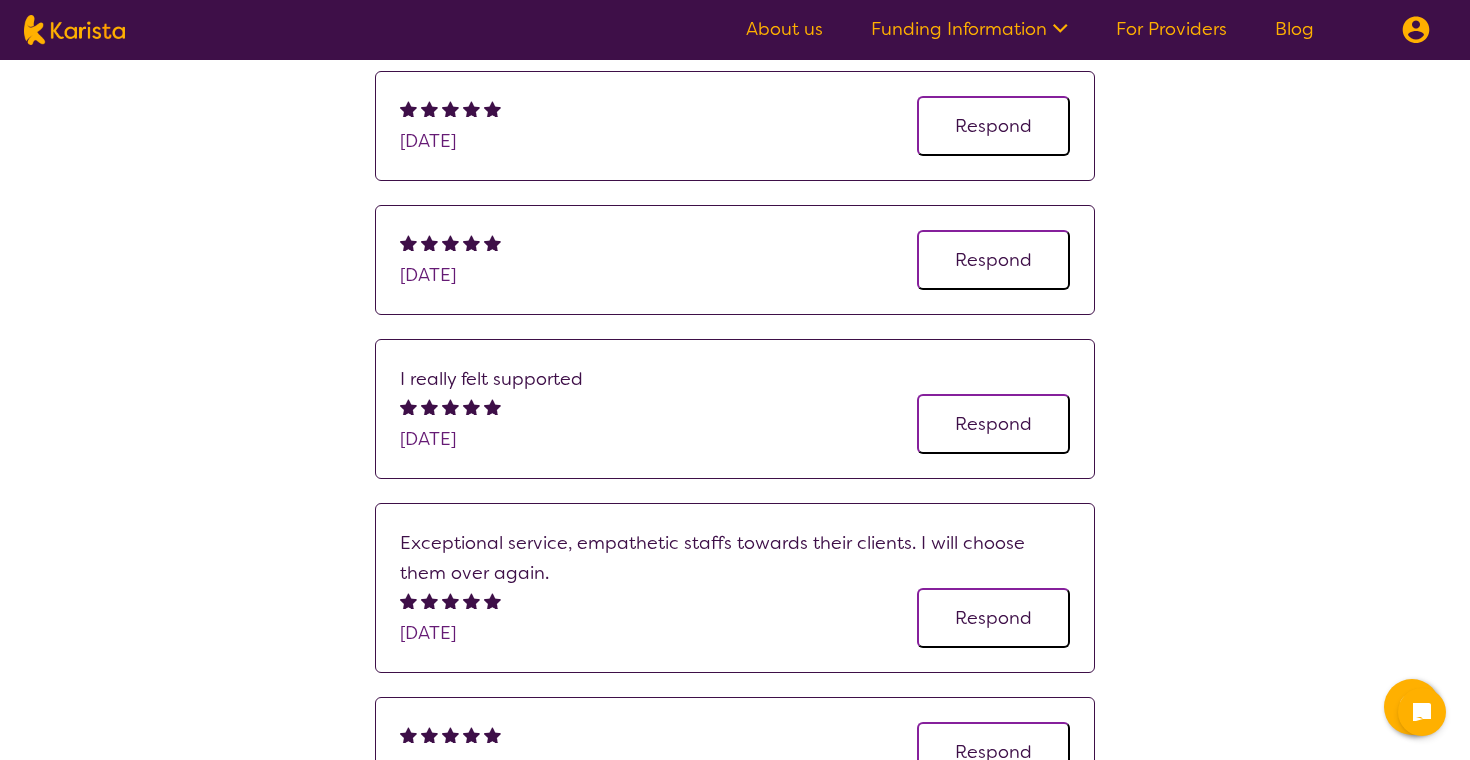 click on "Provider admin [COMPANY] View profile Generate link to ask your customers to review on [COMPANY] Welcome My Profile My Reviews All reviews Show only reviews pending responses 1 - 5 of 16 reviews [DATE] Respond [DATE] Respond I really felt supported [DATE] Respond [DATE] Respond ← 1 2 3 4 →" at bounding box center [735, 264] 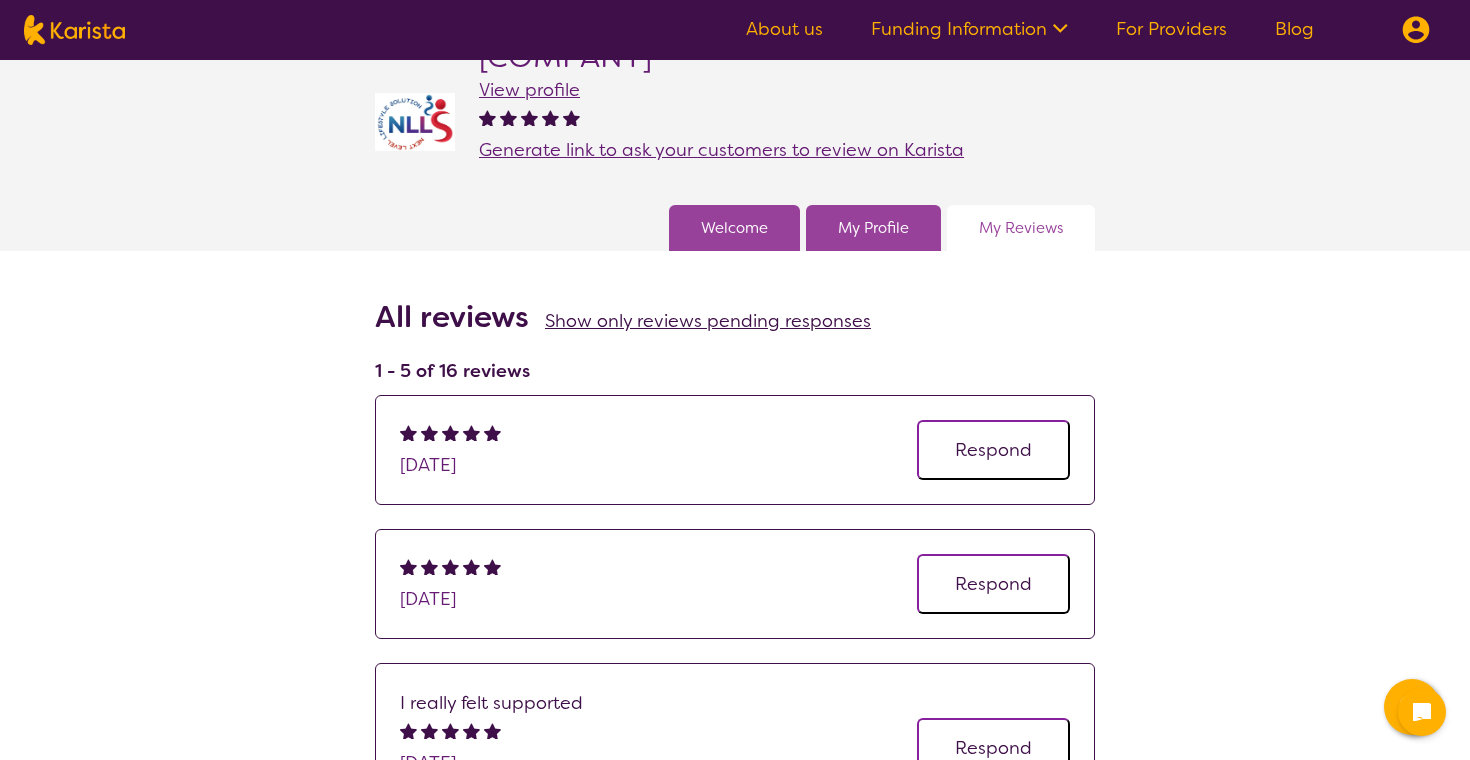 scroll, scrollTop: 0, scrollLeft: 0, axis: both 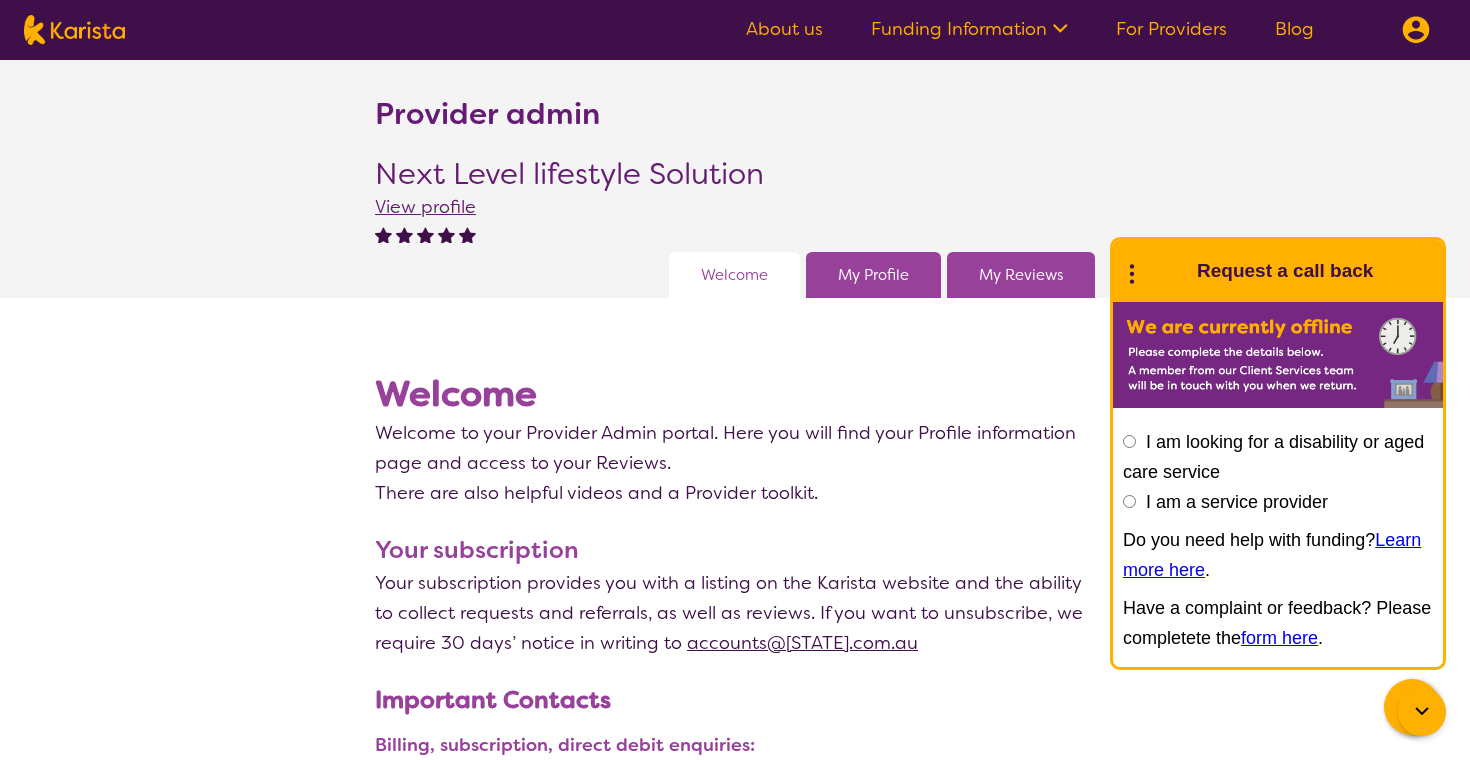 click on "I am looking for a disability or aged care service" at bounding box center [1273, 457] 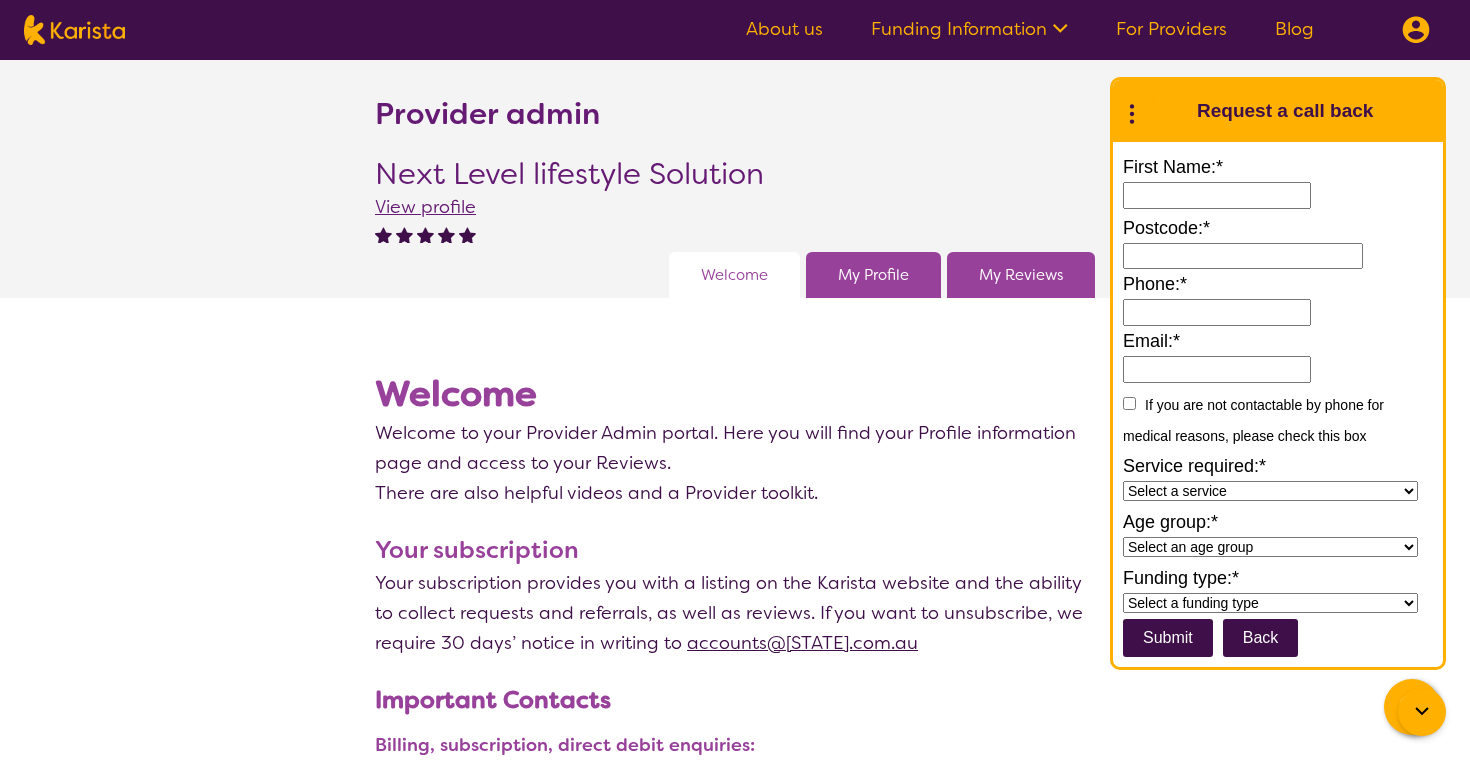 click on "Provider admin Next Level lifestyle Solution View profile" at bounding box center [735, 174] 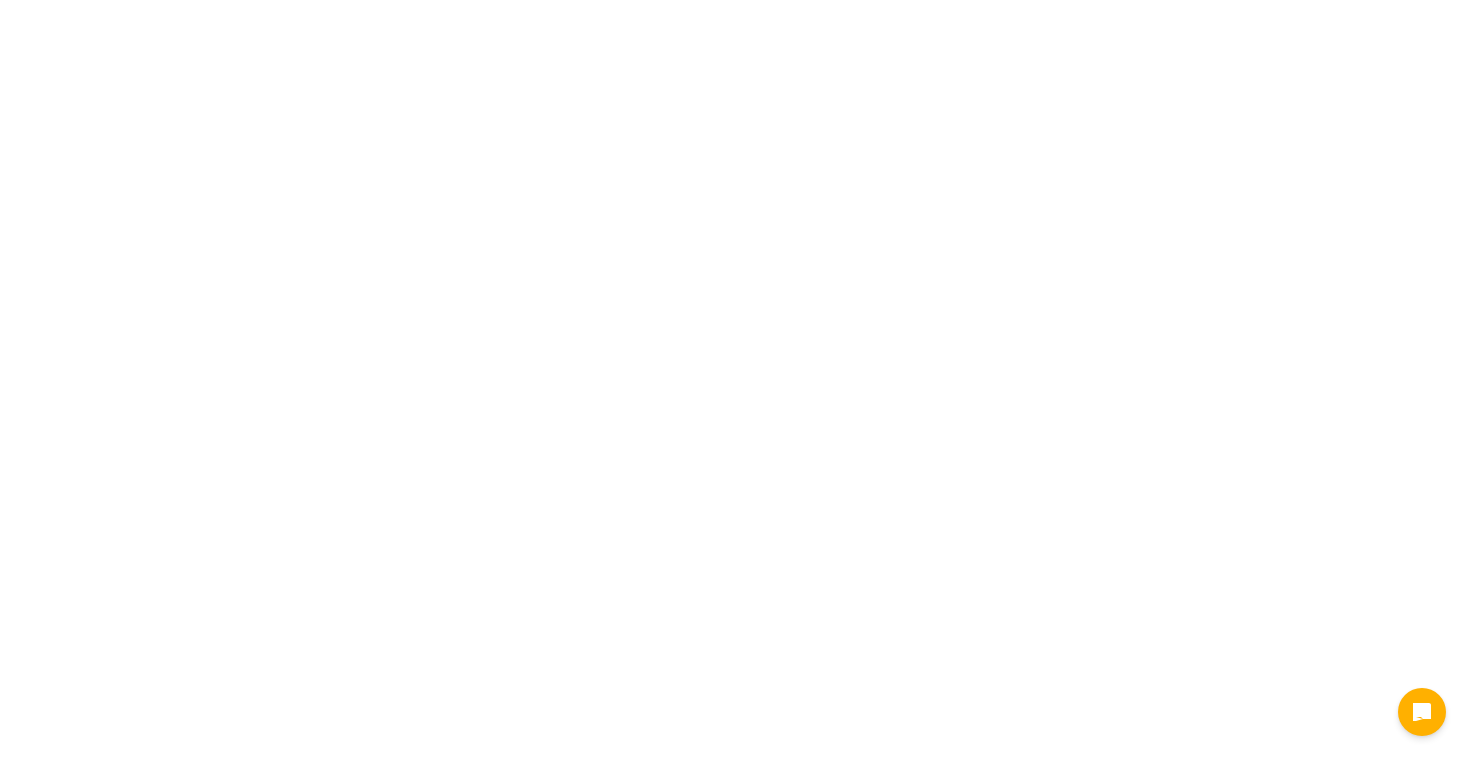 scroll, scrollTop: 0, scrollLeft: 0, axis: both 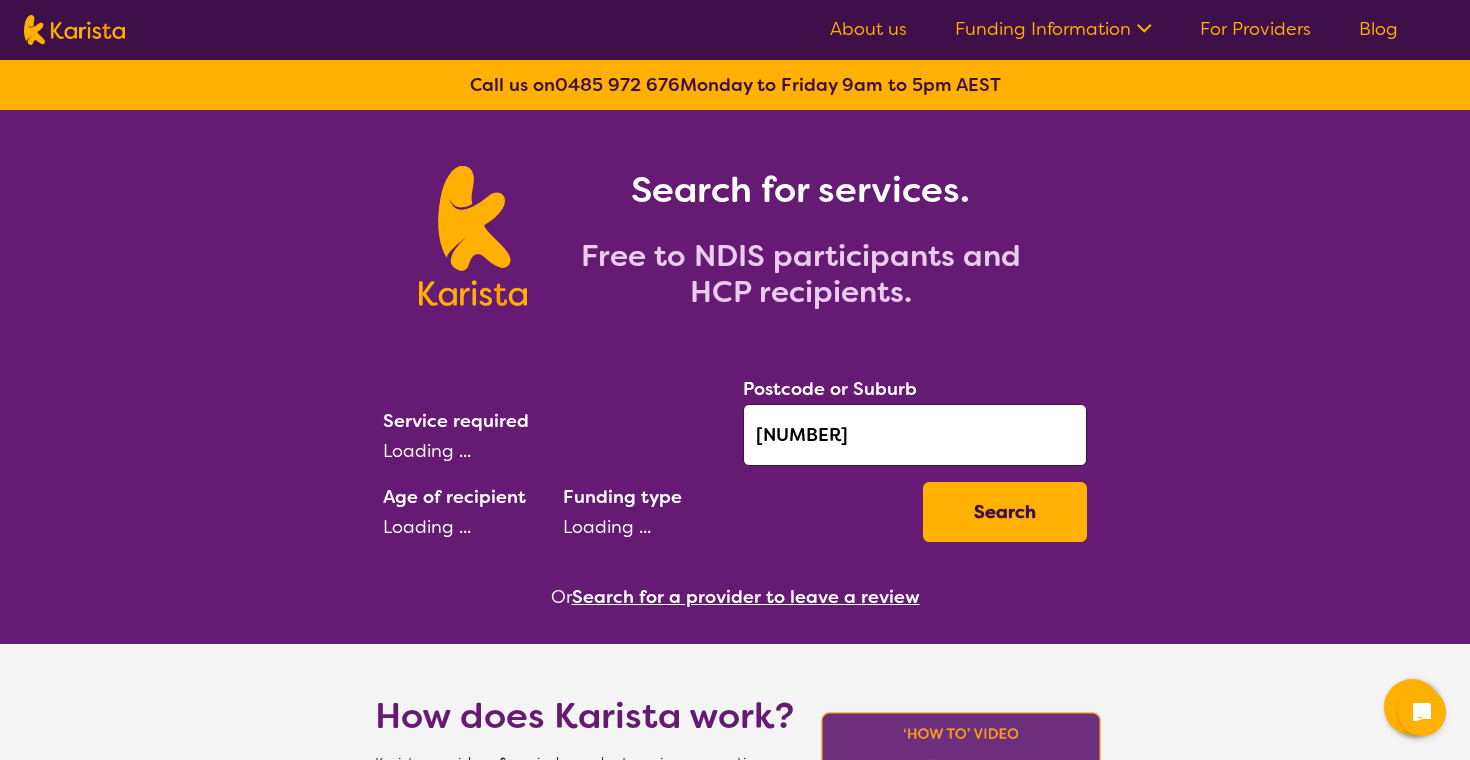 click on "Search" at bounding box center [1005, 512] 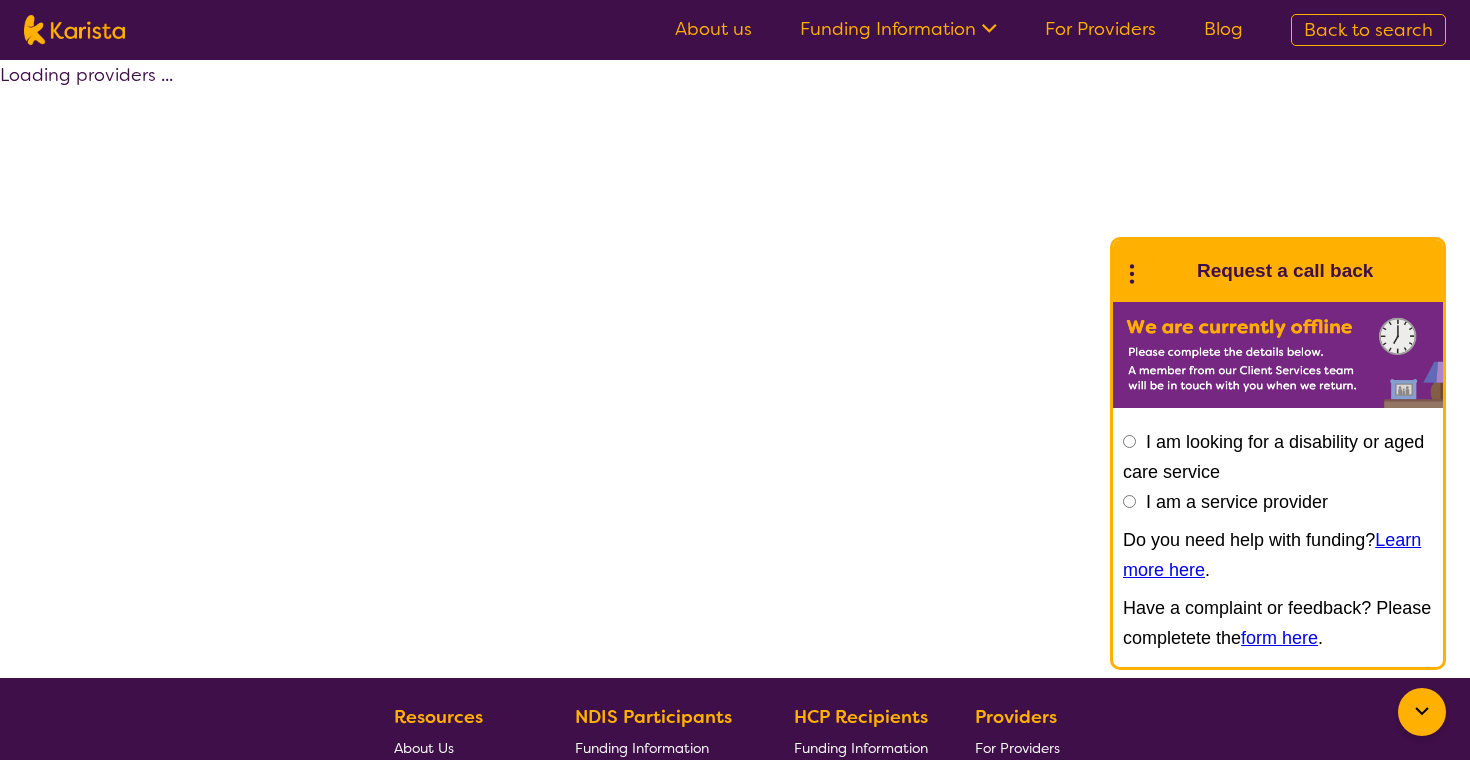 select on "by_score" 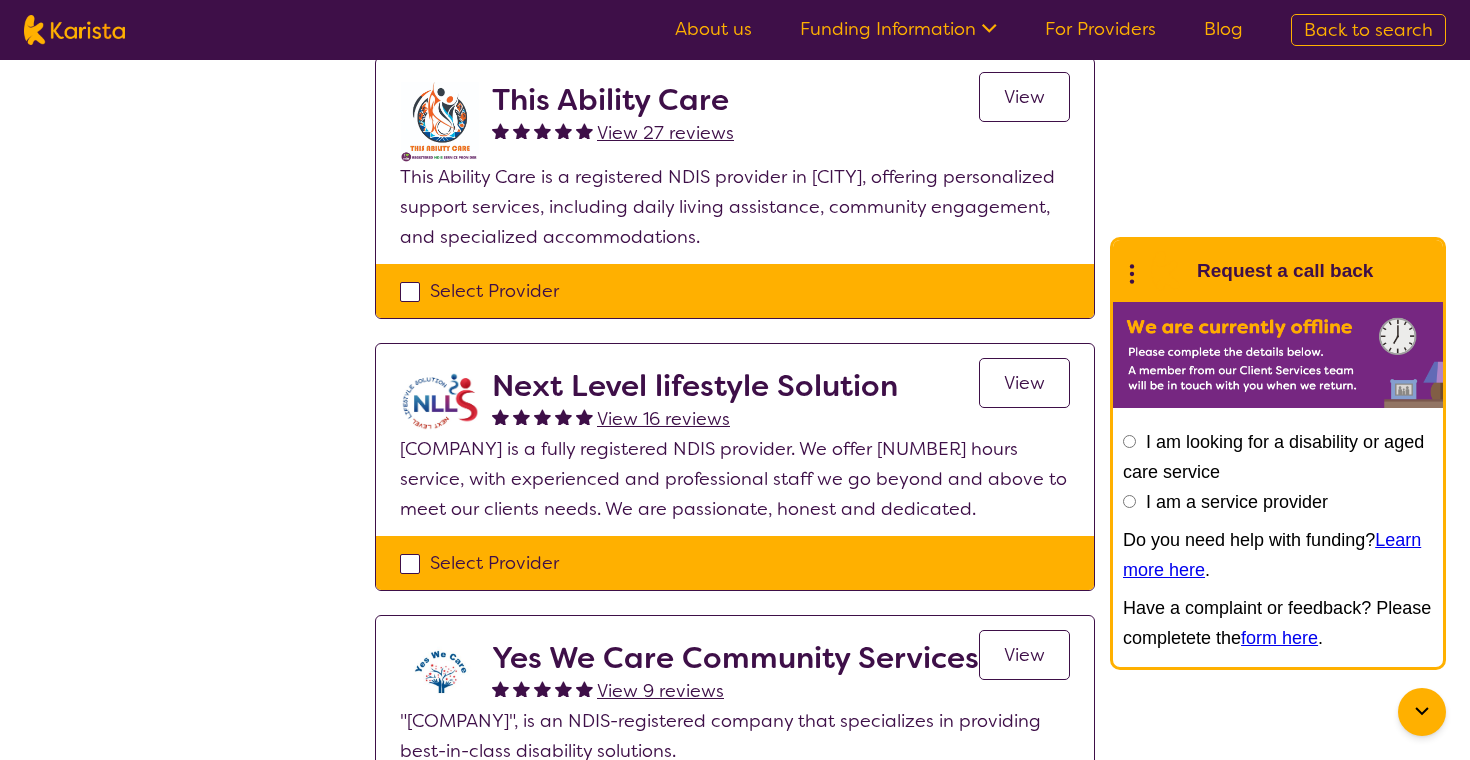 scroll, scrollTop: 488, scrollLeft: 0, axis: vertical 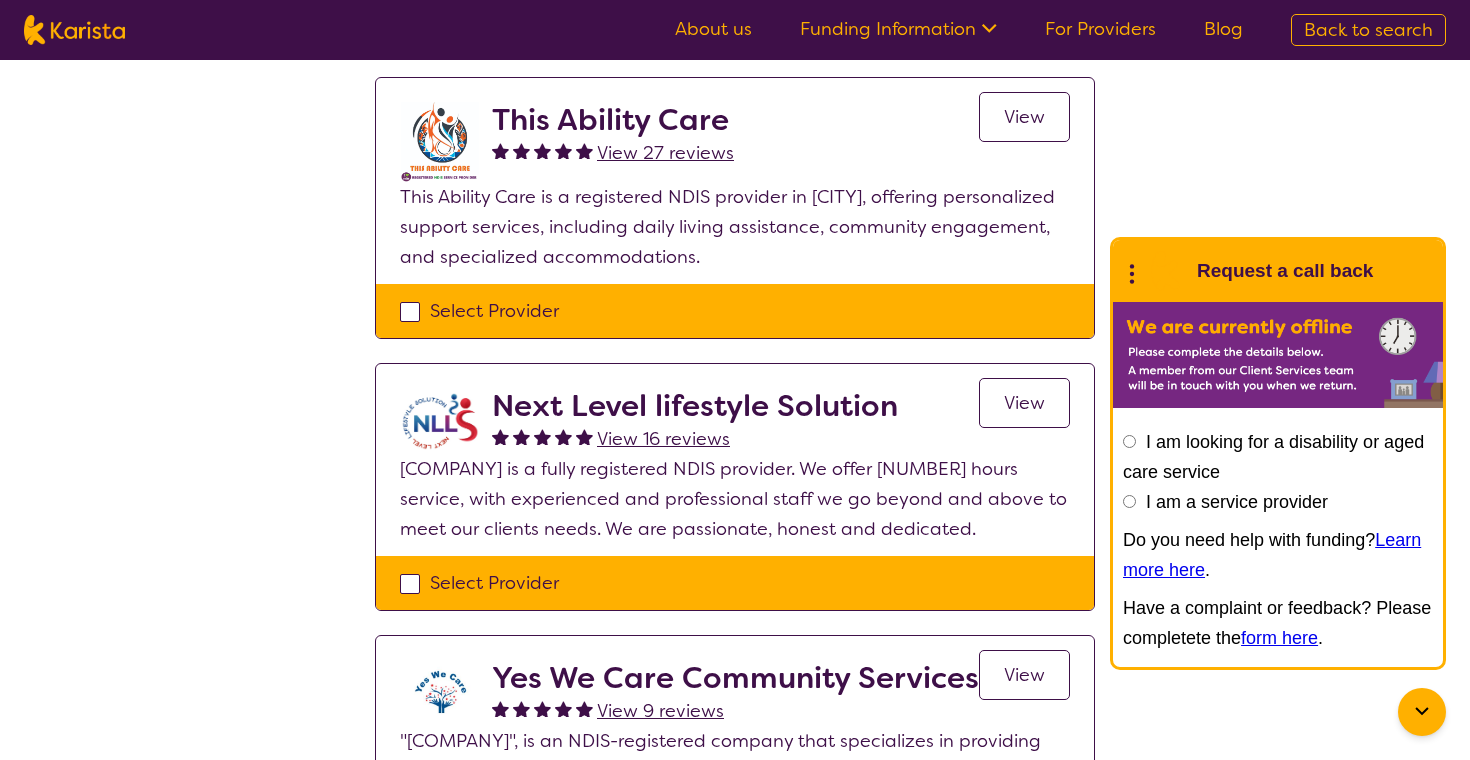 click on "View   16   reviews" at bounding box center (663, 439) 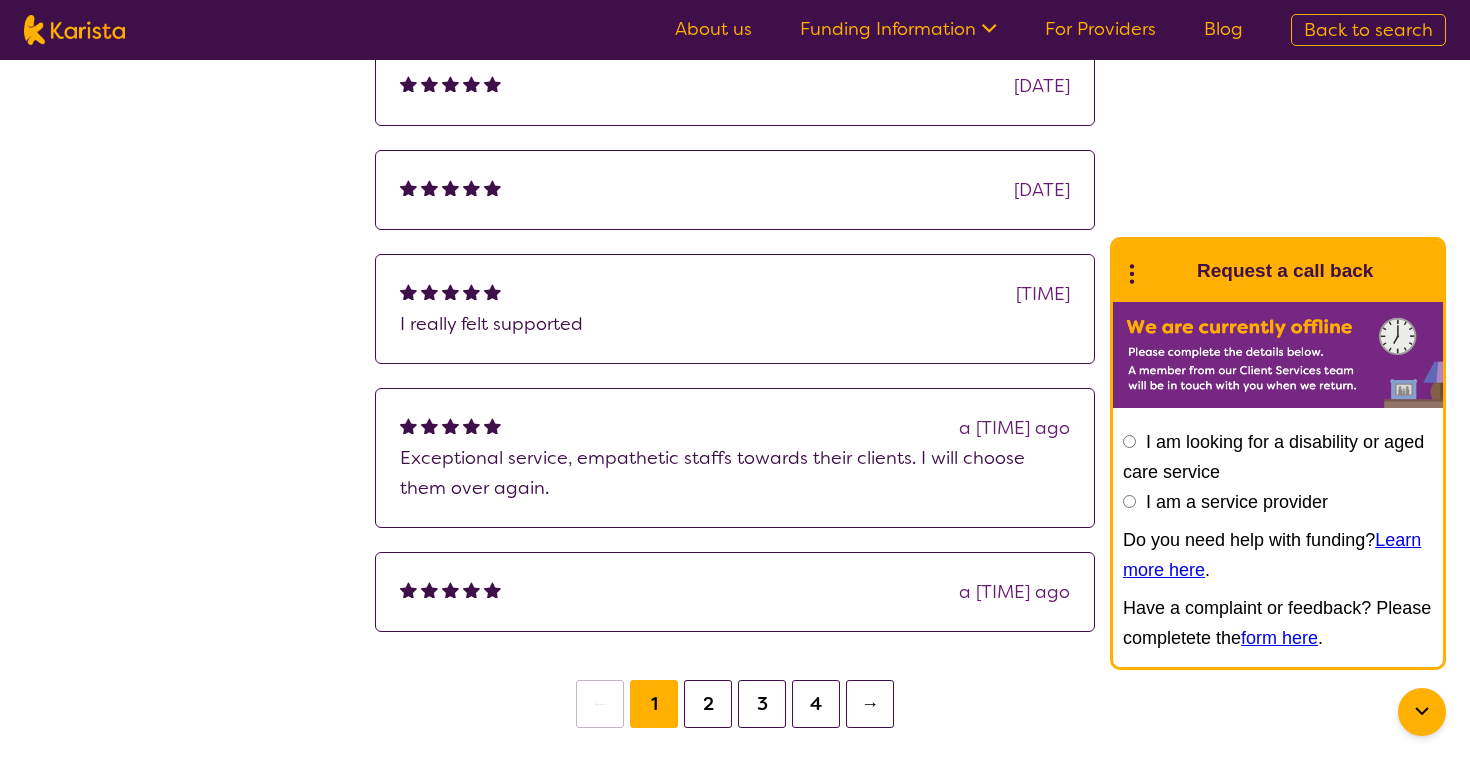 scroll, scrollTop: 410, scrollLeft: 0, axis: vertical 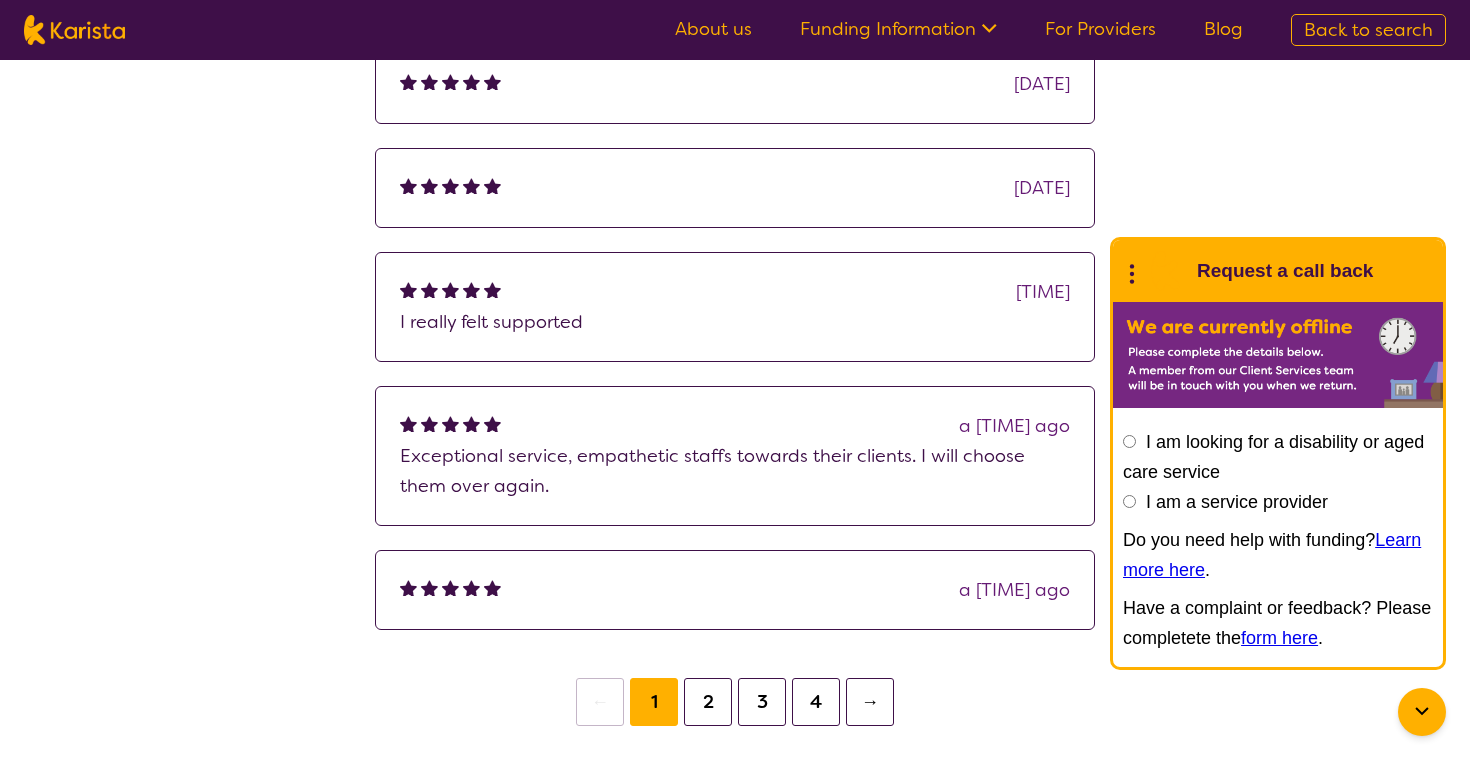 click on "2" at bounding box center [708, 702] 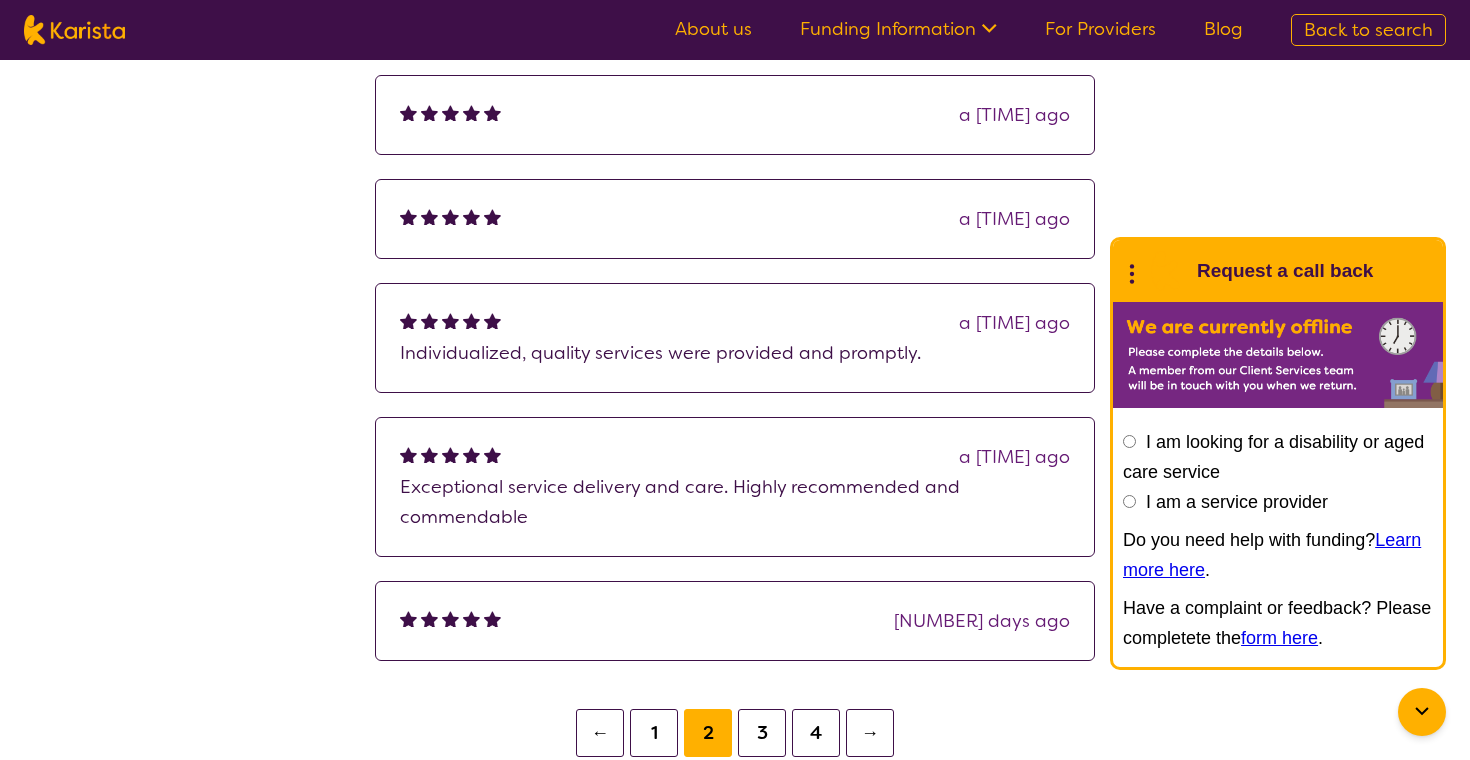 scroll, scrollTop: 399, scrollLeft: 0, axis: vertical 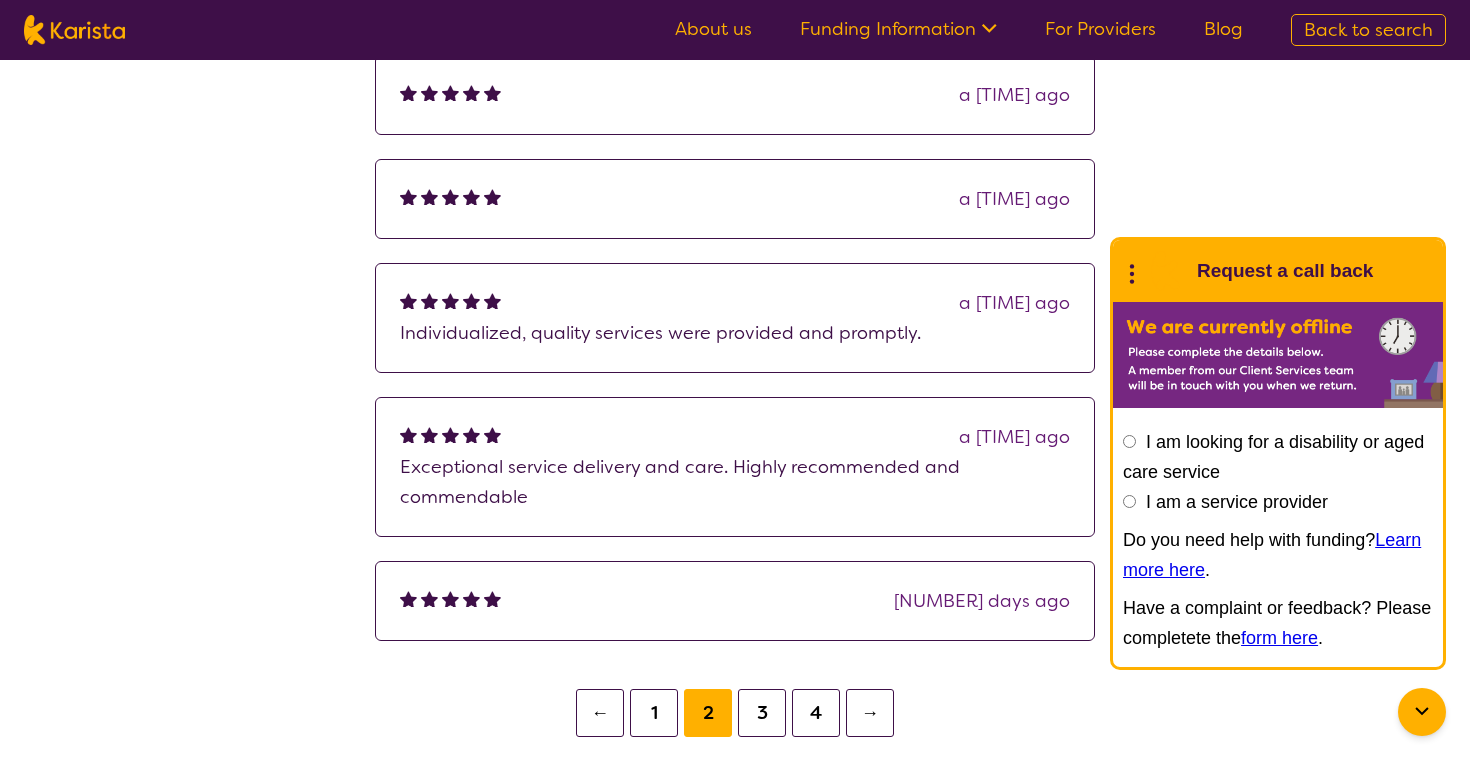 click on "3" at bounding box center (762, 713) 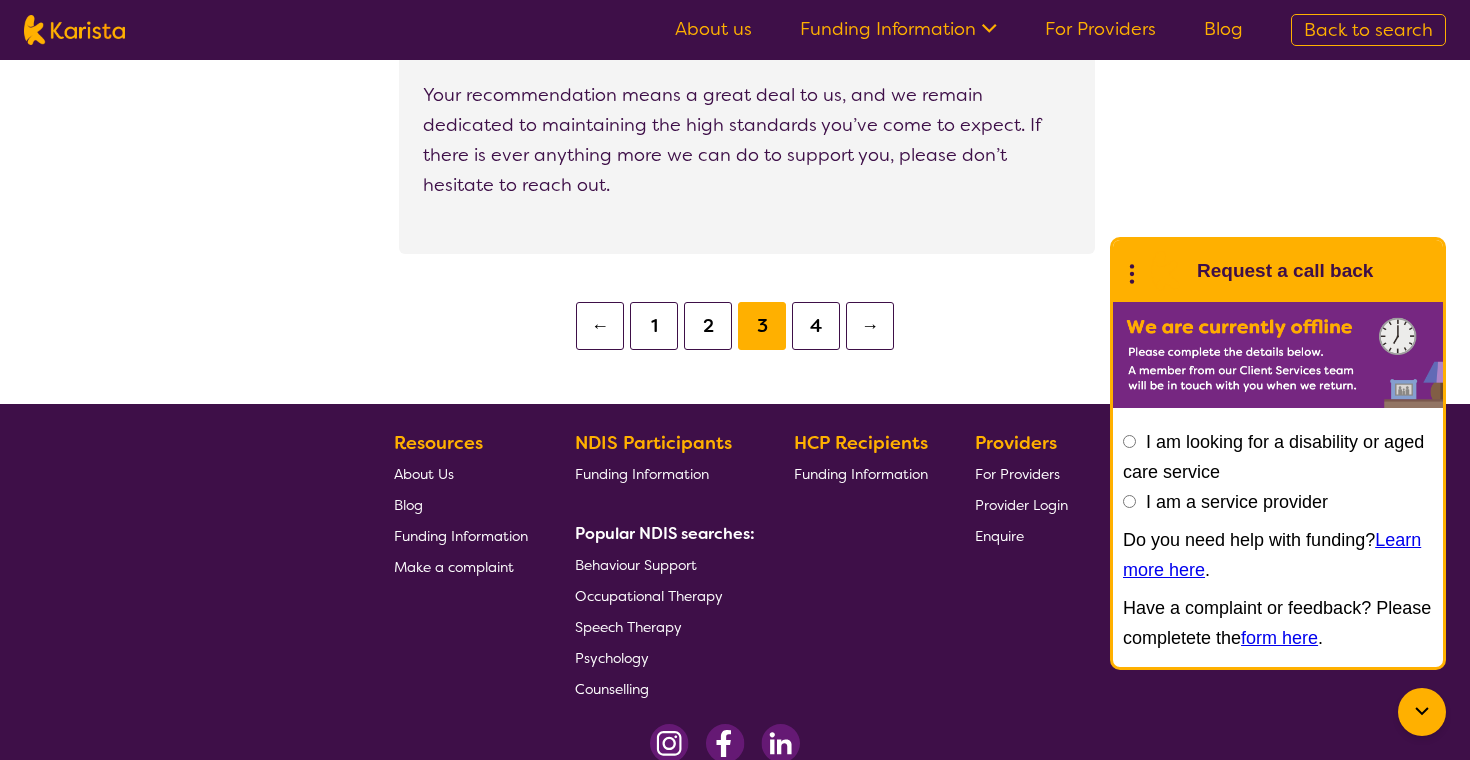 scroll, scrollTop: 2643, scrollLeft: 0, axis: vertical 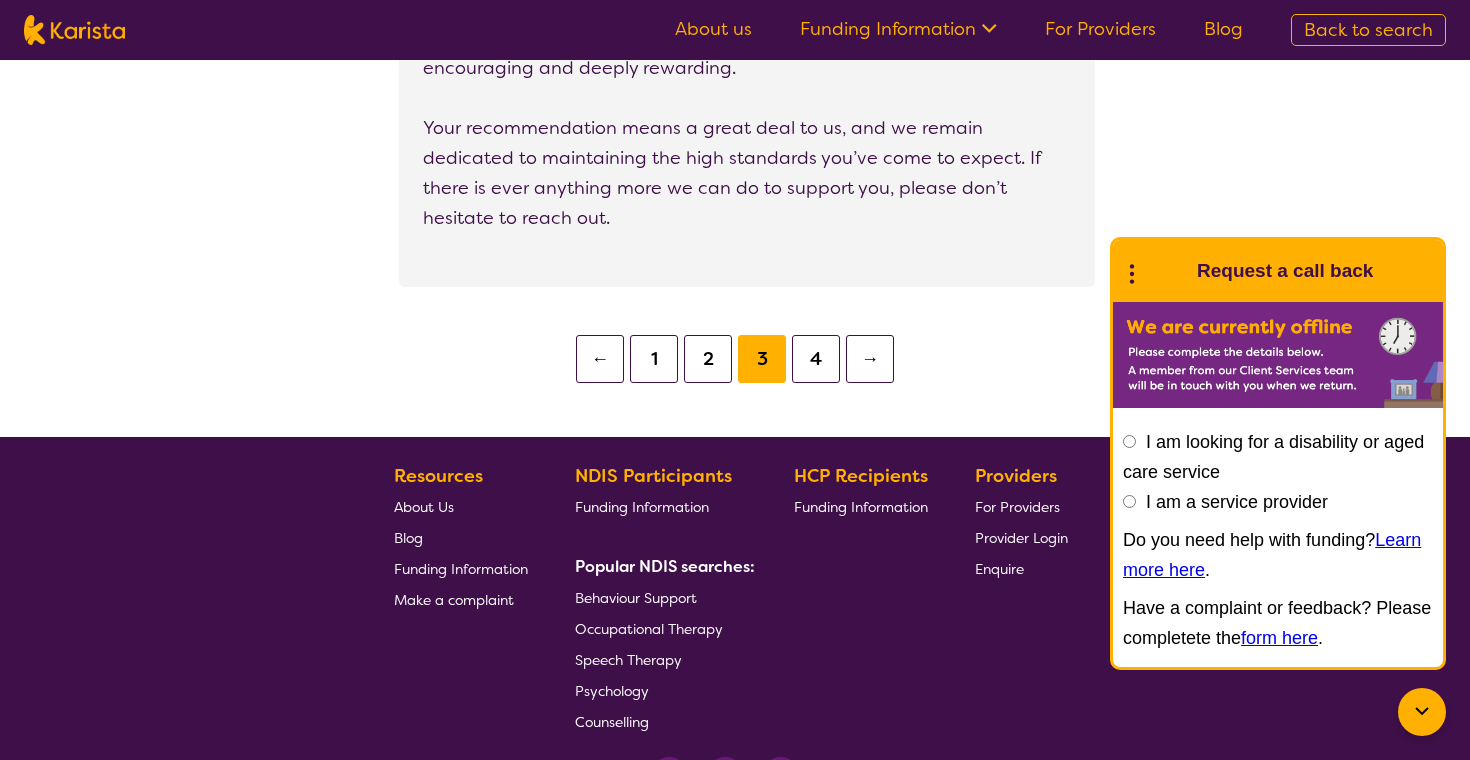 click on "←" at bounding box center [600, 359] 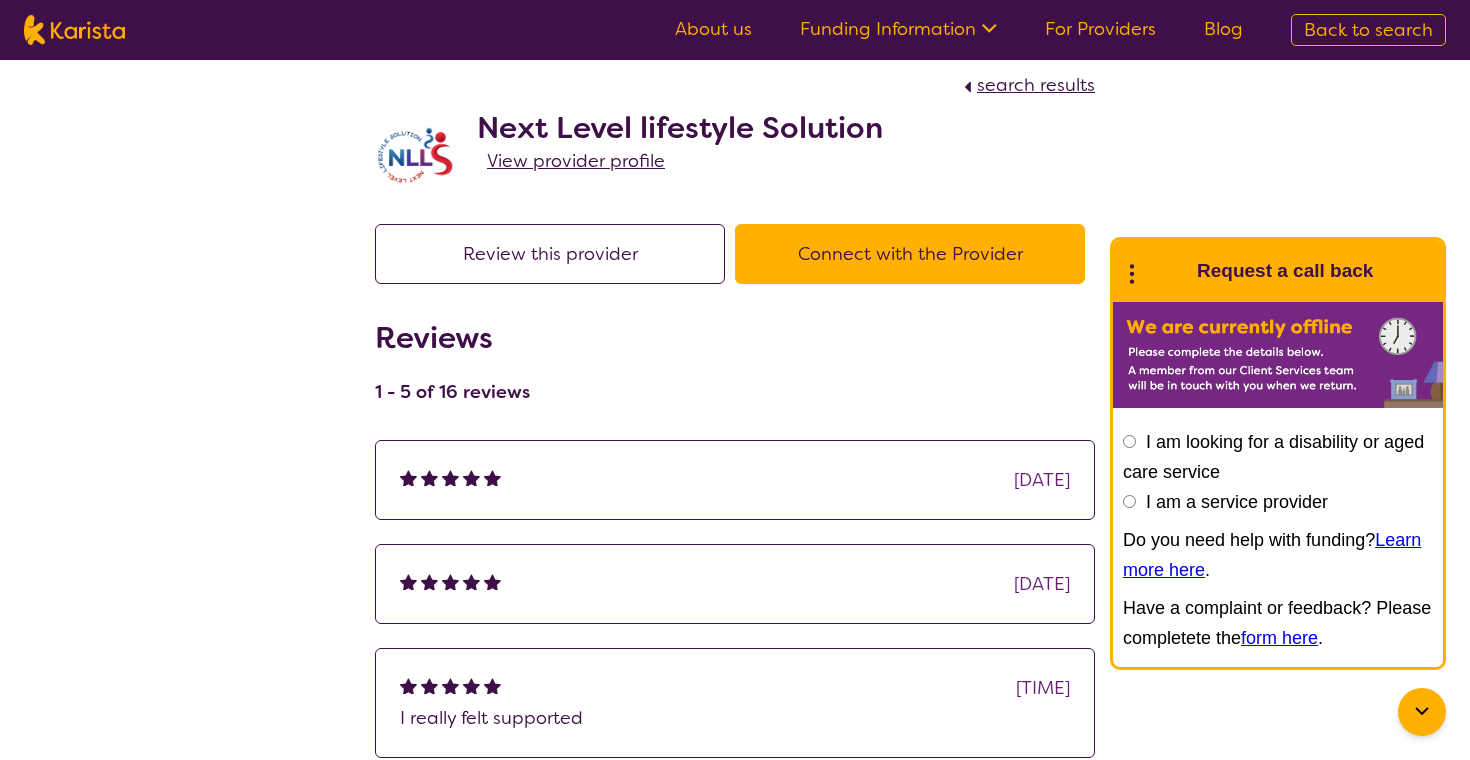 scroll, scrollTop: 0, scrollLeft: 0, axis: both 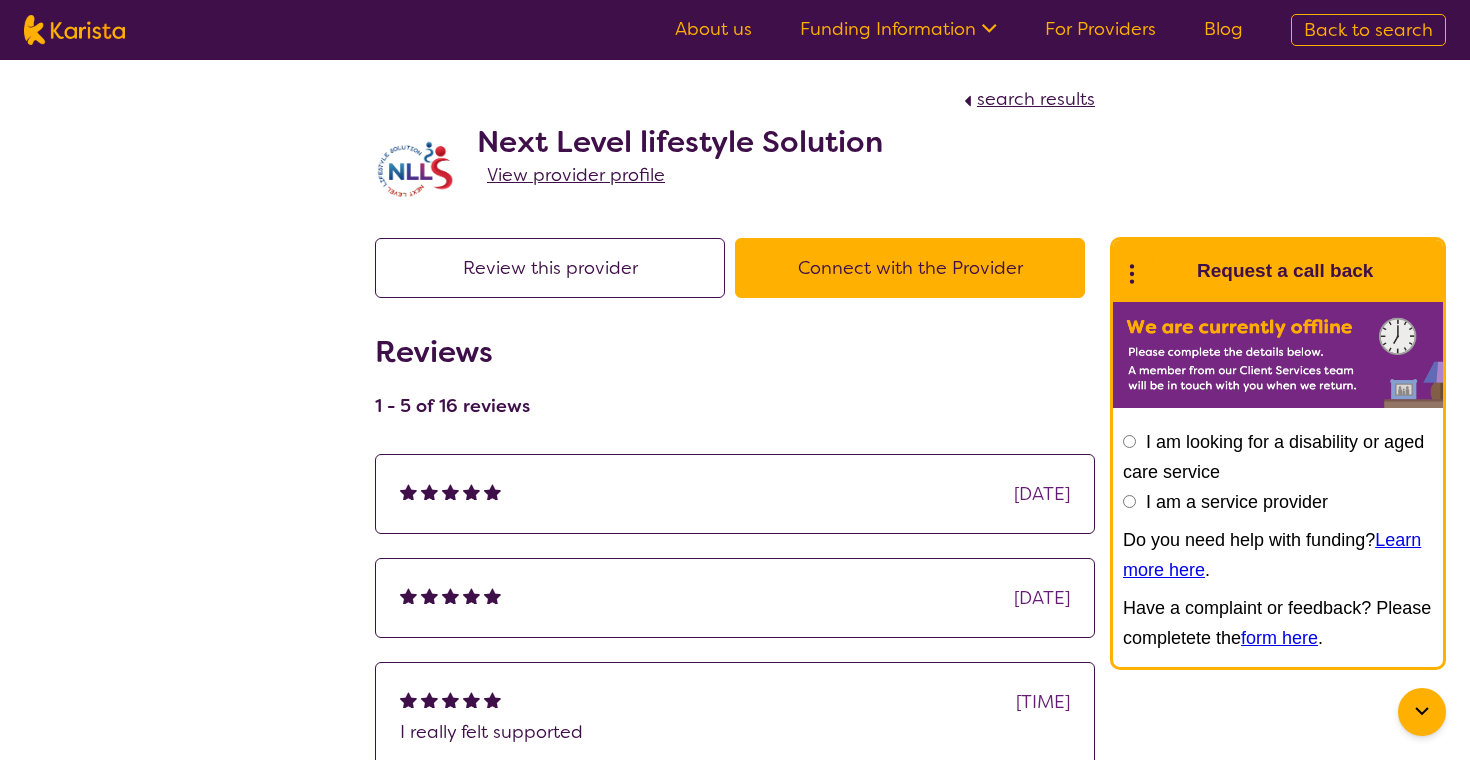 select on "by_score" 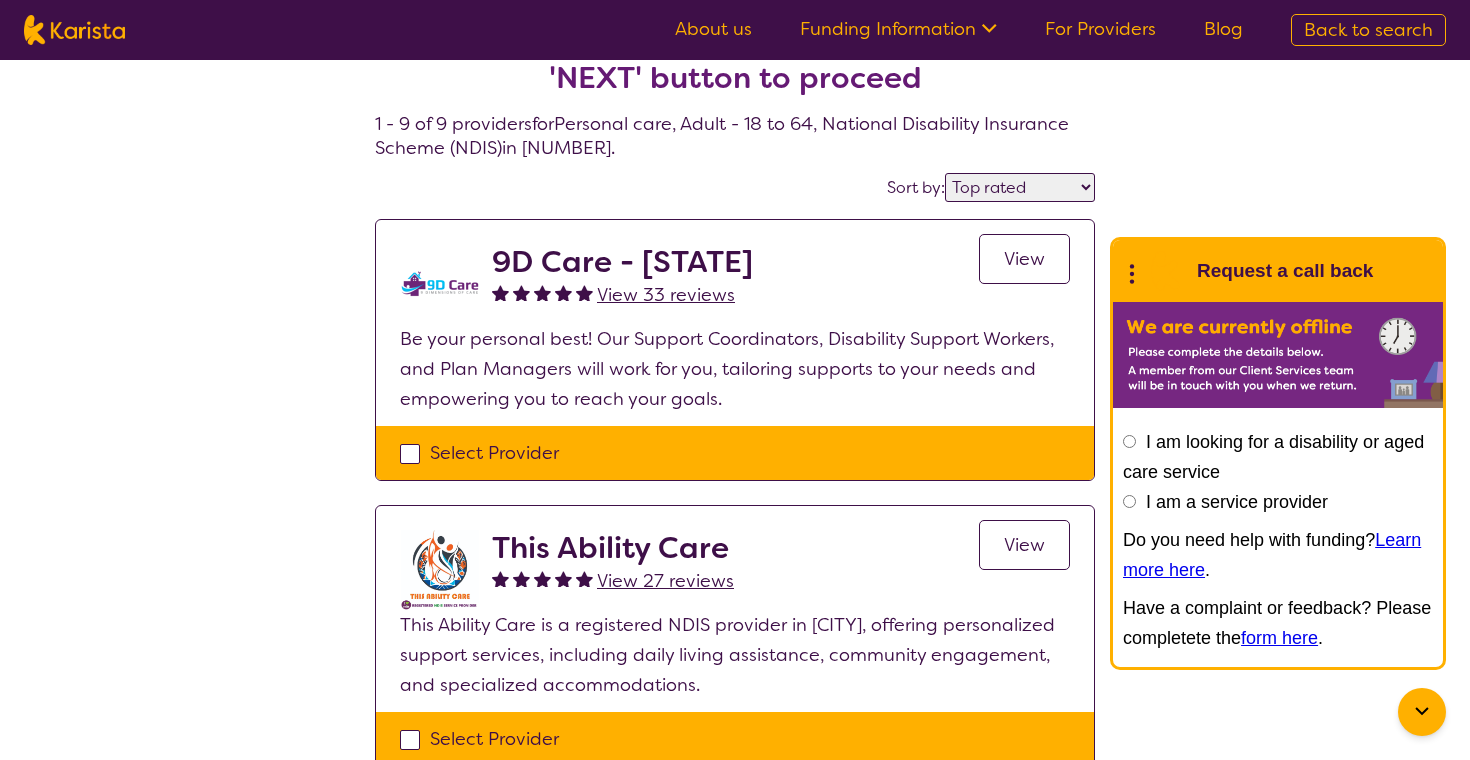 scroll, scrollTop: 64, scrollLeft: 0, axis: vertical 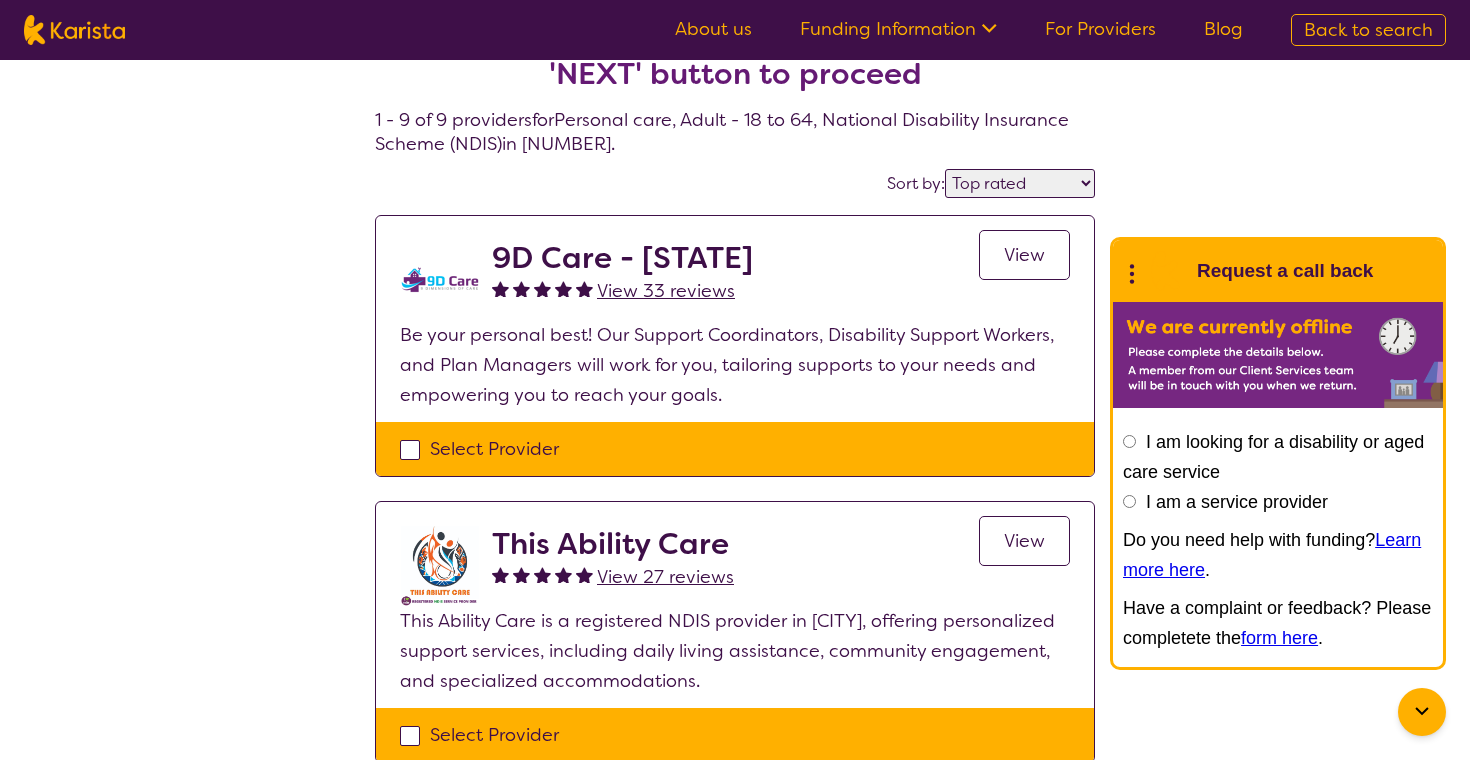 click on "View   33   reviews" at bounding box center [666, 291] 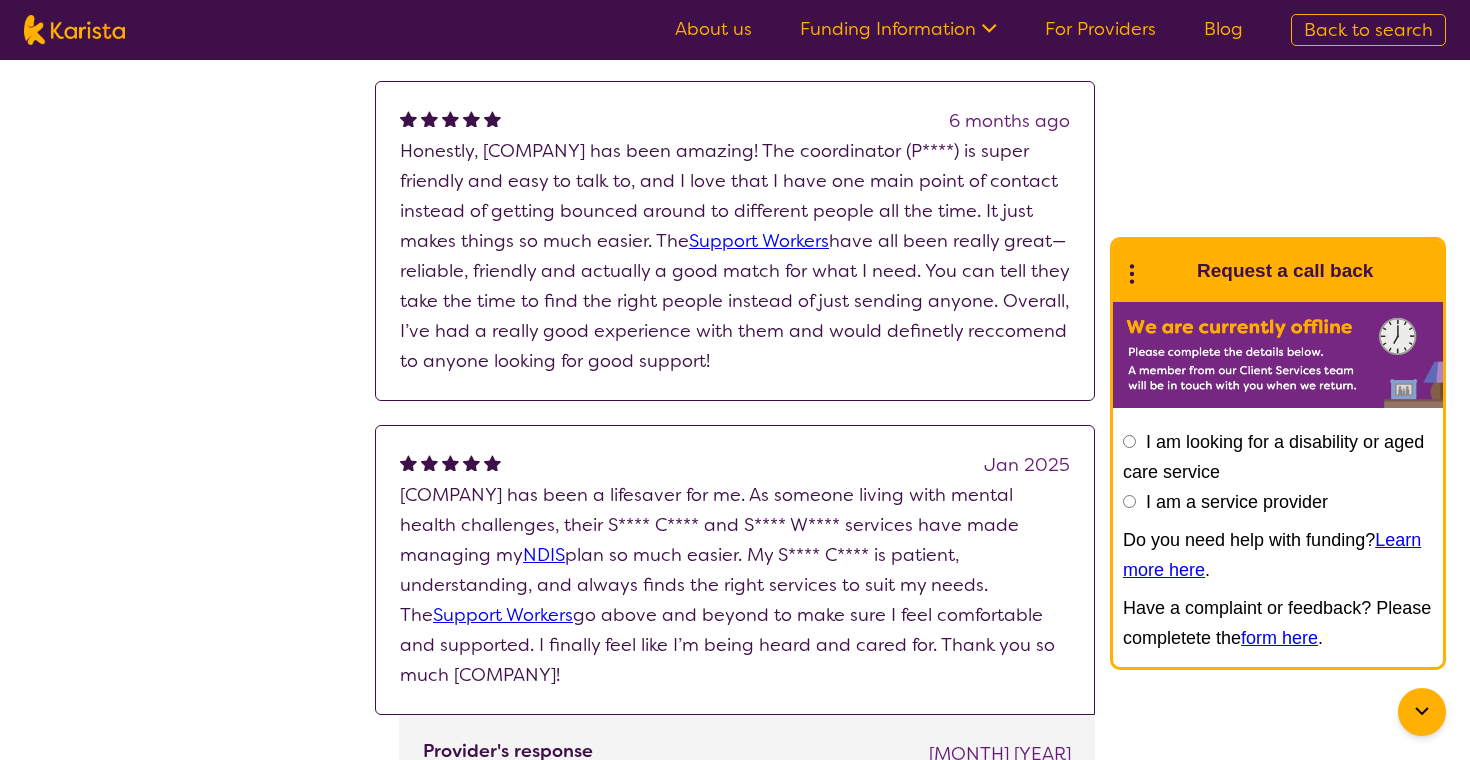scroll, scrollTop: 0, scrollLeft: 0, axis: both 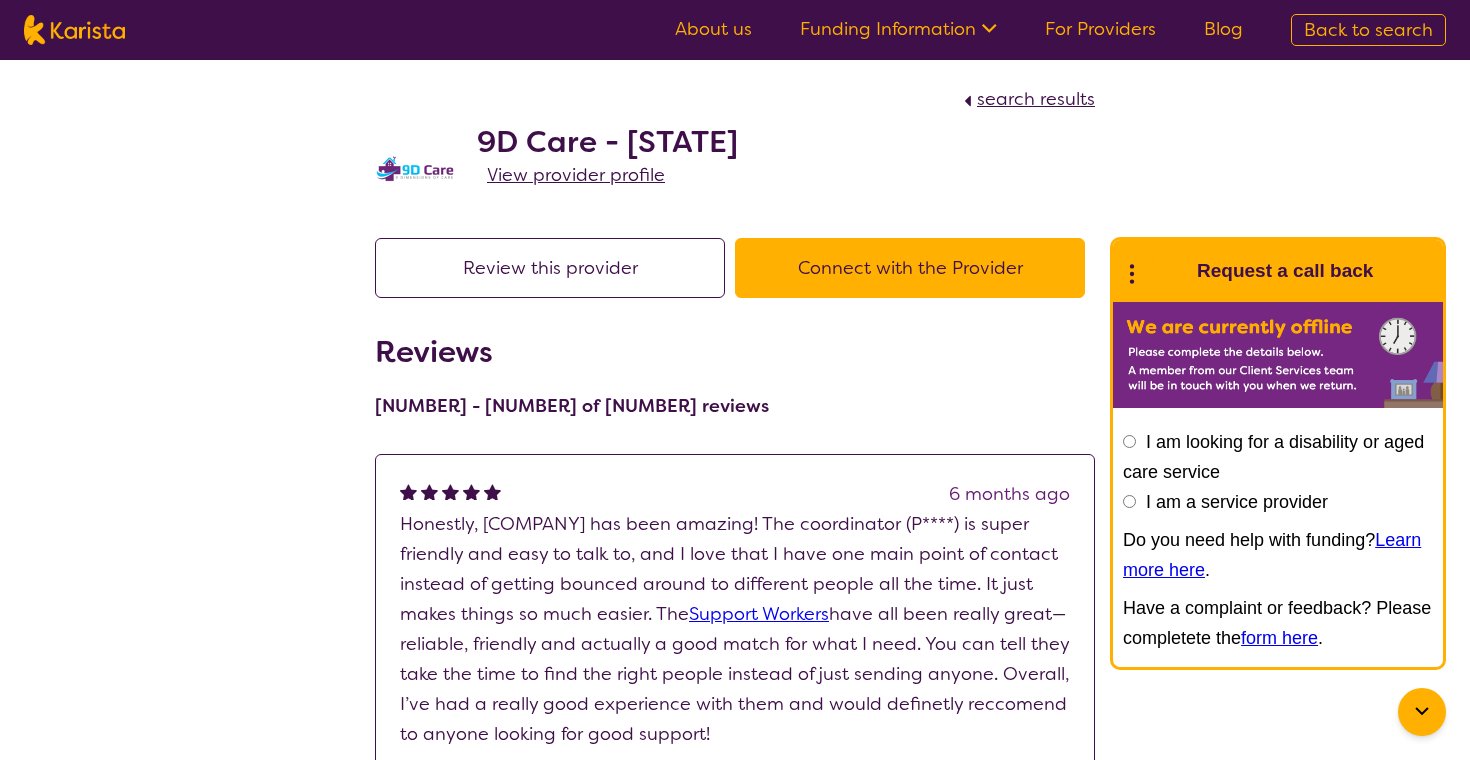 select on "by_score" 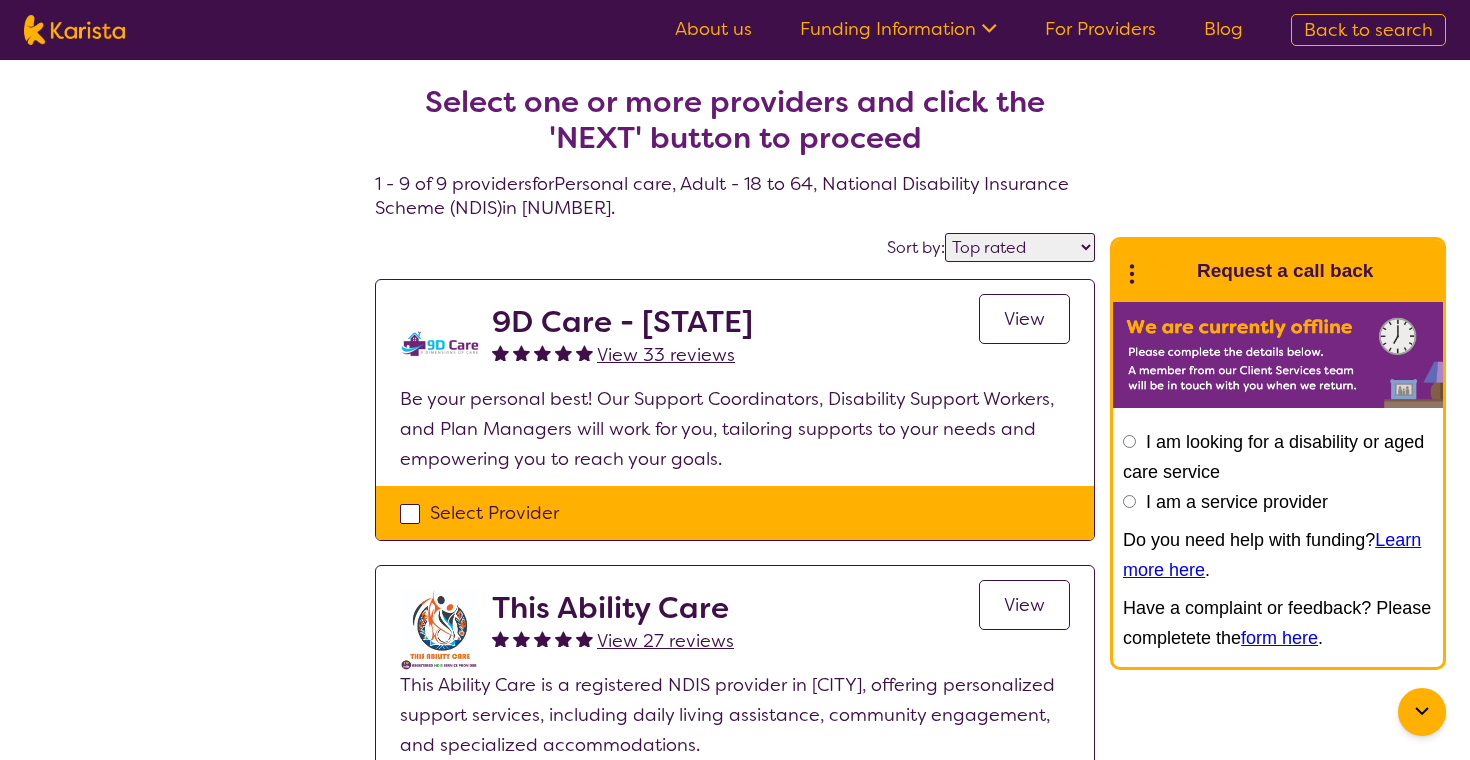 scroll, scrollTop: 0, scrollLeft: 0, axis: both 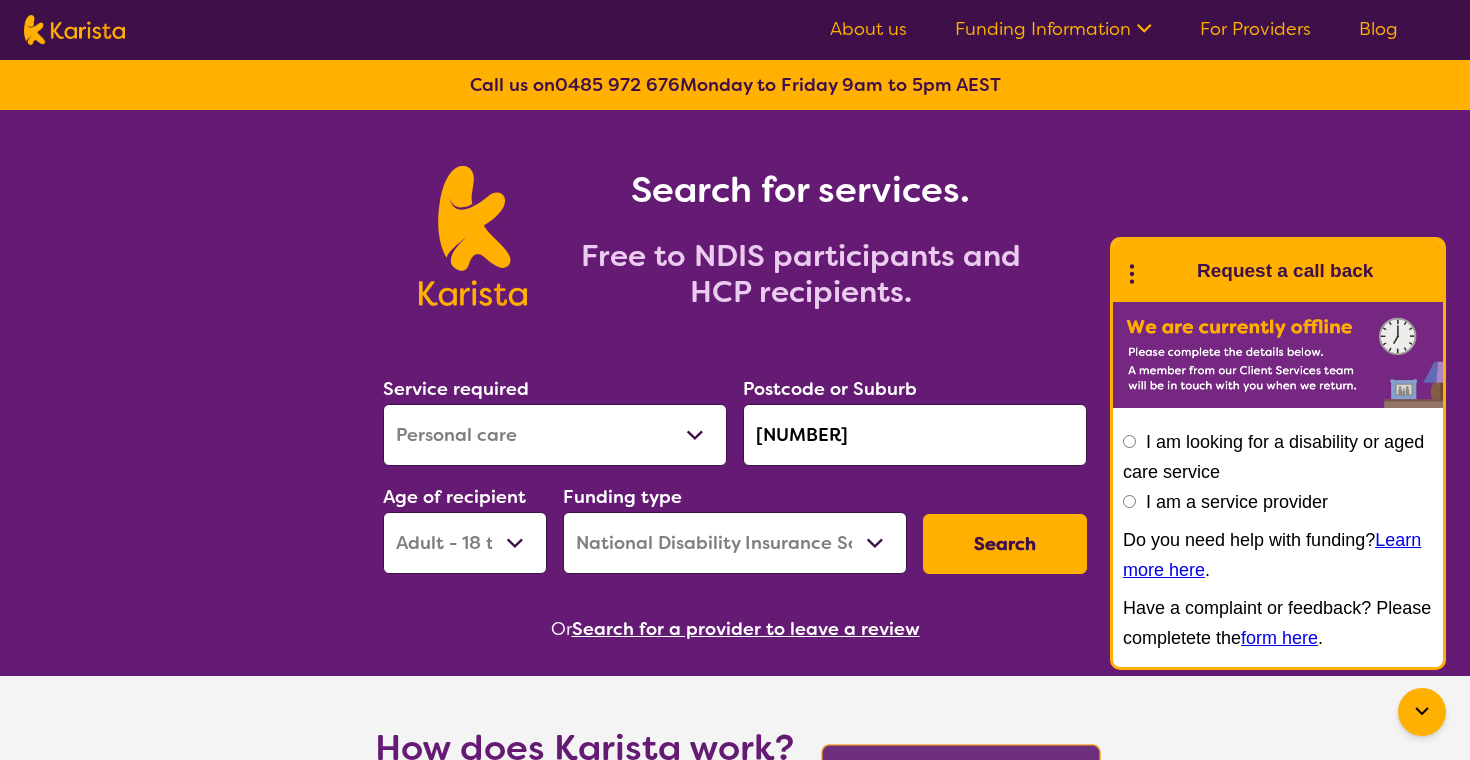 click on "Search" at bounding box center [1005, 544] 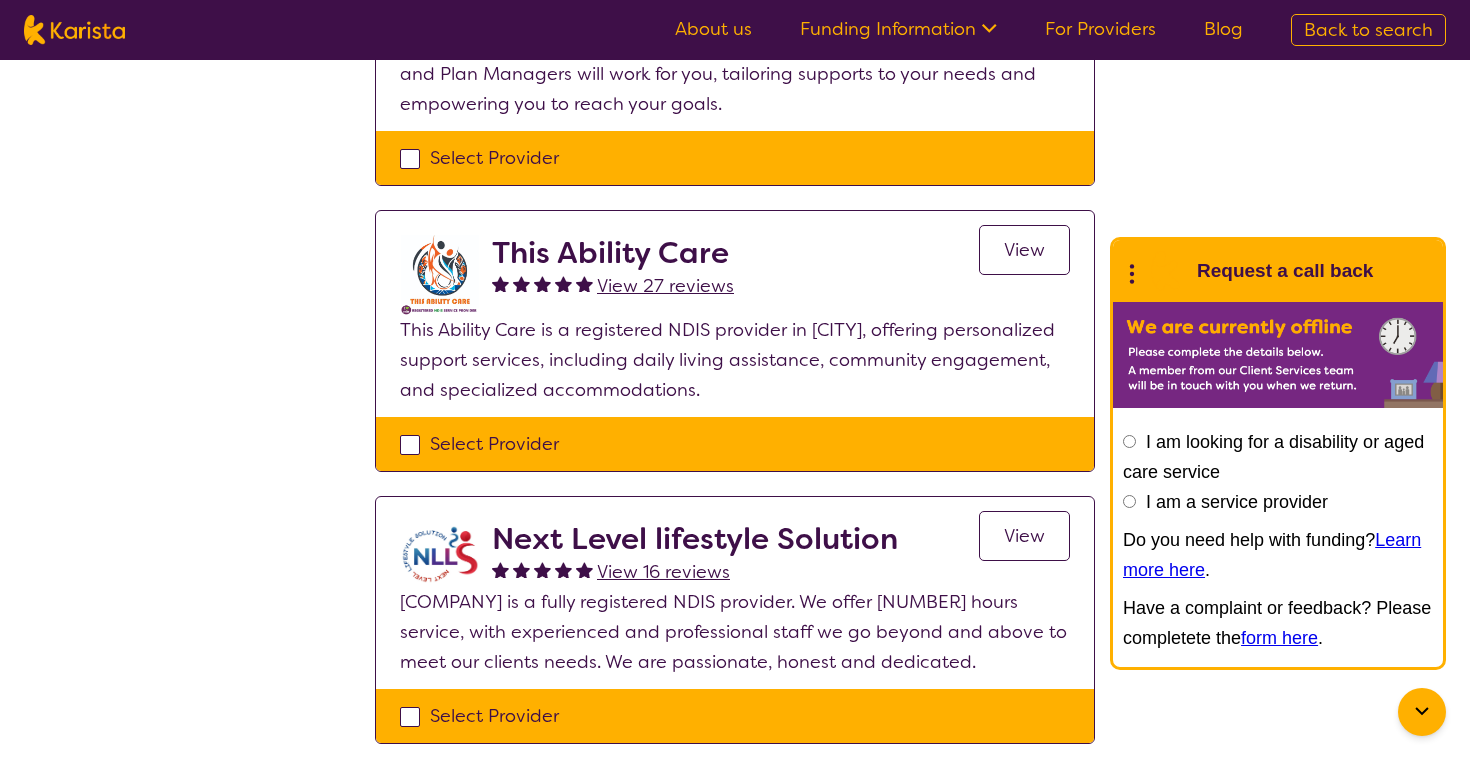 scroll, scrollTop: 0, scrollLeft: 0, axis: both 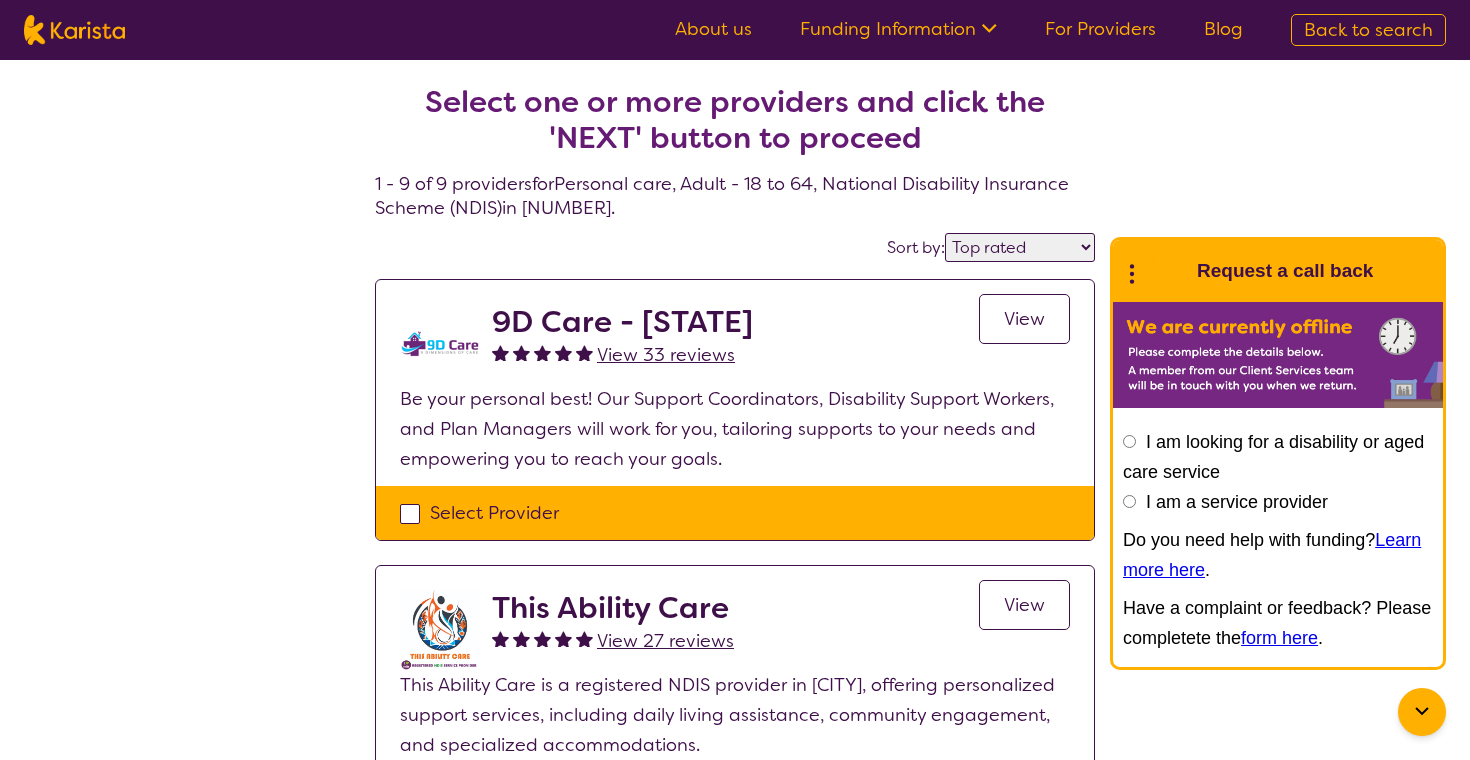 select on "Personal care" 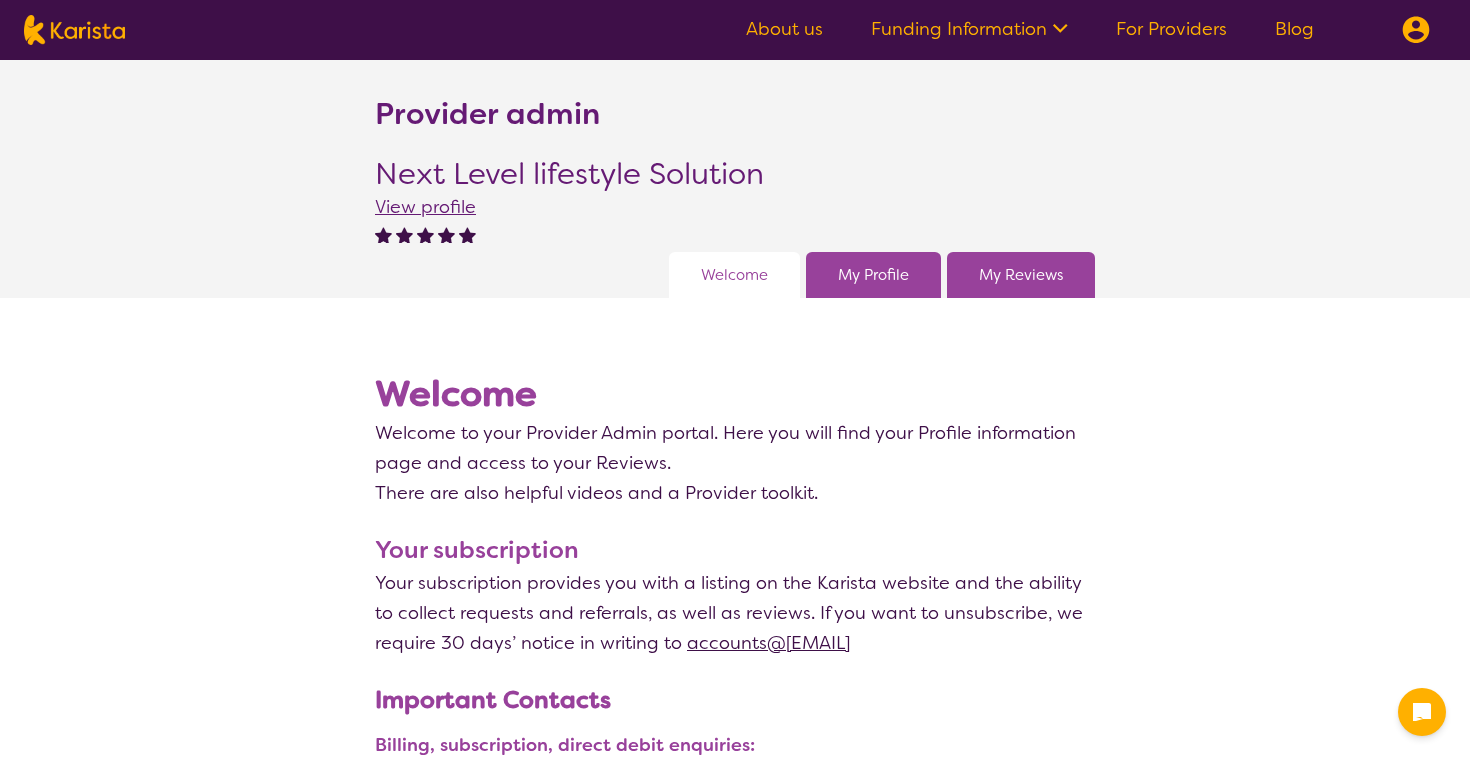 scroll, scrollTop: 0, scrollLeft: 0, axis: both 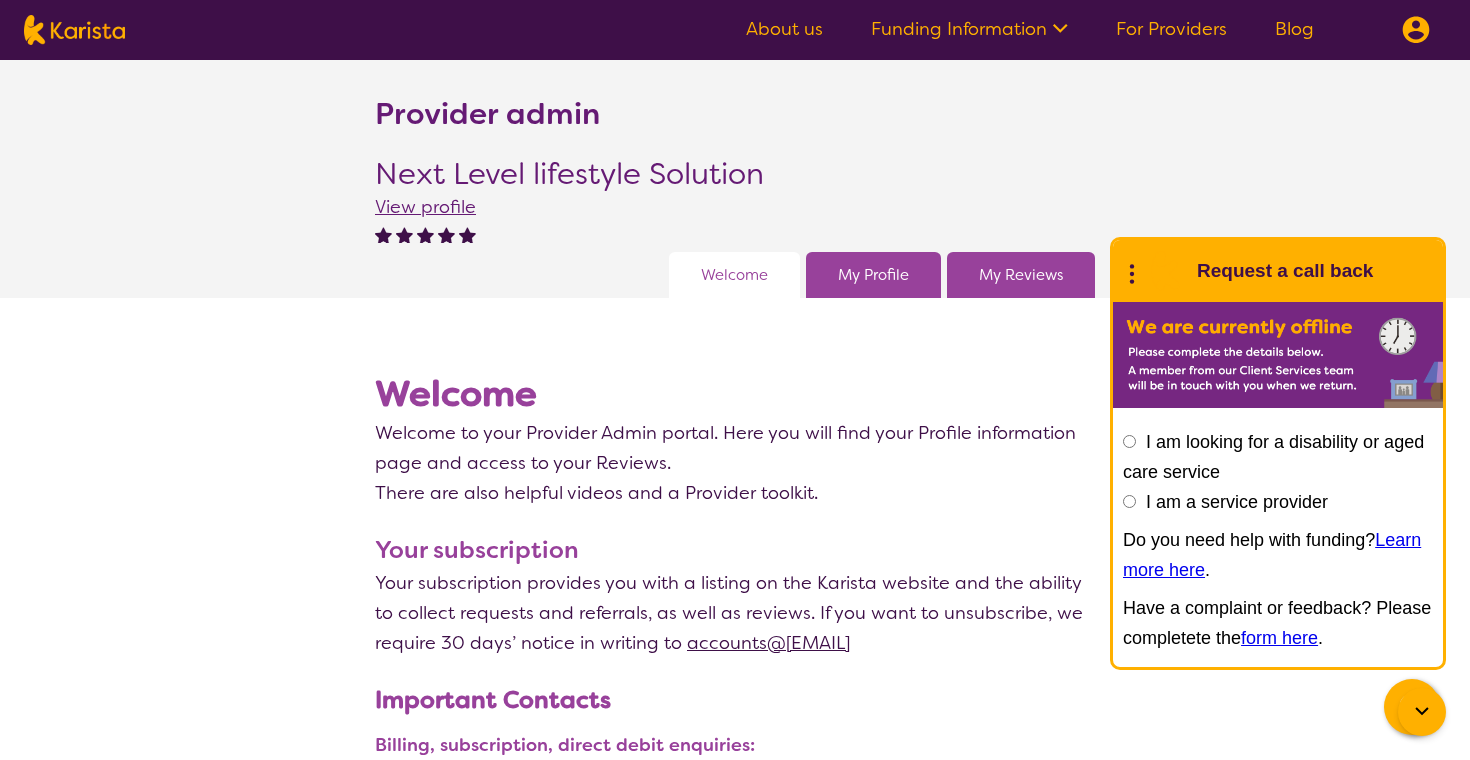 click on "My Reviews" at bounding box center (1021, 275) 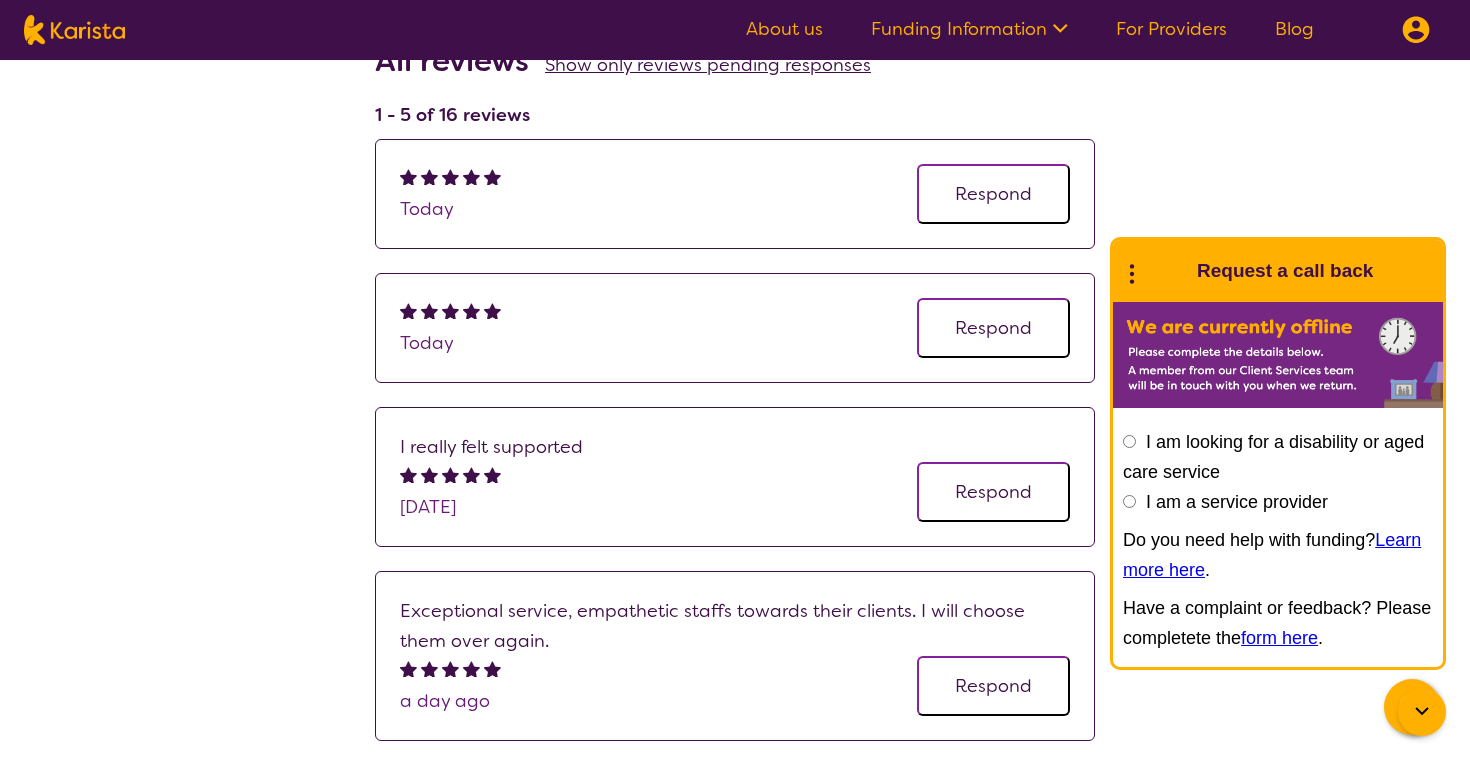 scroll, scrollTop: 351, scrollLeft: 0, axis: vertical 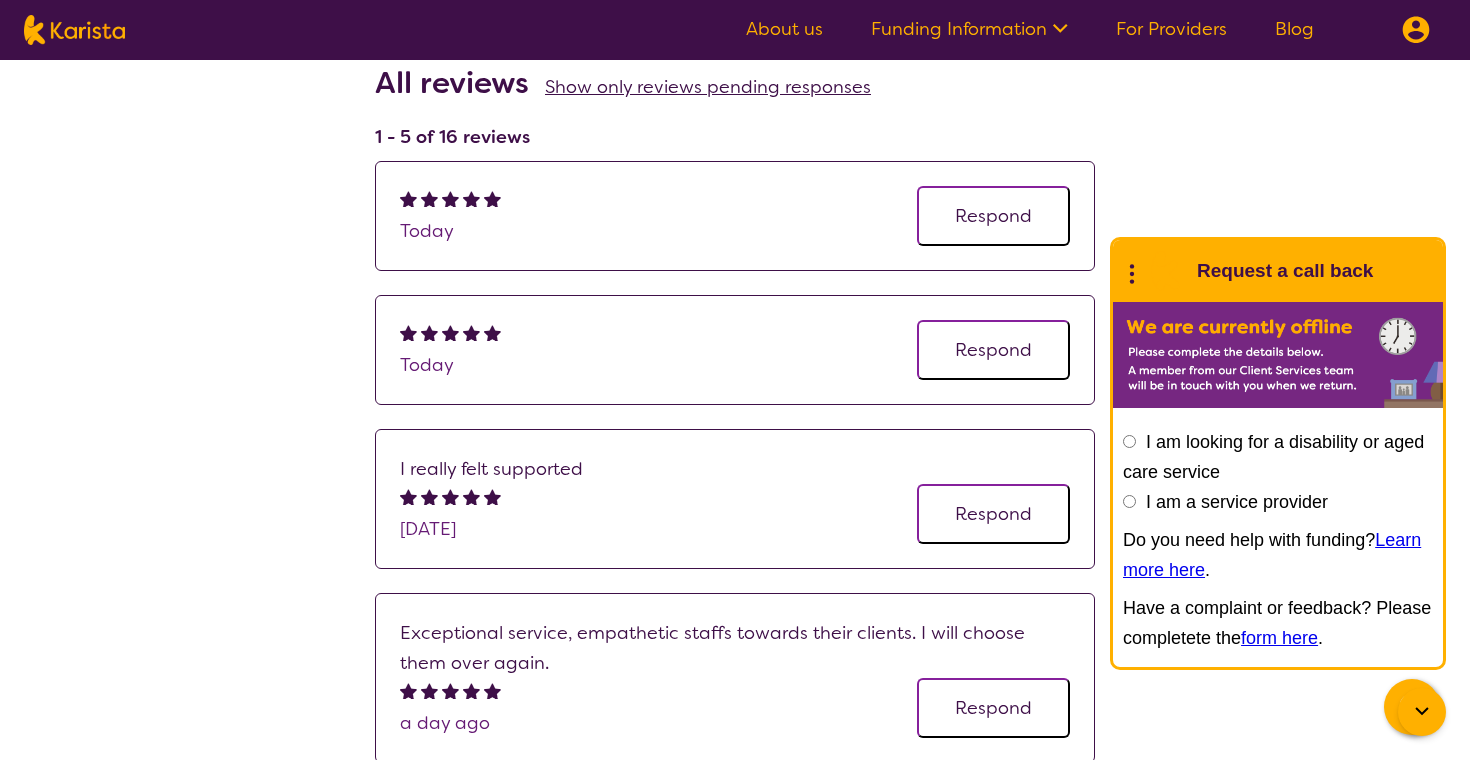 click on "Respond" at bounding box center (993, 216) 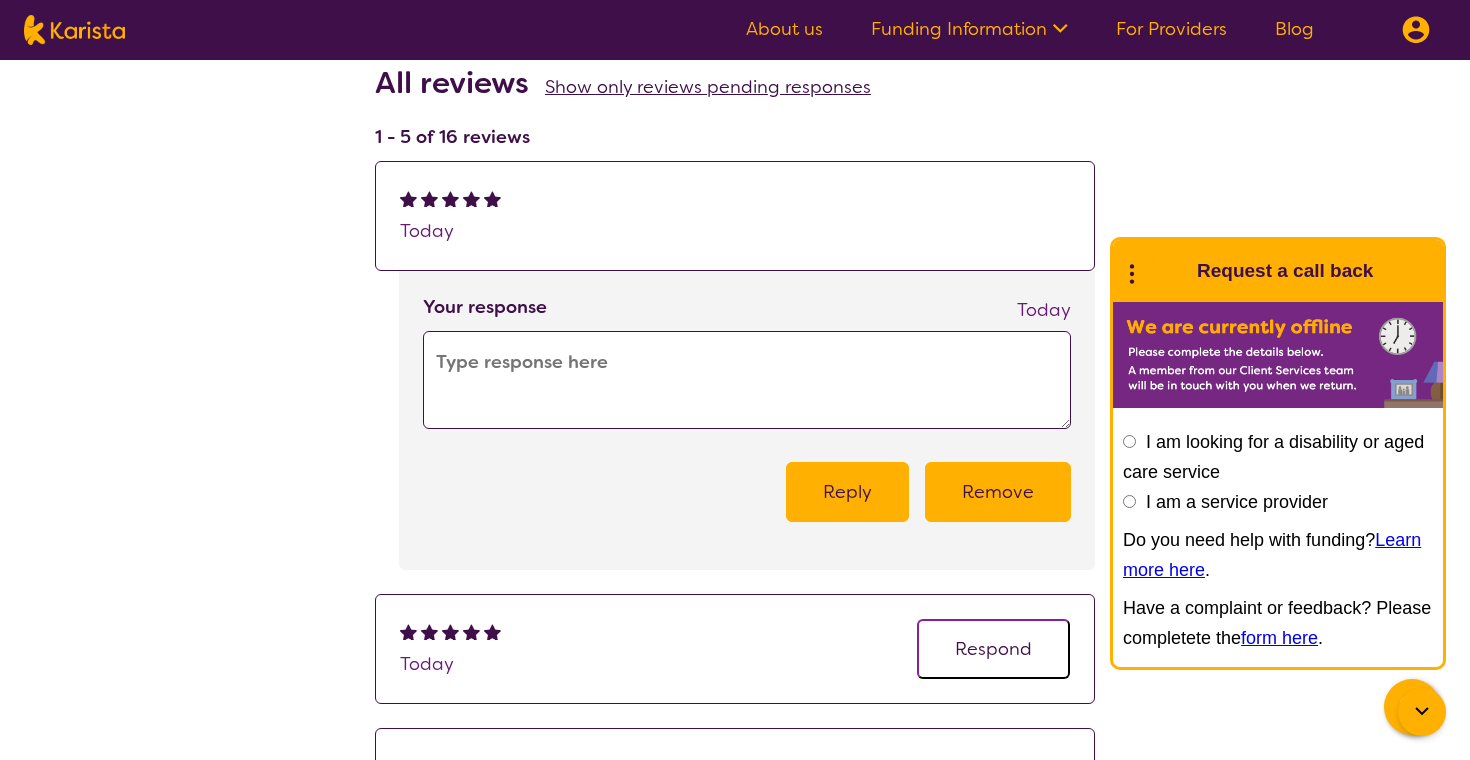 click at bounding box center [747, 380] 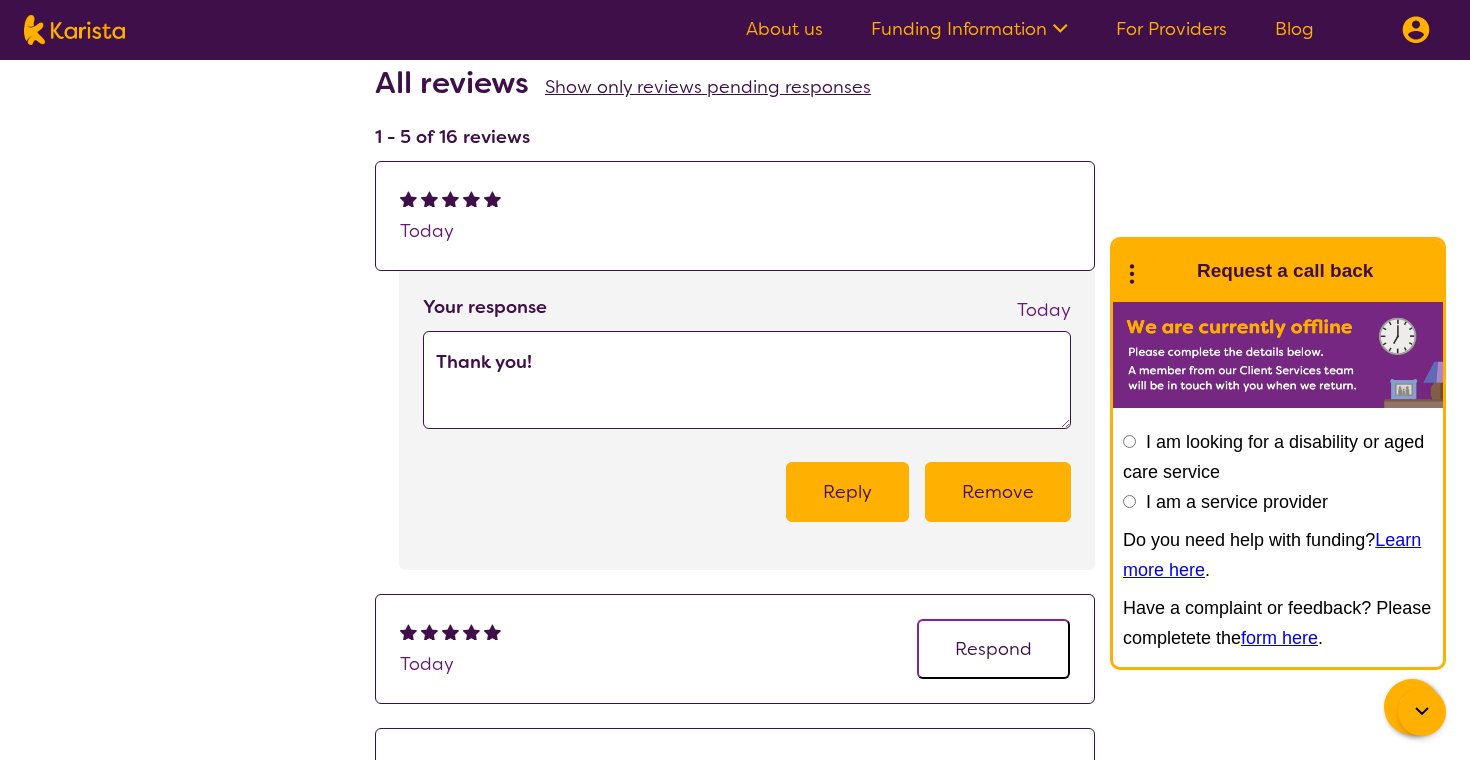 type on "Thank you!" 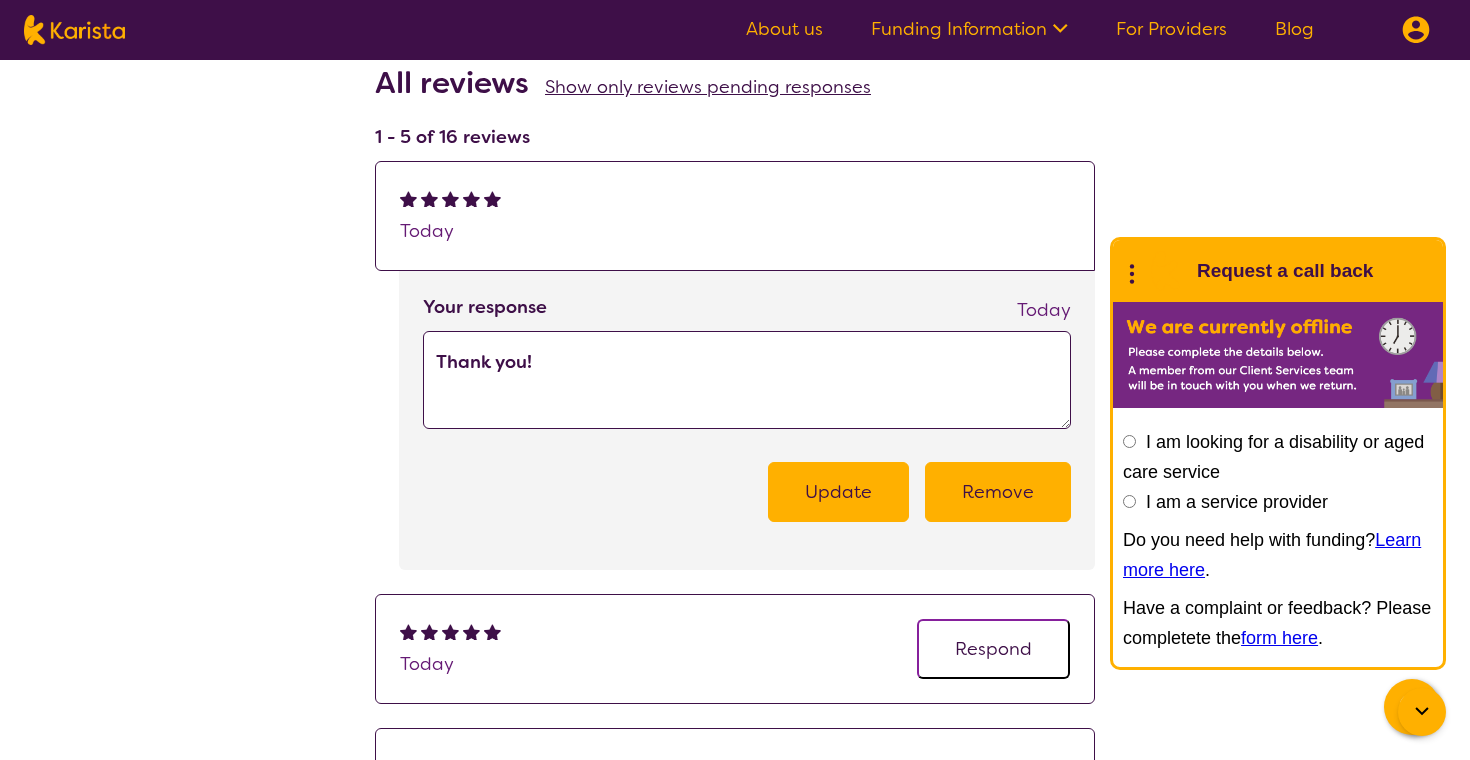 click on "Update" at bounding box center (838, 492) 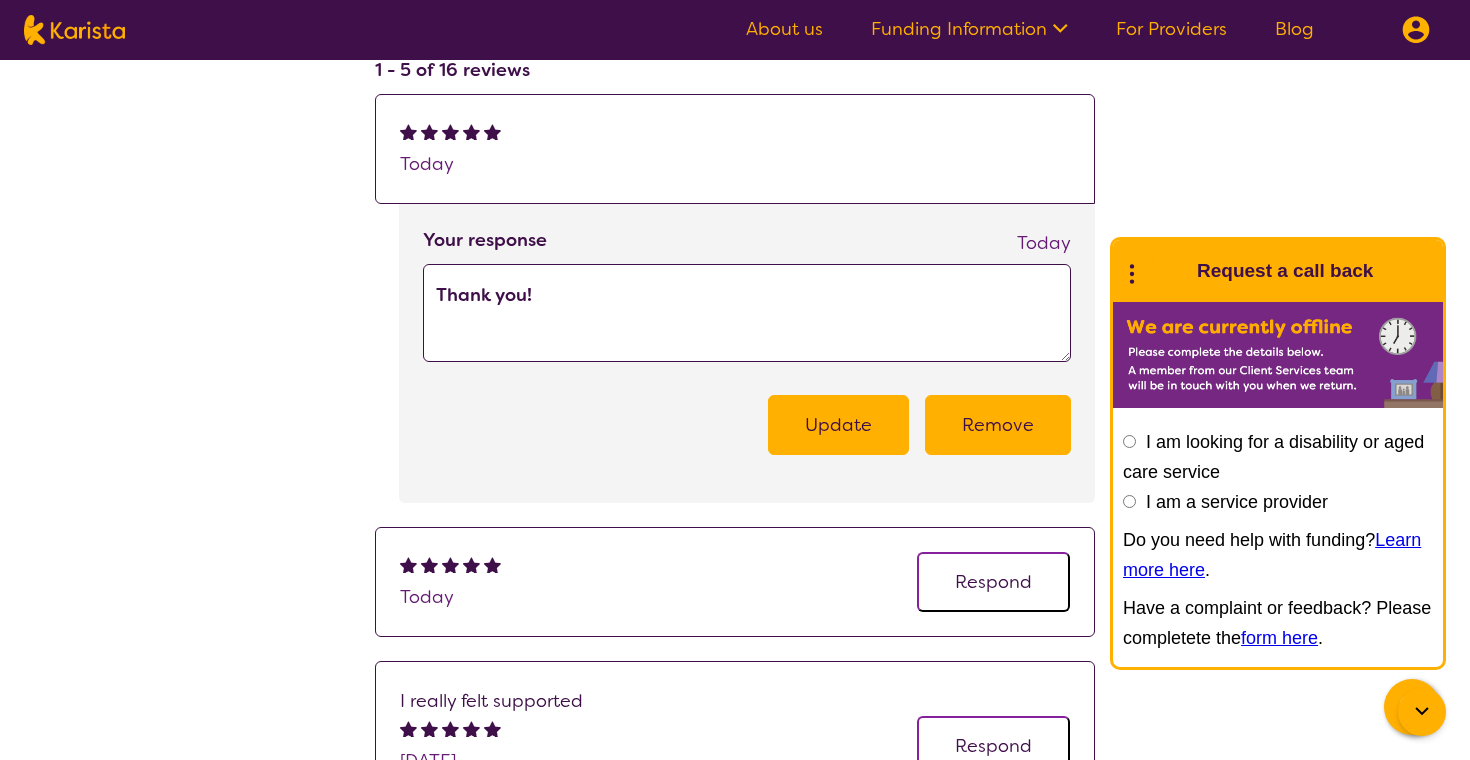 scroll, scrollTop: 430, scrollLeft: 0, axis: vertical 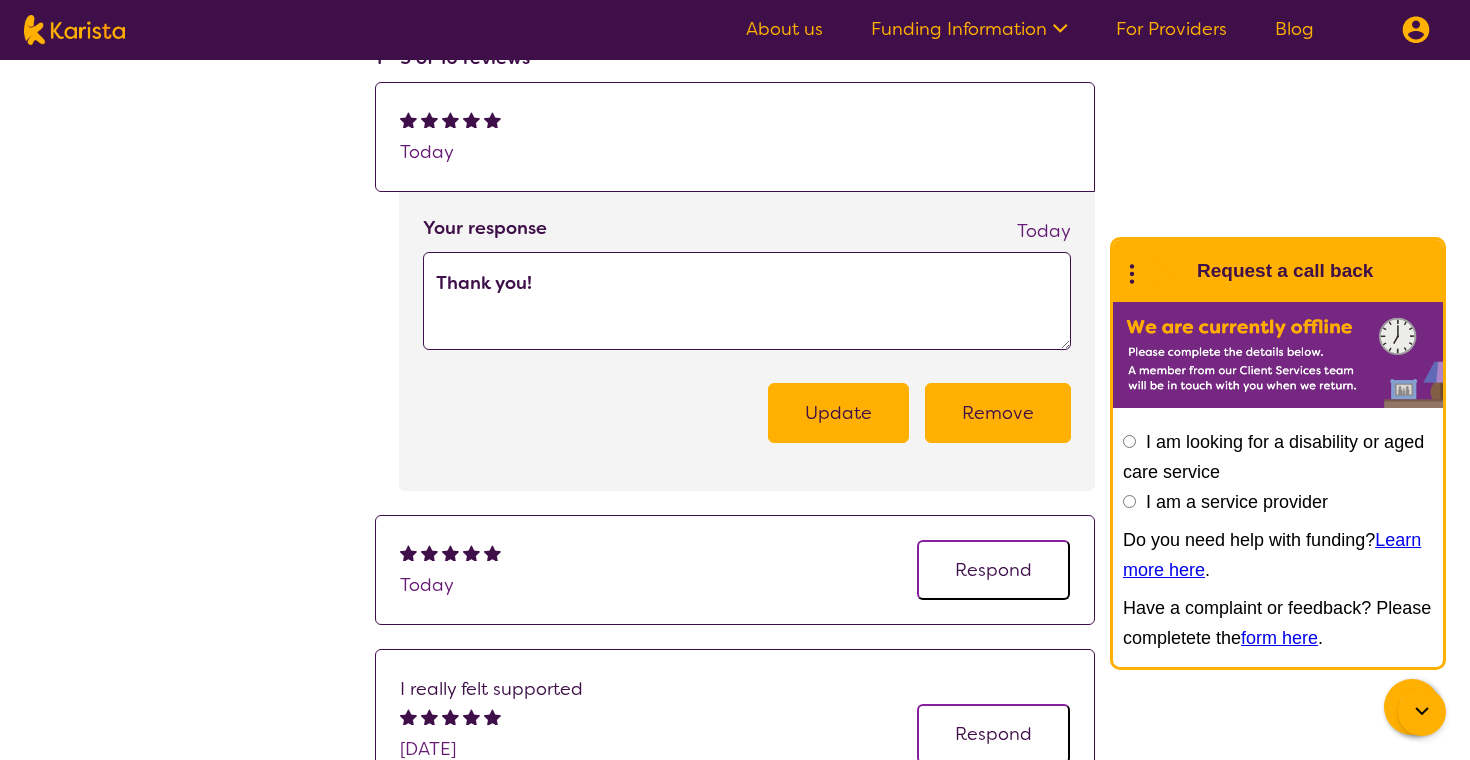 click on "Respond" at bounding box center [993, 570] 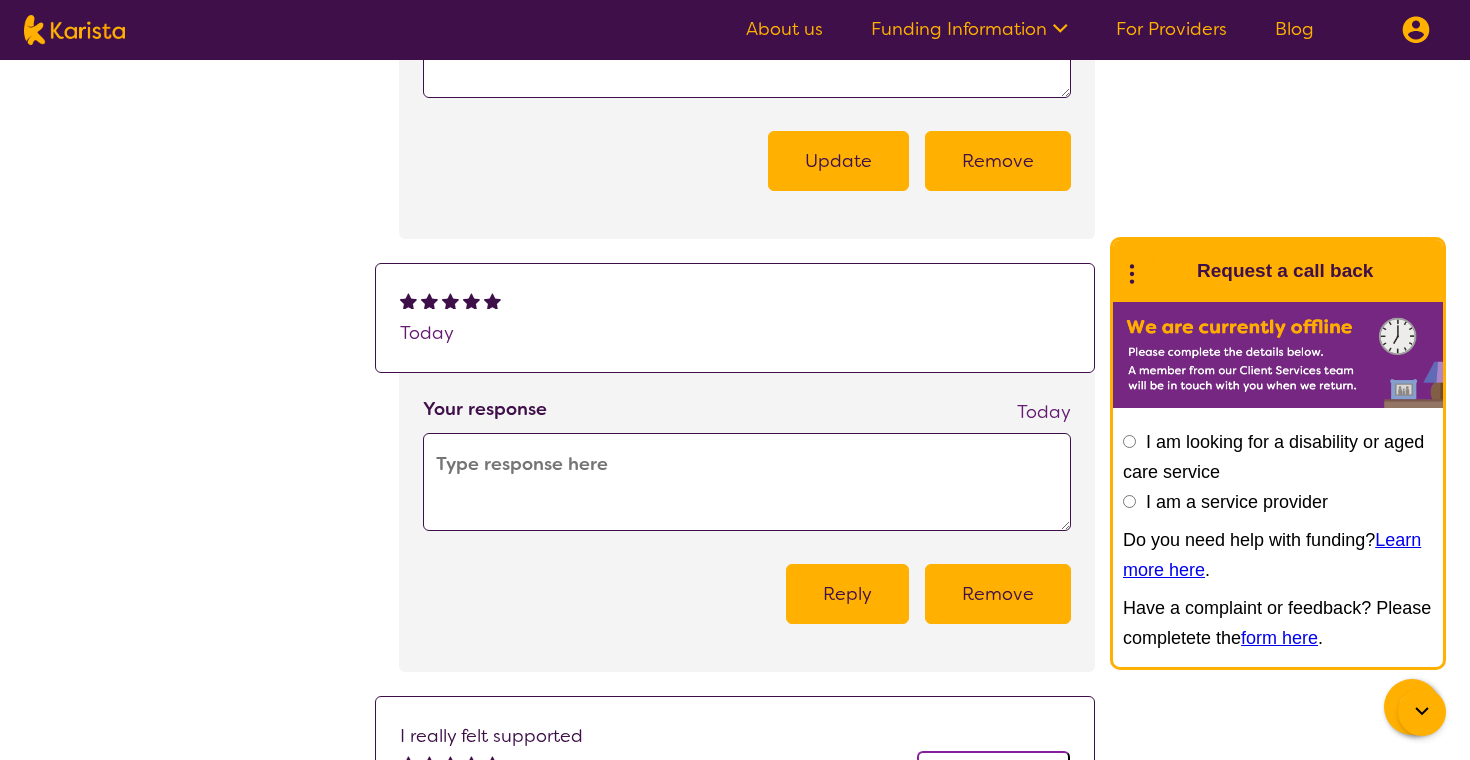 scroll, scrollTop: 684, scrollLeft: 0, axis: vertical 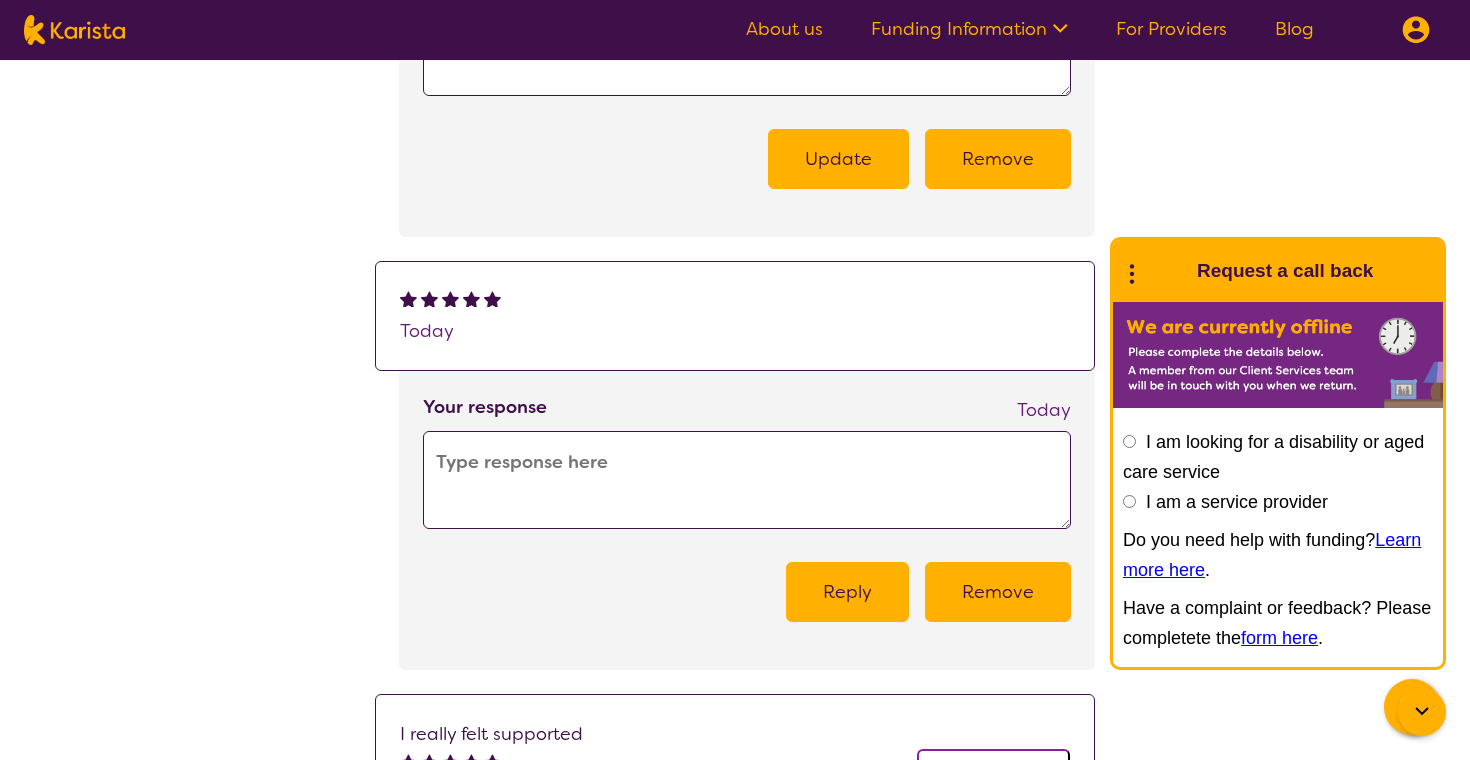 click at bounding box center (747, 480) 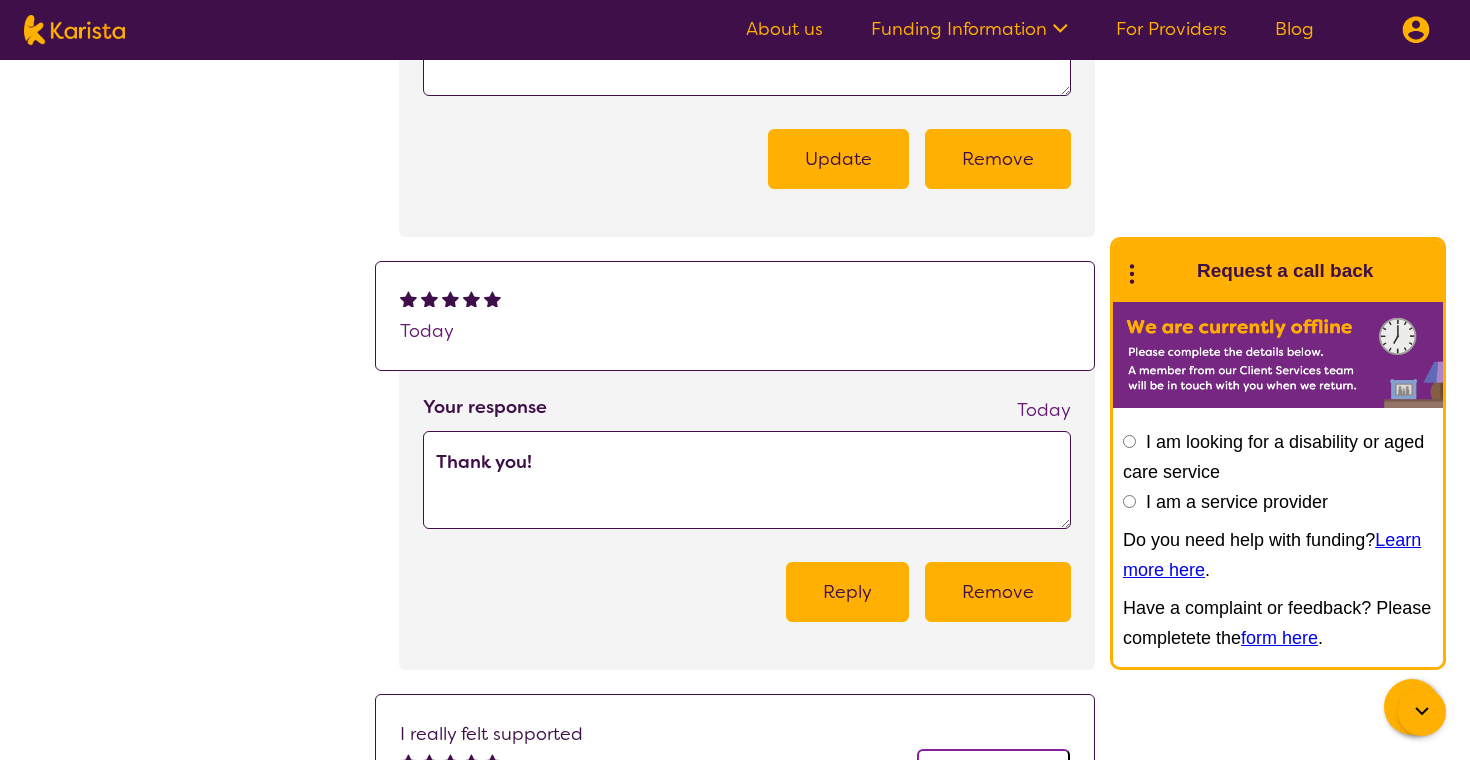 type on "Thank you!" 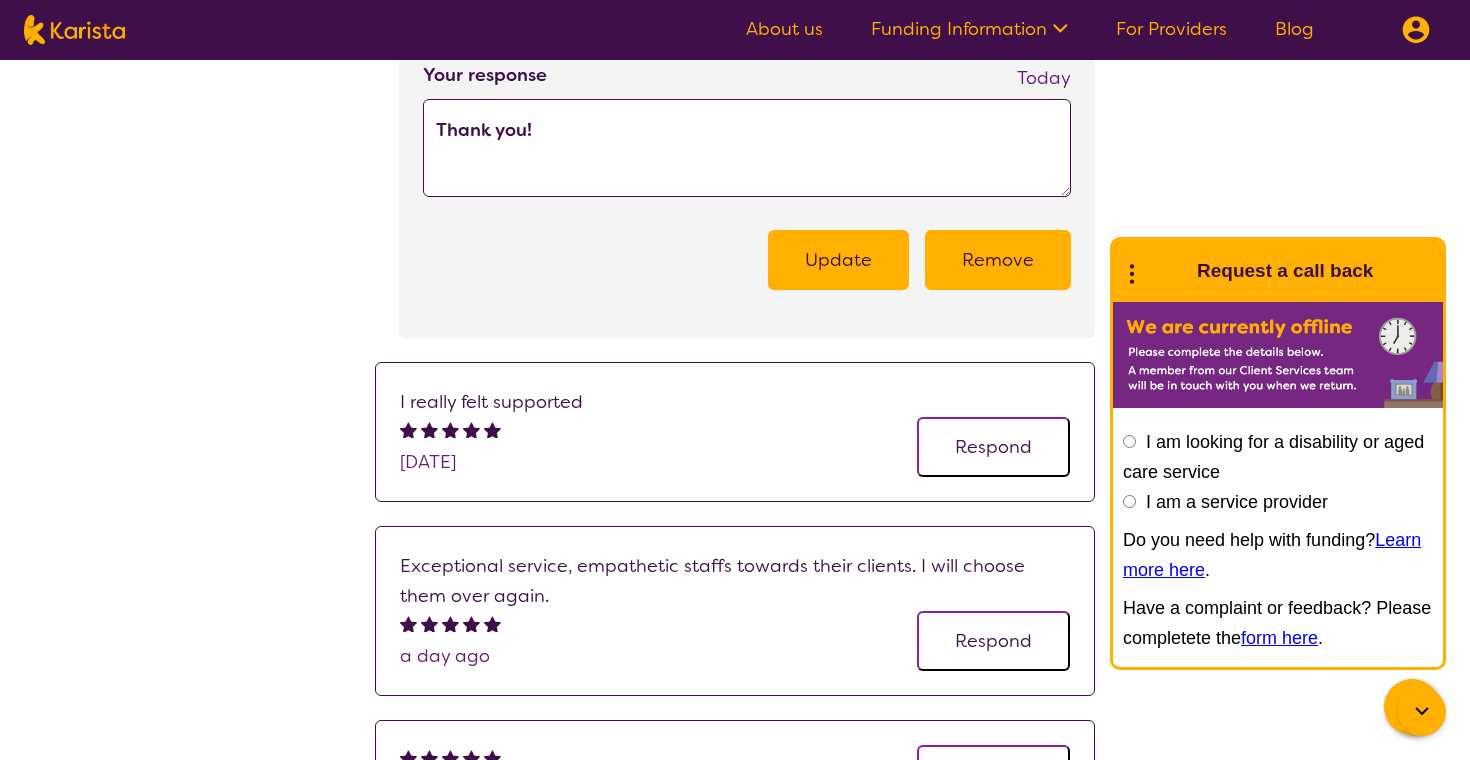 scroll, scrollTop: 1036, scrollLeft: 0, axis: vertical 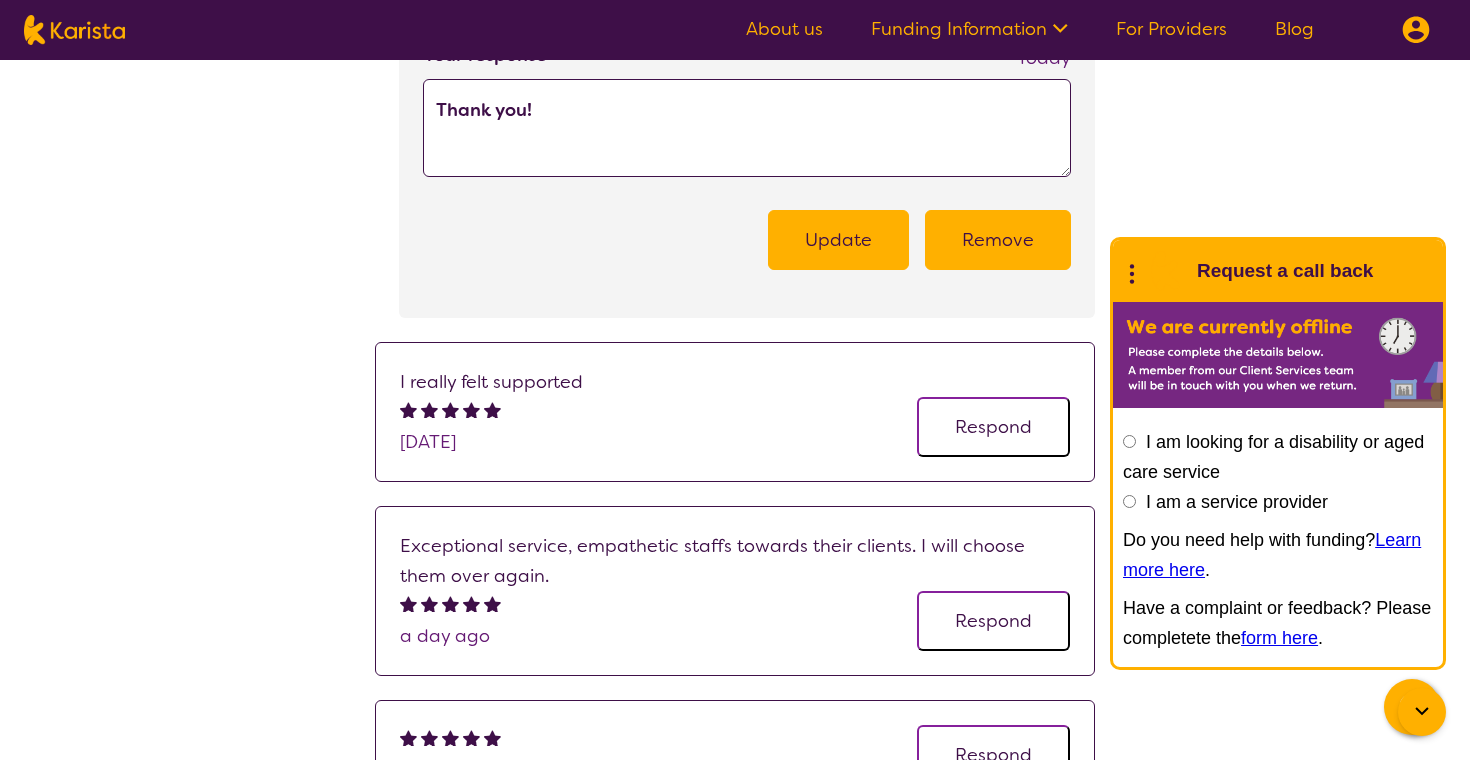 click on "Respond" at bounding box center (993, 427) 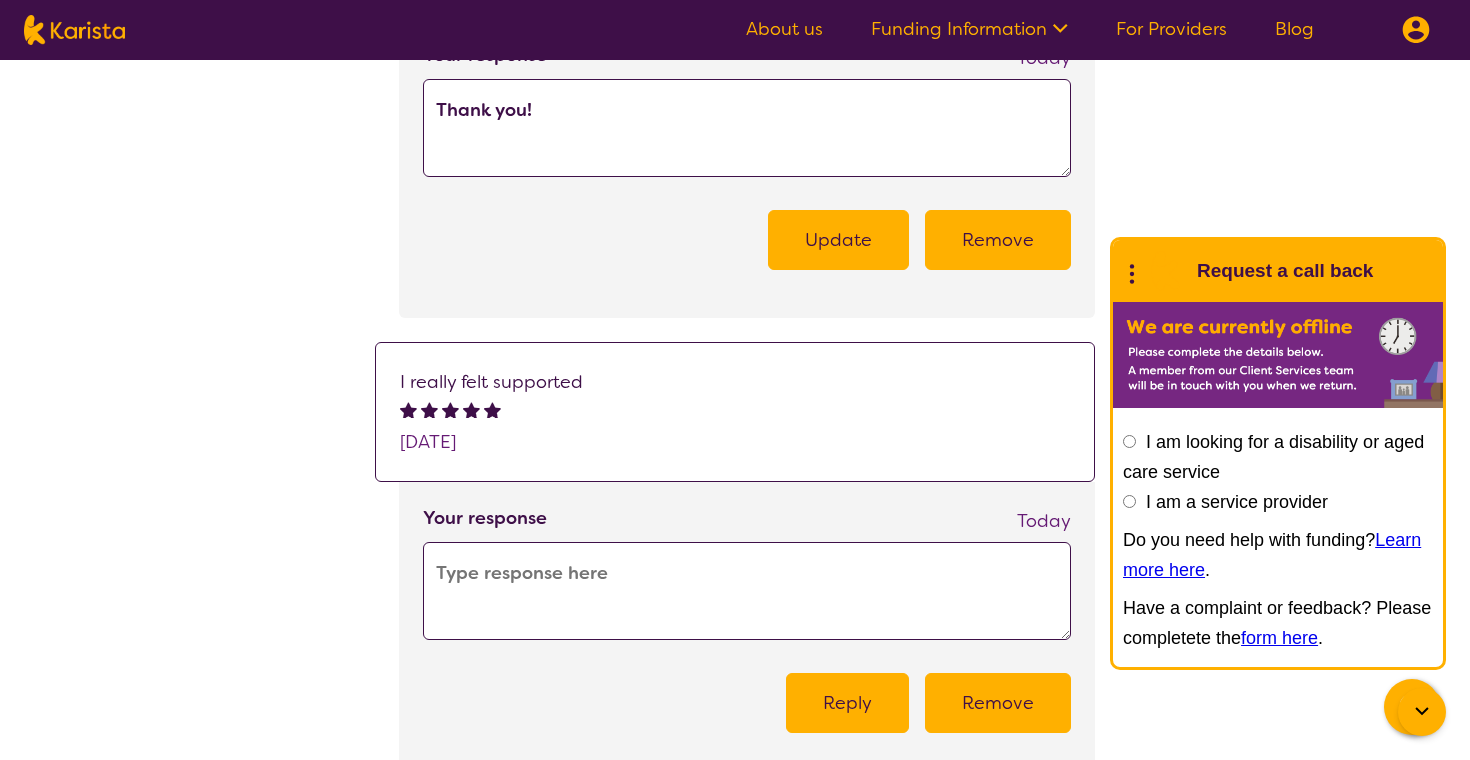 click at bounding box center [747, 591] 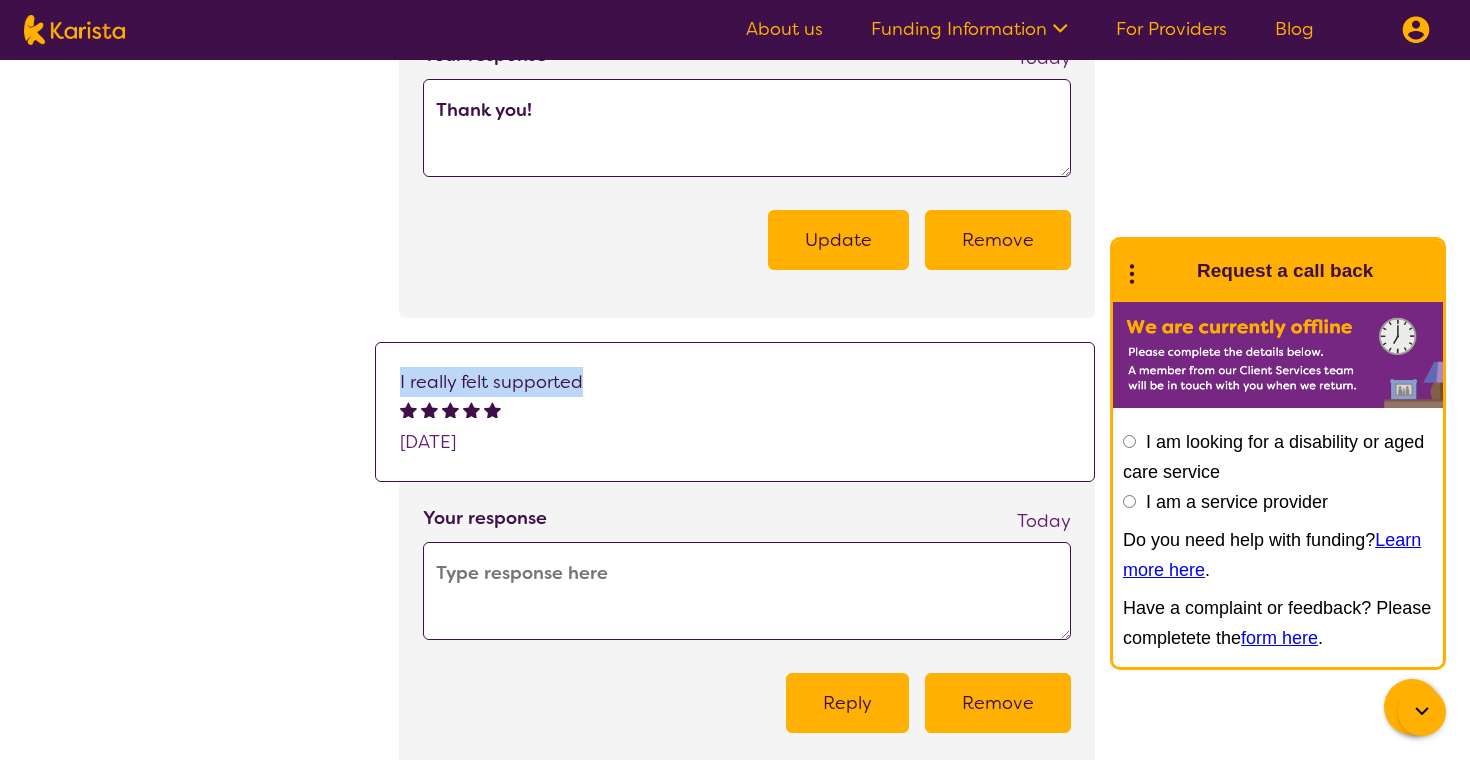 drag, startPoint x: 581, startPoint y: 385, endPoint x: 392, endPoint y: 385, distance: 189 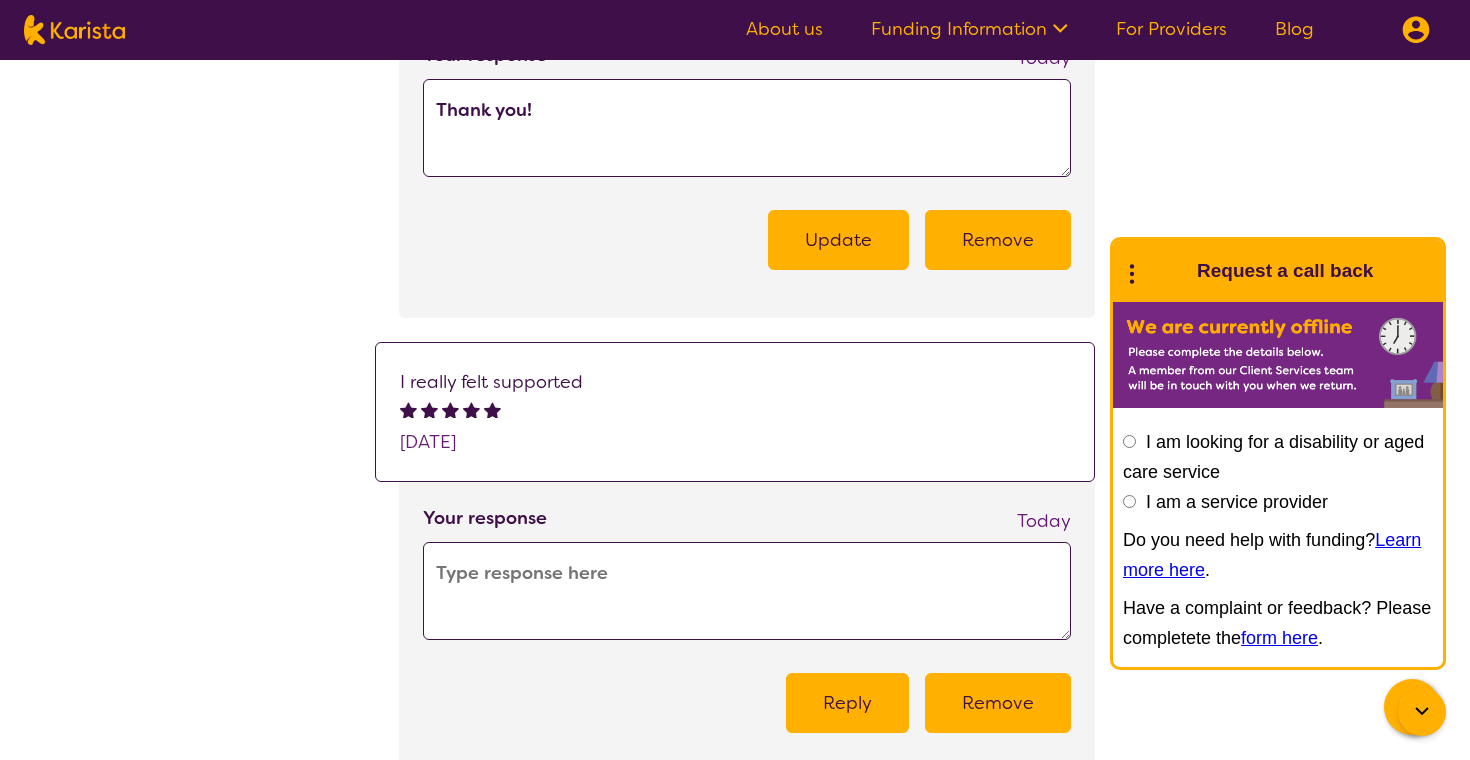 click on "[TIME_REFERENCE]" at bounding box center (735, 427) 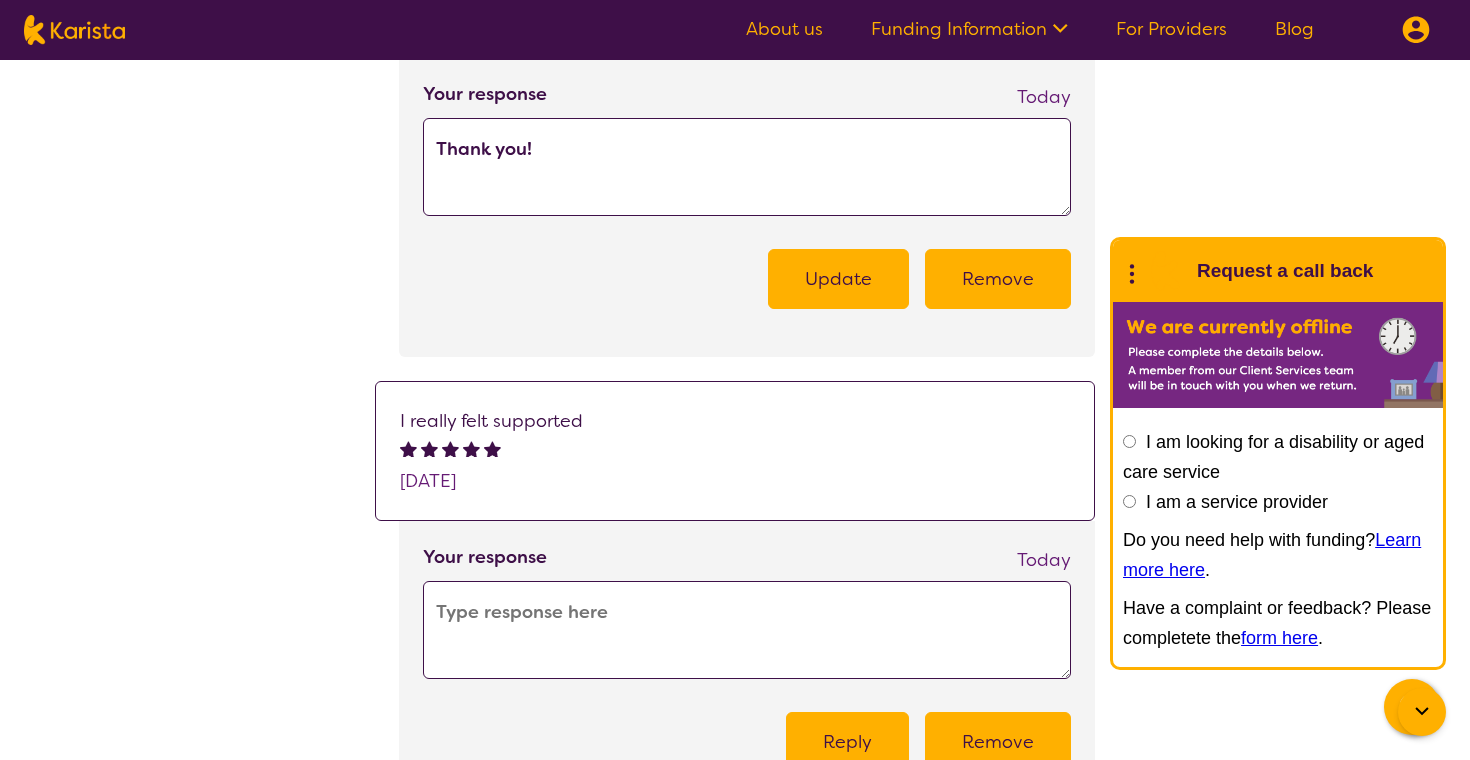 scroll, scrollTop: 1002, scrollLeft: 0, axis: vertical 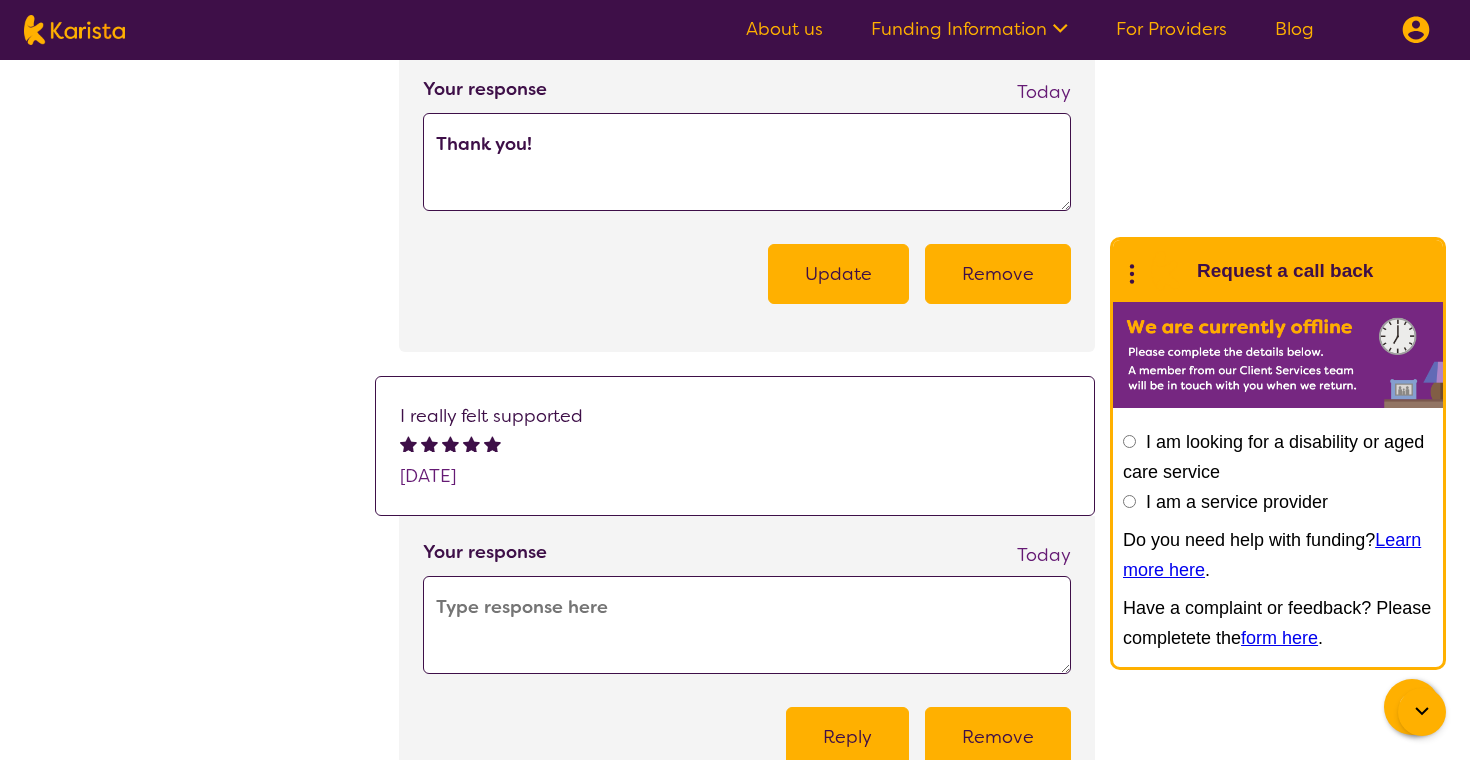 click at bounding box center (747, 625) 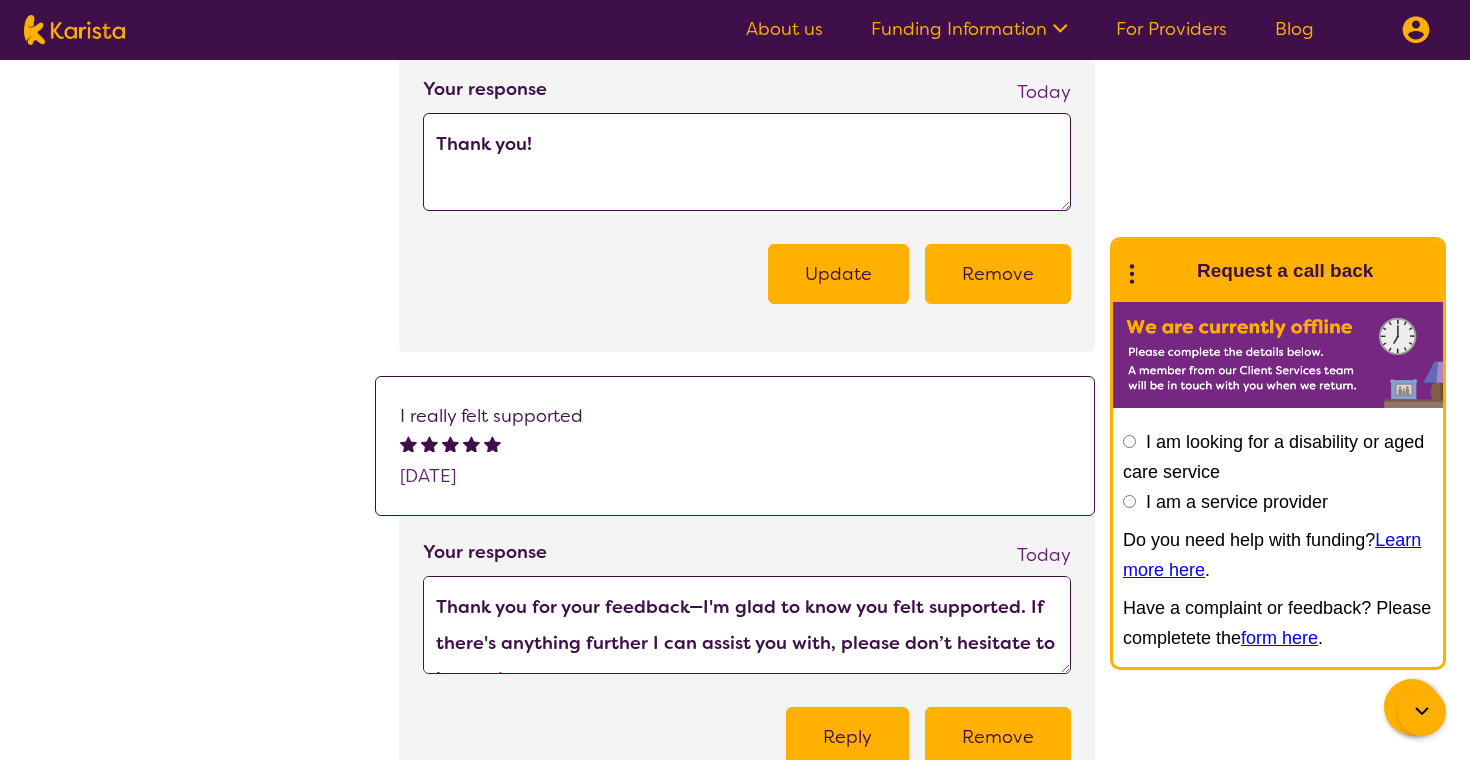 scroll, scrollTop: 233, scrollLeft: 0, axis: vertical 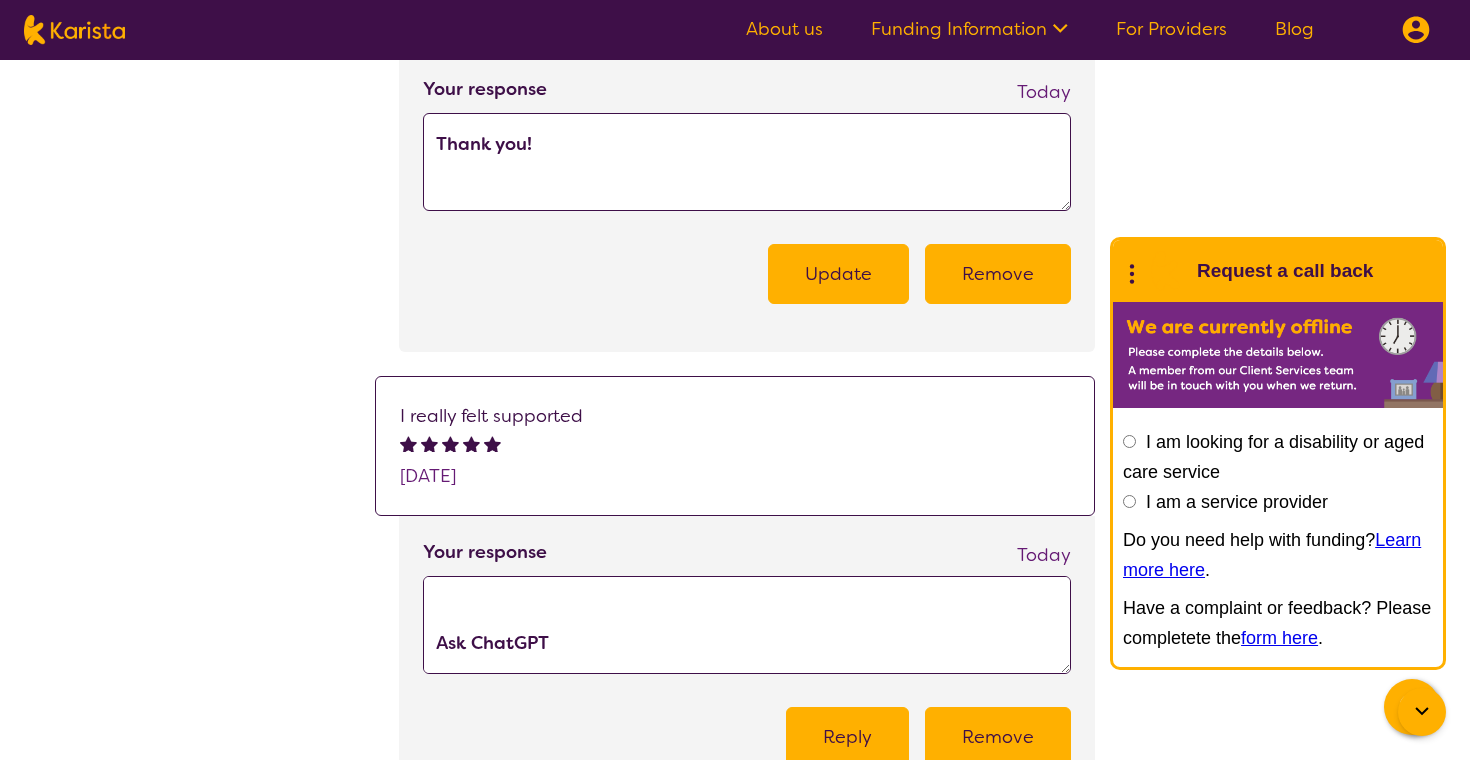click on "Thank you for your feedback—I'm glad to know you felt supported. If there's anything further I can assist you with, please don’t hesitate to let me know.
Ask ChatGPT" at bounding box center [747, 625] 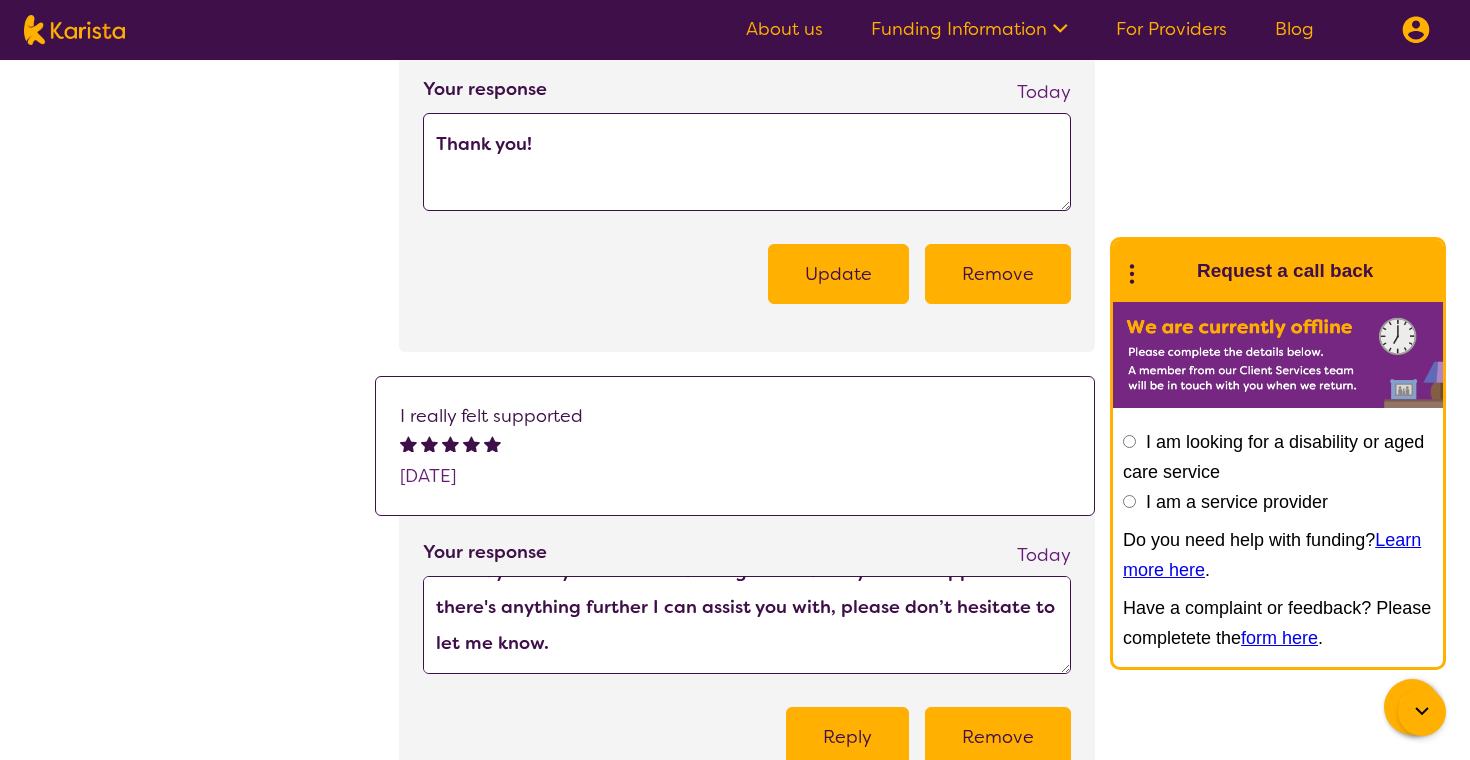 scroll, scrollTop: 216, scrollLeft: 0, axis: vertical 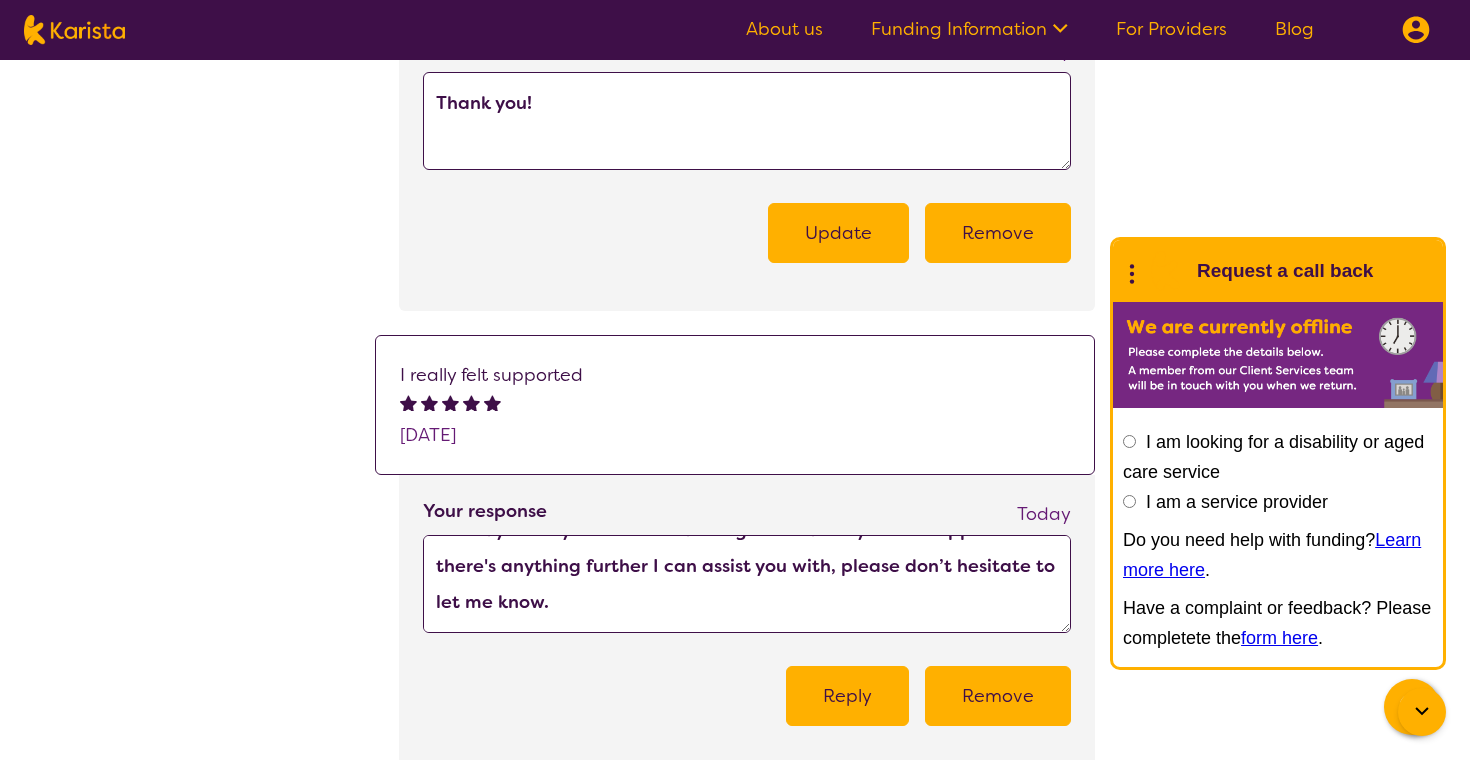 click on "Thank you for your feedback—I'm glad to know you felt supported. If there's anything further I can assist you with, please don’t hesitate to let me know." at bounding box center (747, 584) 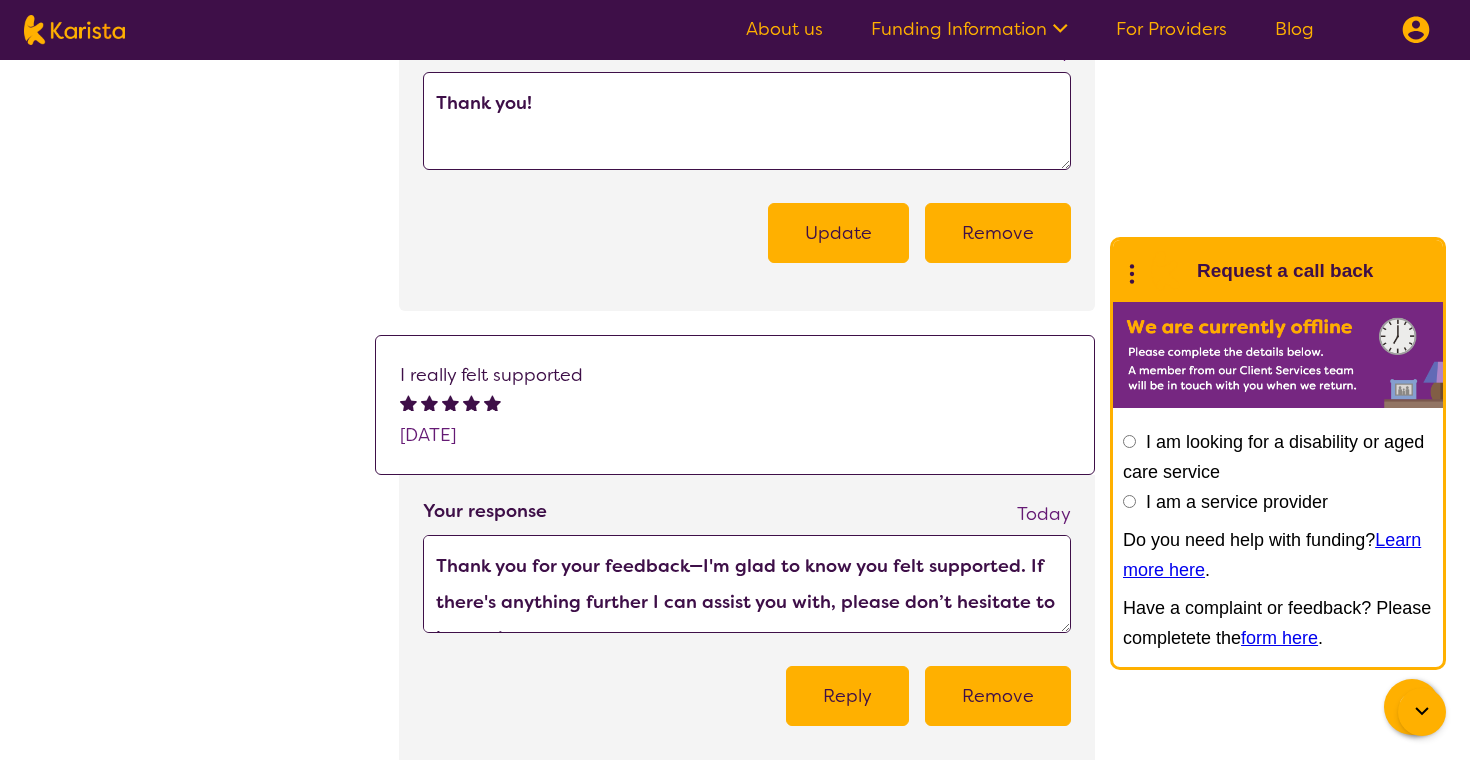 scroll, scrollTop: 233, scrollLeft: 0, axis: vertical 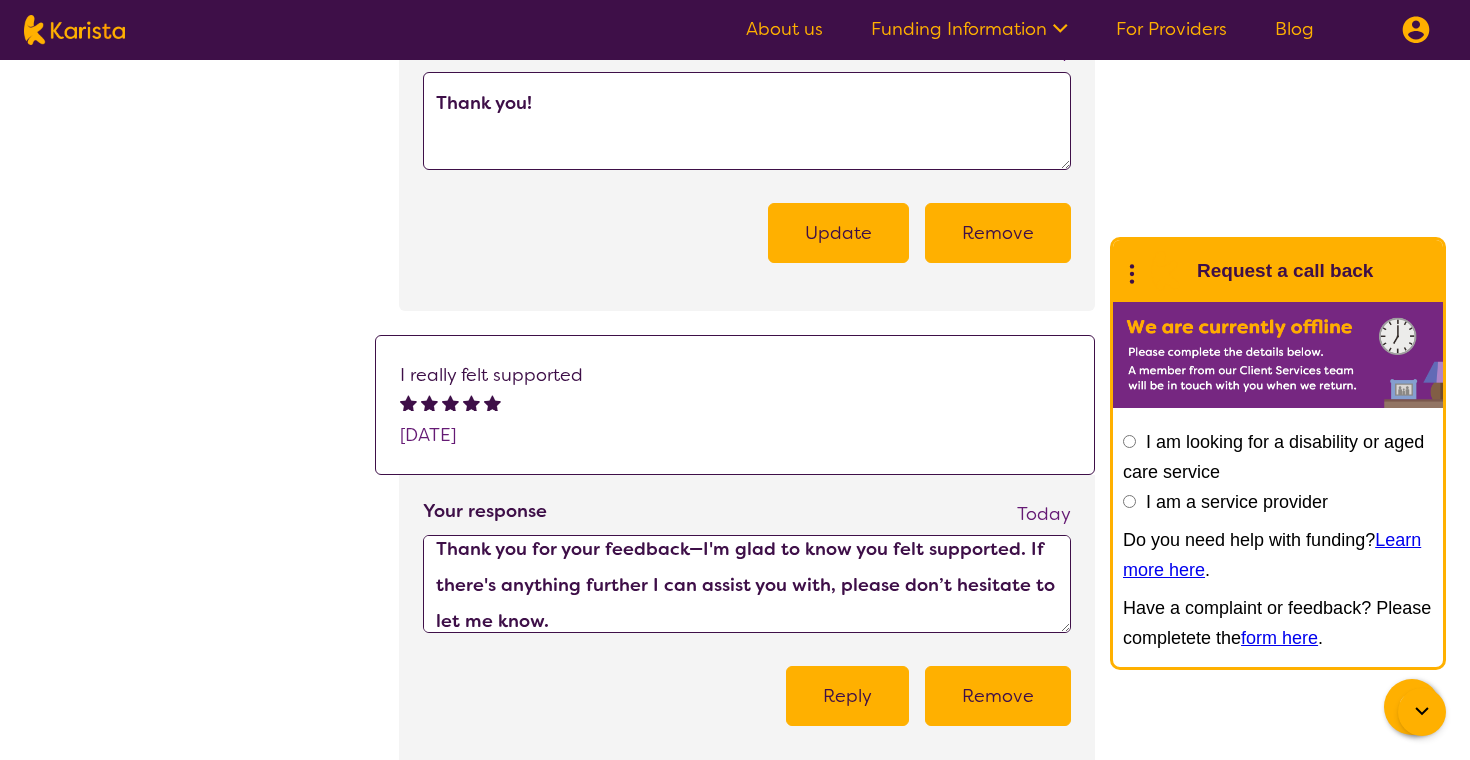 click on "Thank you for your feedback—I'm glad to know you felt supported. If there's anything further I can assist you with, please don’t hesitate to let me know.
Thank you for your feedback—I'm glad to know you felt supported. If there's anything further I can assist you with, please don’t hesitate to let me know." at bounding box center (747, 584) 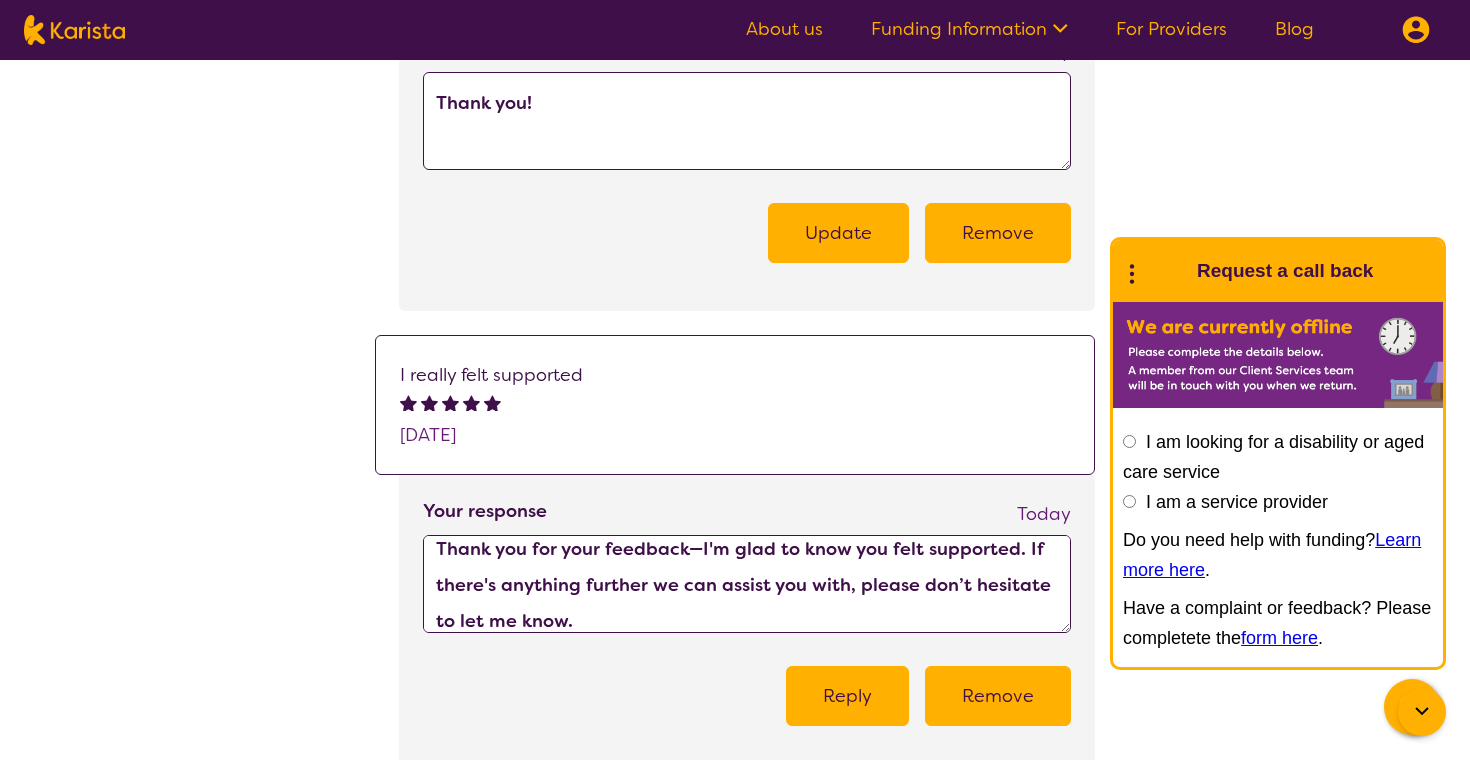 click on "Thank you for your feedback—I'm glad to know you felt supported. If there's anything further I can assist you with, please don’t hesitate to let me know.
Thank you for your feedback—I'm glad to know you felt supported. If there's anything further we can assist you with, please don’t hesitate to let me know." at bounding box center [747, 584] 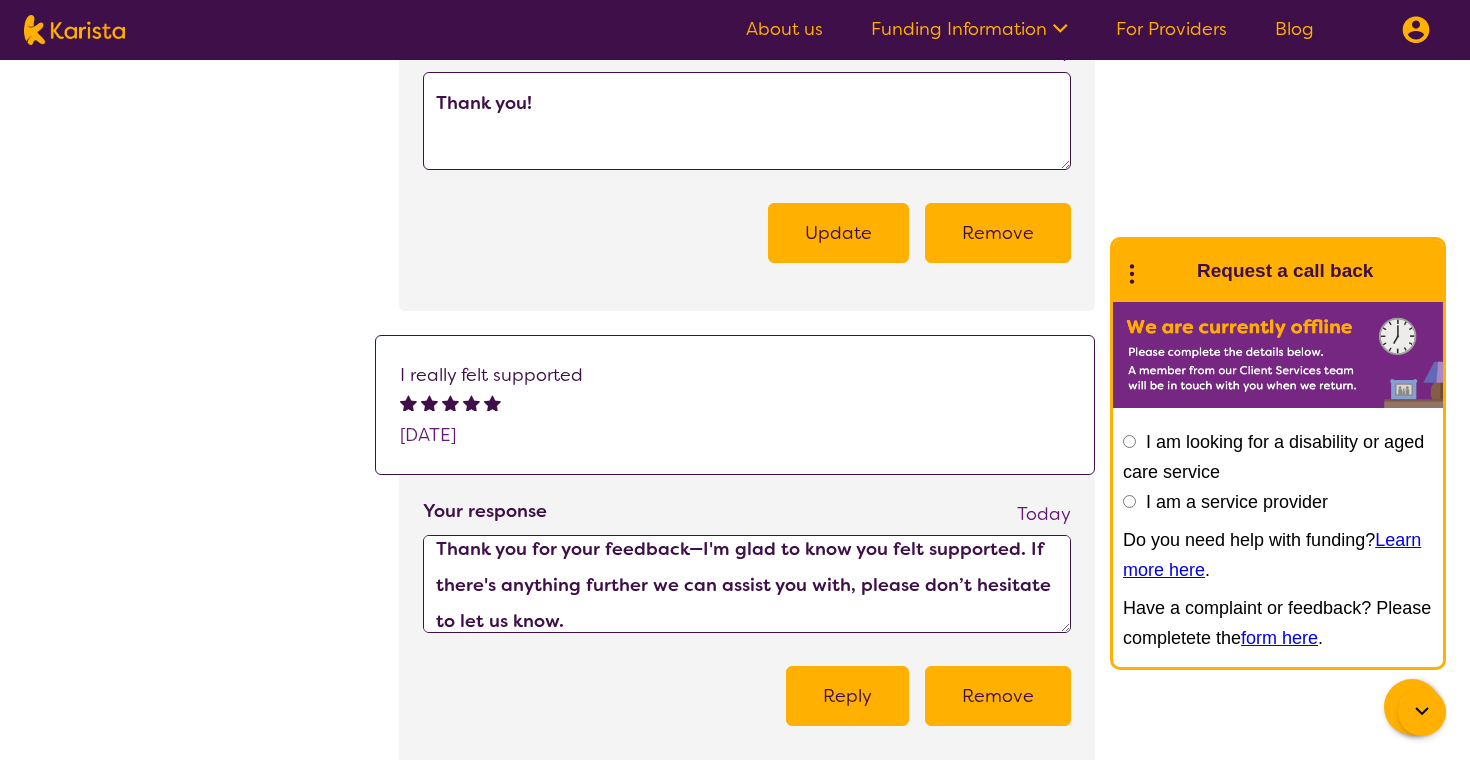click on "Thank you for your feedback—I'm glad to know you felt supported. If there's anything further I can assist you with, please don’t hesitate to let me know.
Thank you for your feedback—I'm glad to know you felt supported. If there's anything further we can assist you with, please don’t hesitate to let us know." at bounding box center (747, 584) 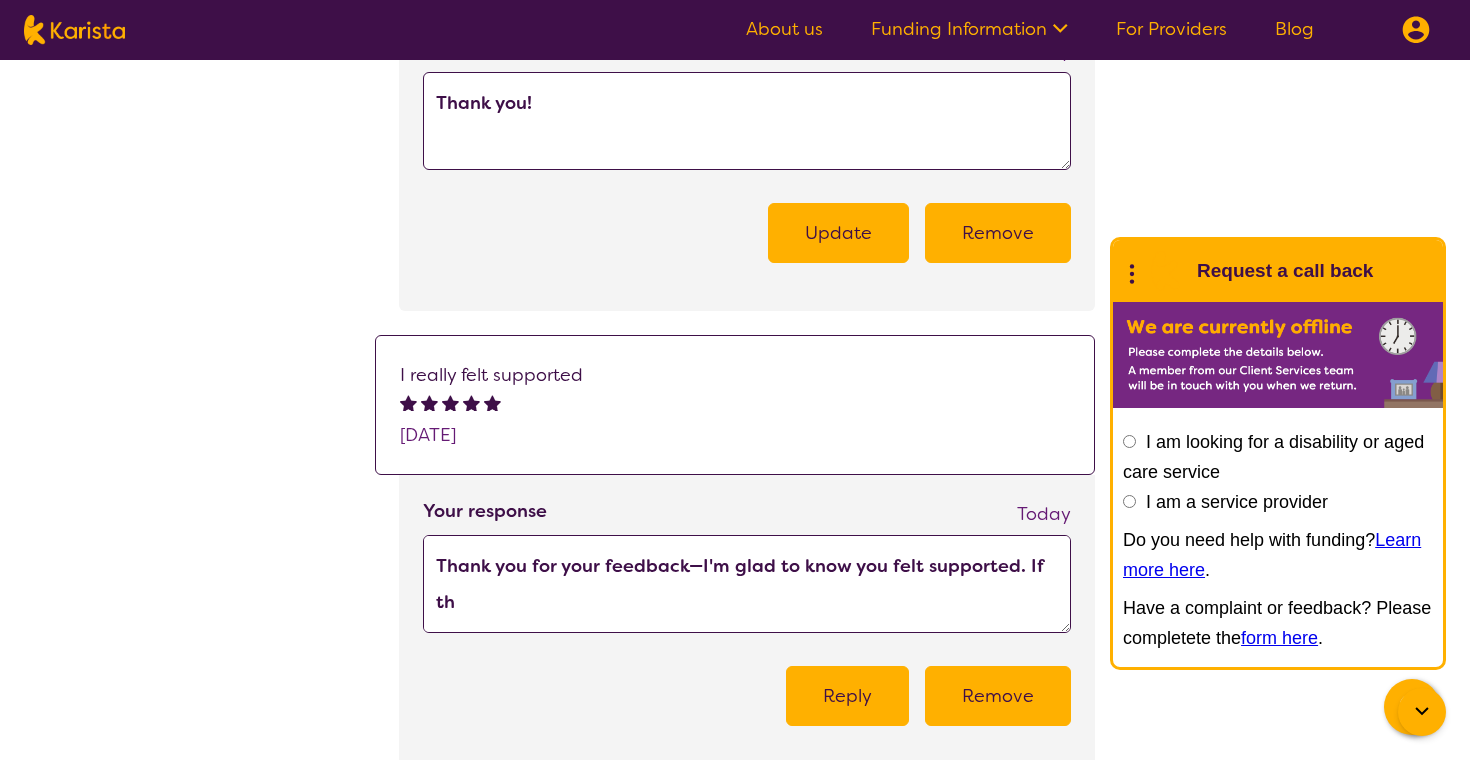 scroll, scrollTop: 180, scrollLeft: 0, axis: vertical 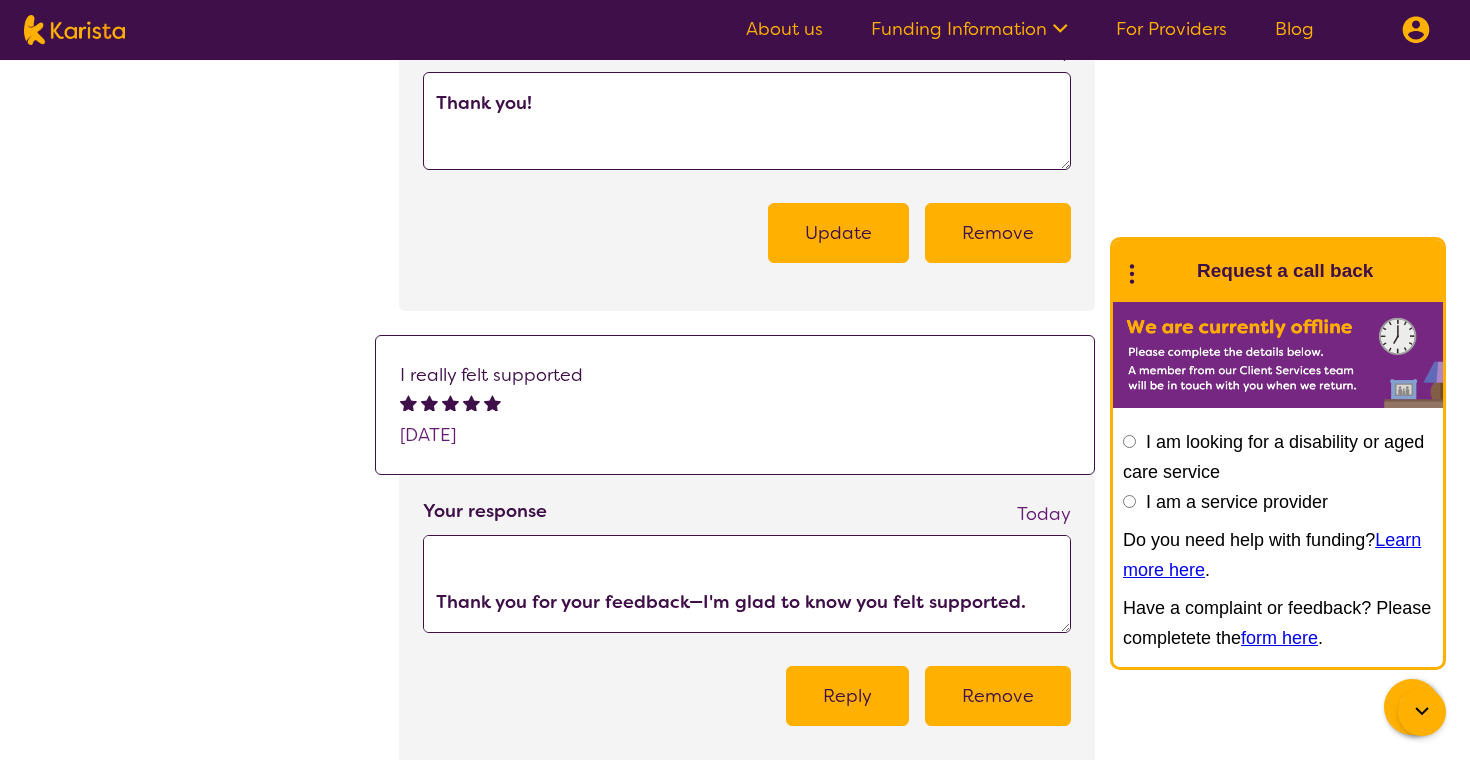 type on "Thank you for your feedback—I'm glad to know you felt supported. If there's anything further I can assist you with, please don’t hesitate to let me know.
Thank you for your feedback—I'm glad to know you felt supported." 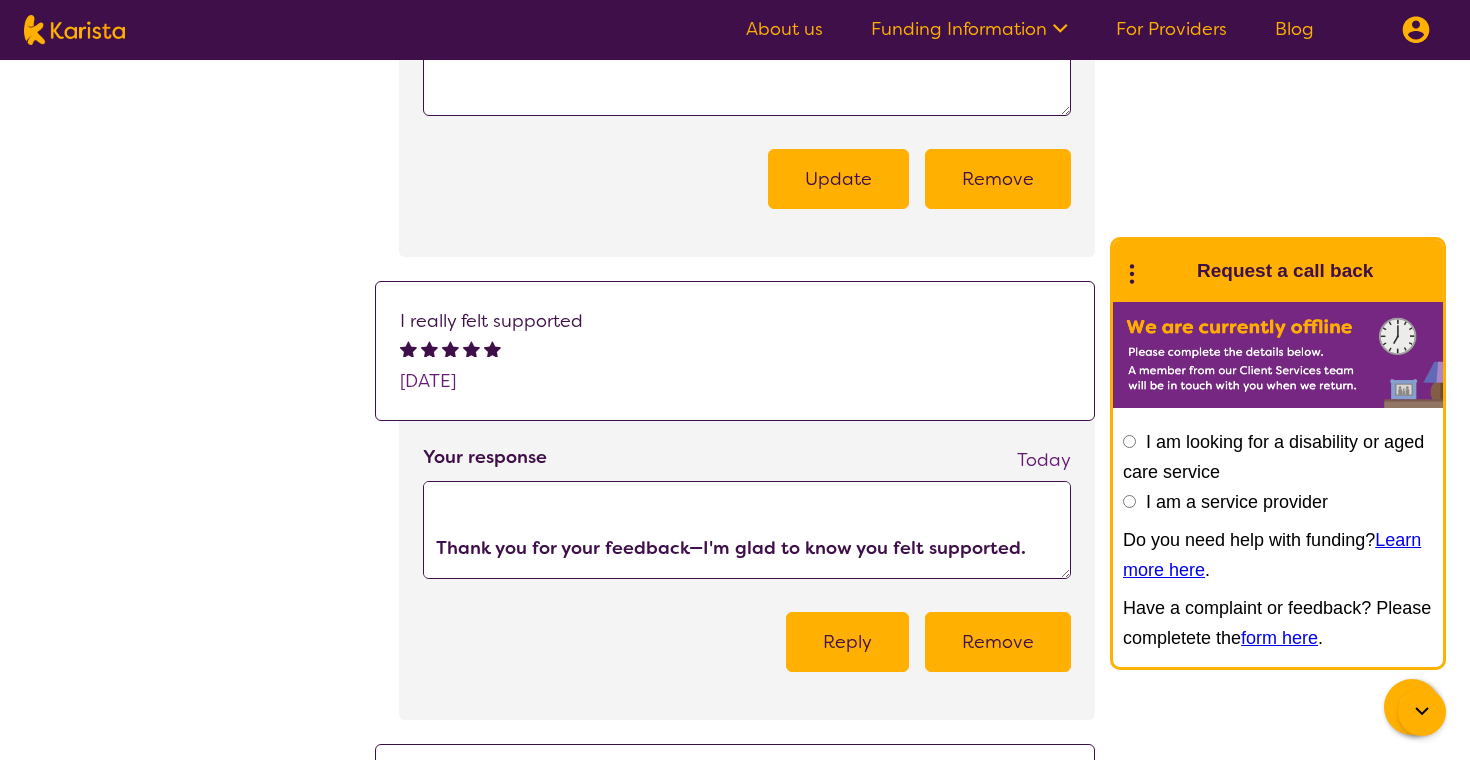 scroll, scrollTop: 1089, scrollLeft: 0, axis: vertical 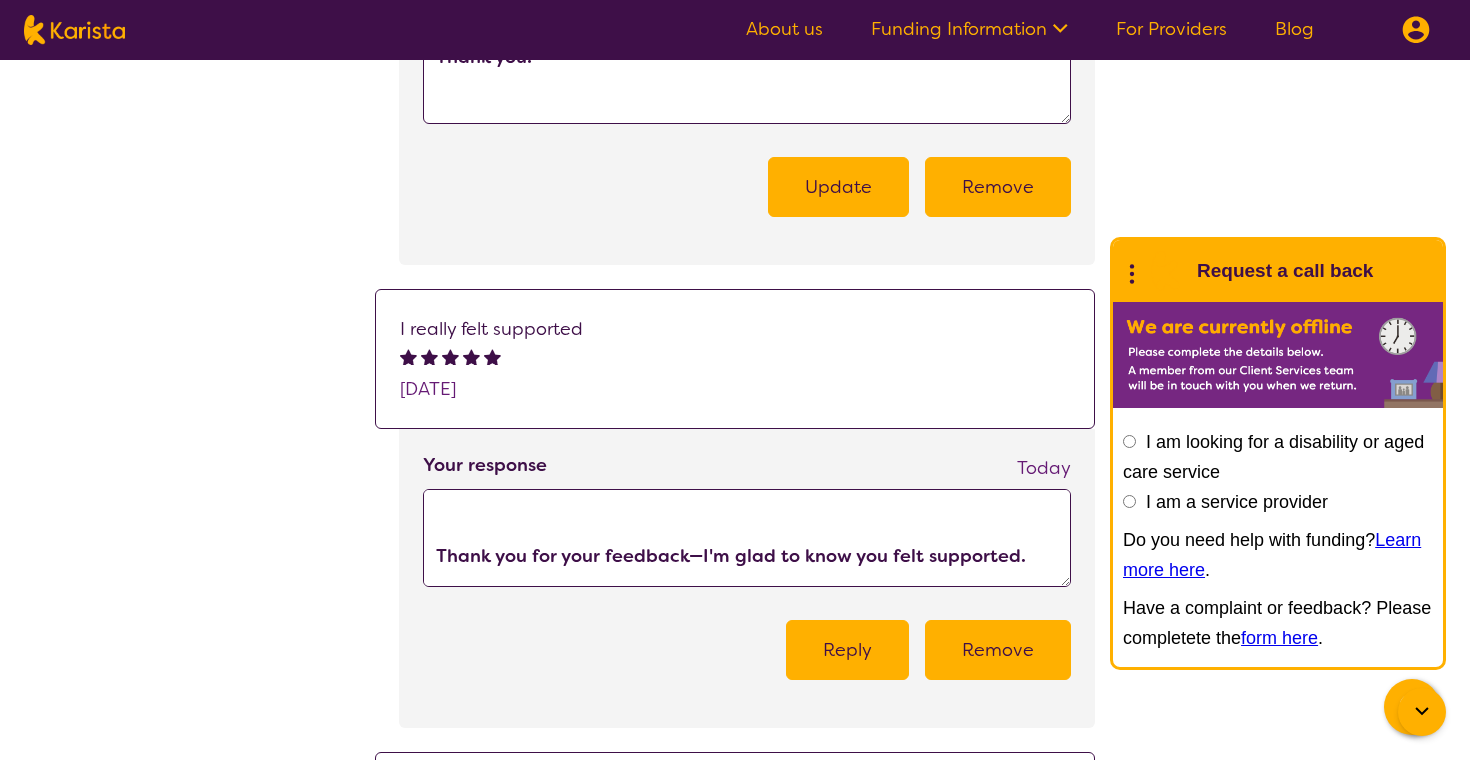 click on "Reply" at bounding box center [847, 650] 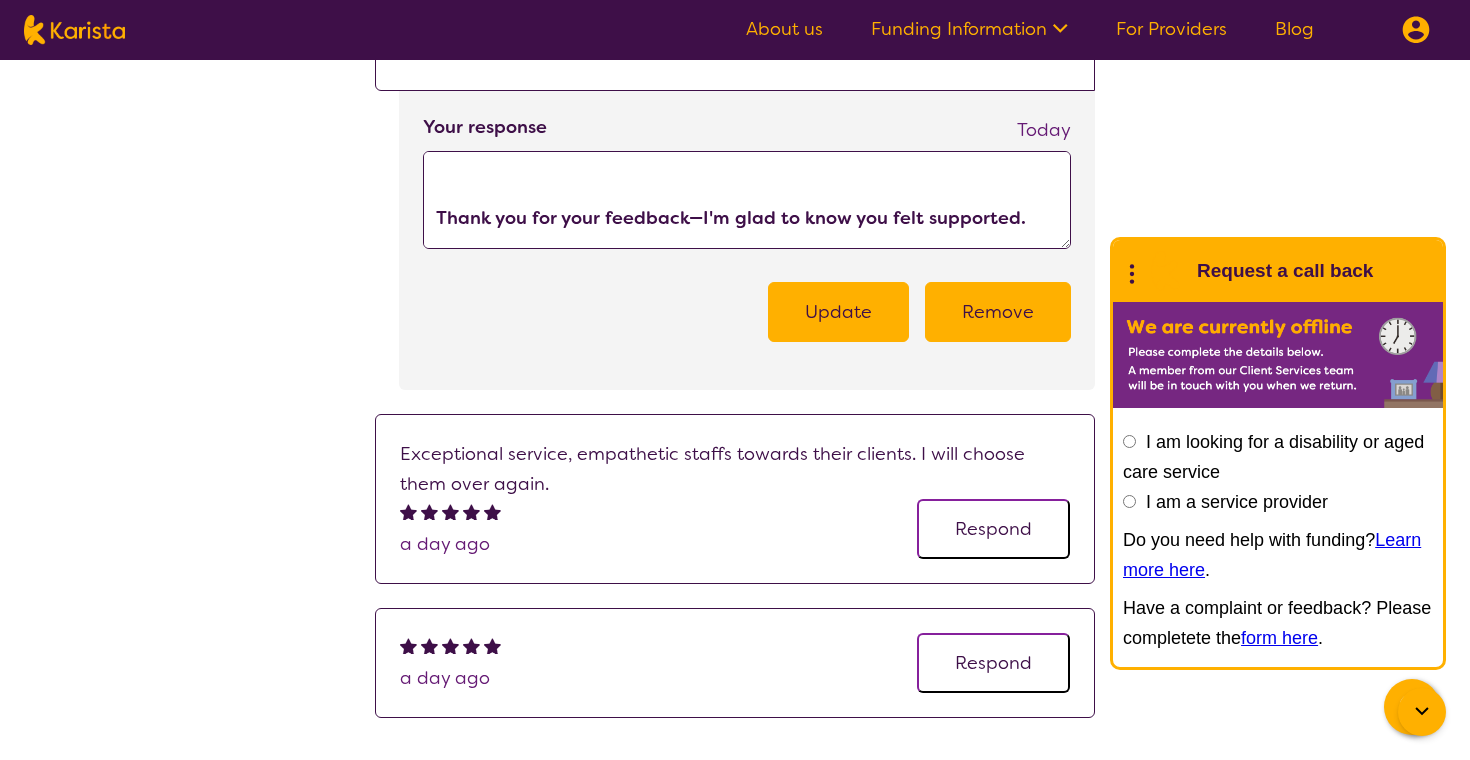 scroll, scrollTop: 1428, scrollLeft: 0, axis: vertical 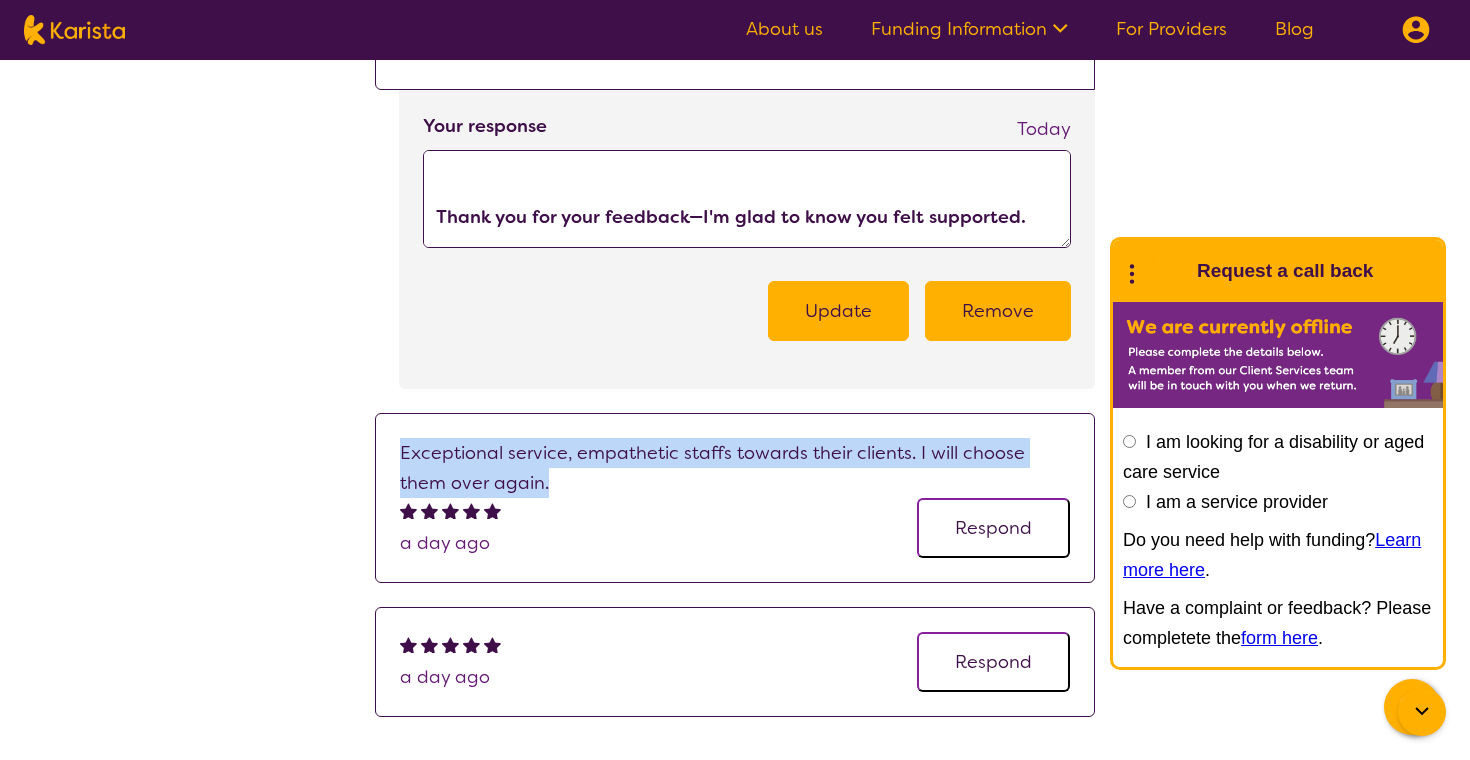 drag, startPoint x: 493, startPoint y: 485, endPoint x: 403, endPoint y: 451, distance: 96.20811 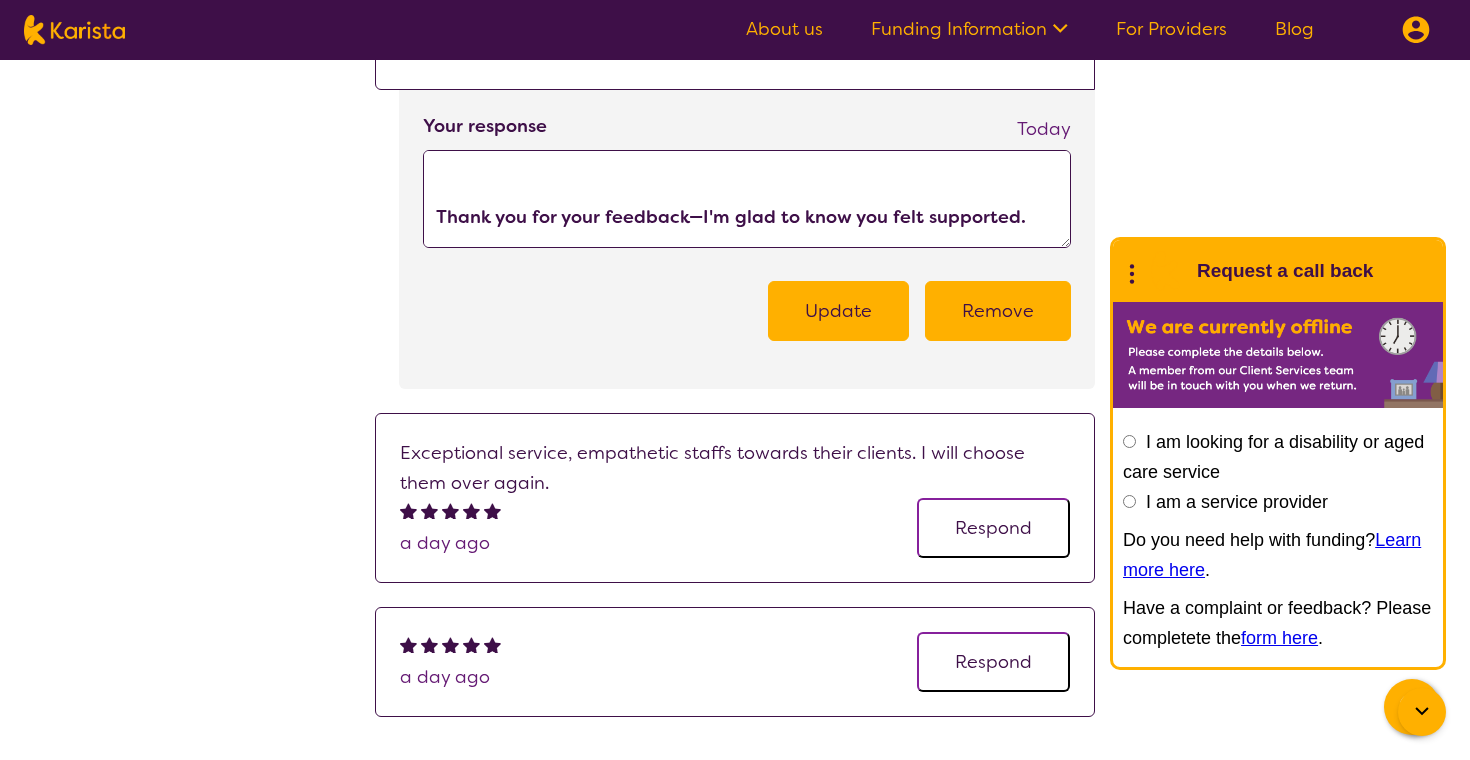 click on "Provider admin Next Level lifestyle Solution View profile Generate link to ask your customers to review on Karista Welcome My Profile My Reviews All reviews Show only reviews pending responses 1 - 5 of 16 reviews Today Your response Today Thank you! Update Remove Today Your response Today Thank you! Update Remove I really felt supported Yesterday Your response Today Thank you for your feedback—I'm glad to know you felt supported. If there's anything further I can assist you with, please don’t hesitate to let me know.
Thank you for your feedback—I'm glad to know you felt supported.  Update Remove Exceptional service, empathetic staffs towards their clients. I will choose them over again. a day ago Respond a day ago Respond ← 1 2 3 4 →" at bounding box center (735, -275) 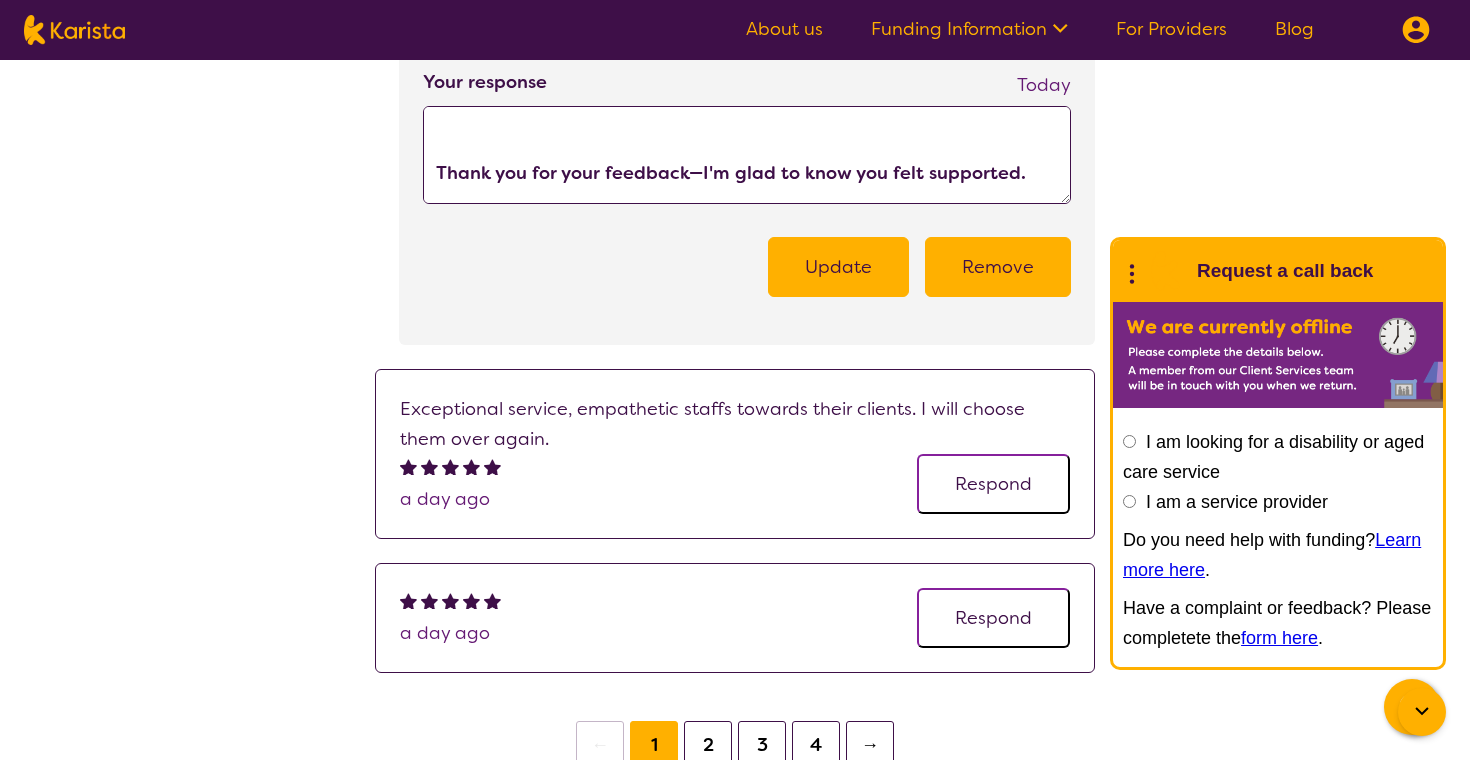 scroll, scrollTop: 1478, scrollLeft: 0, axis: vertical 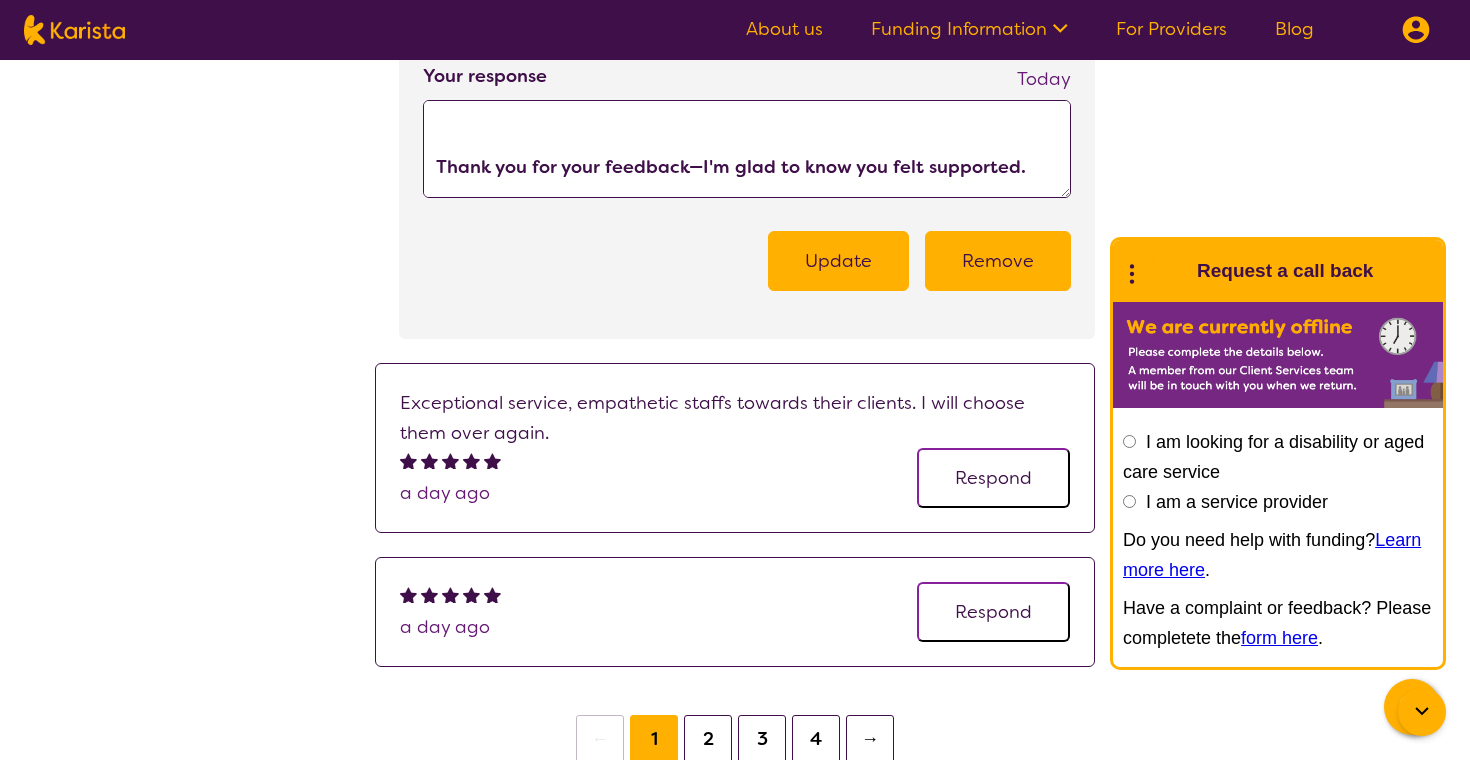 click on "Respond" at bounding box center [993, 478] 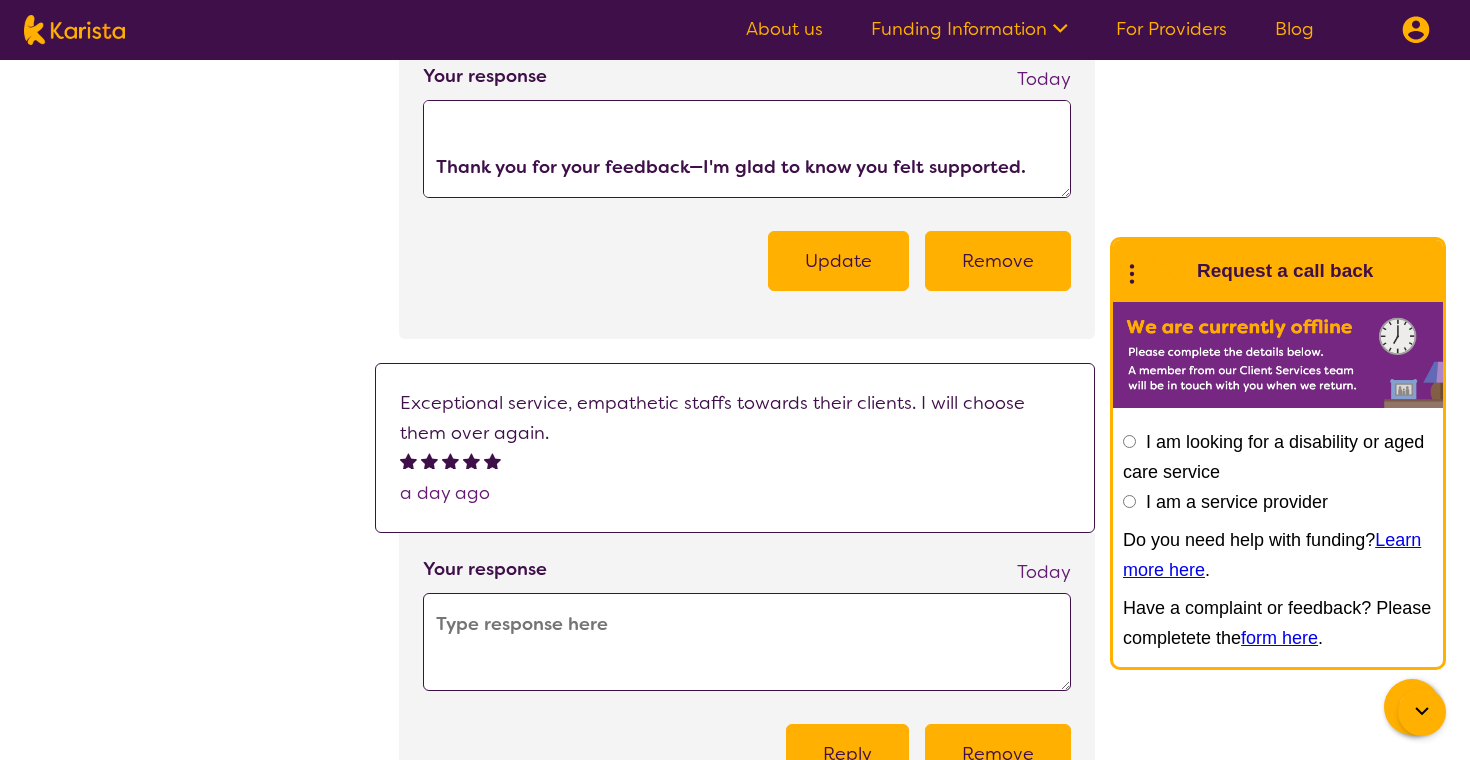 click at bounding box center [747, 642] 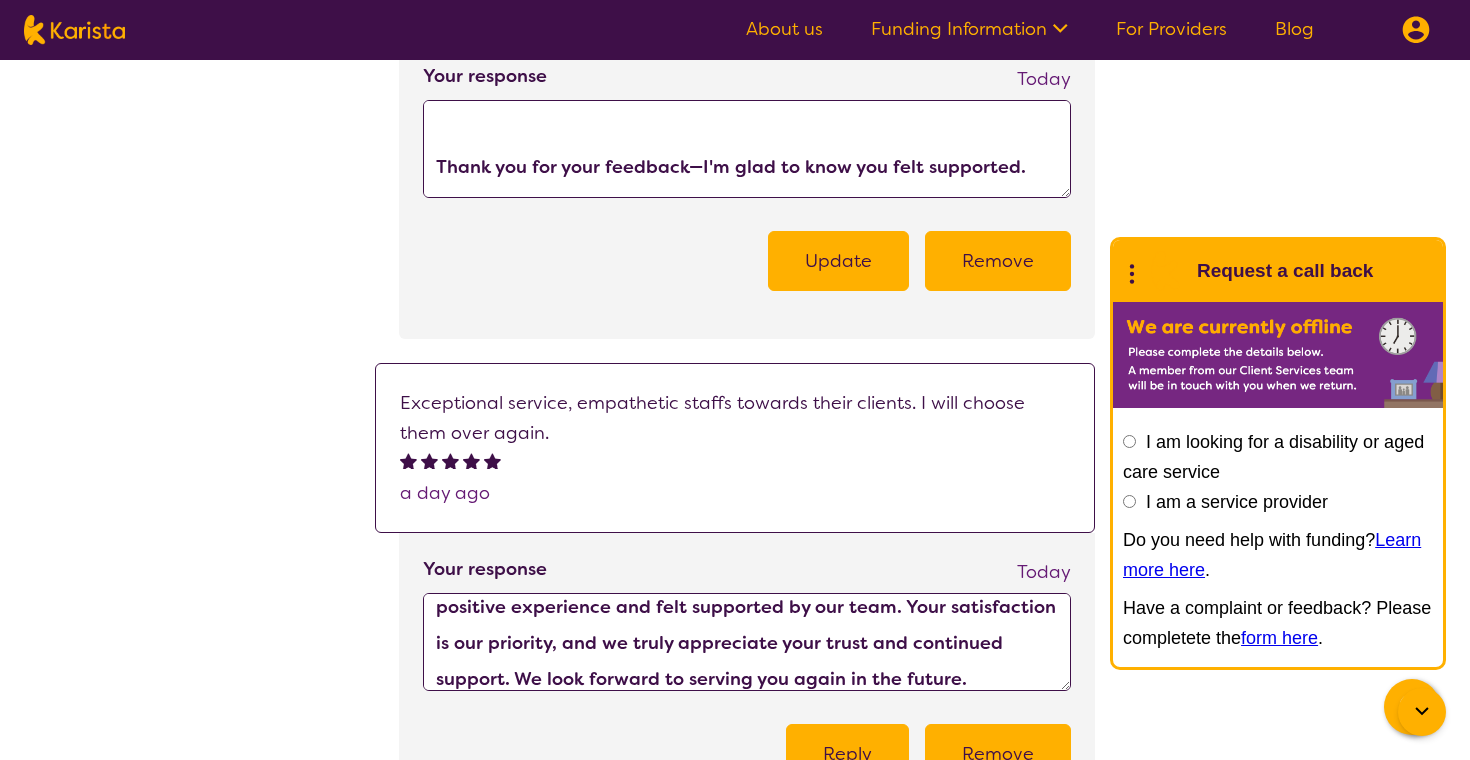 scroll, scrollTop: 72, scrollLeft: 0, axis: vertical 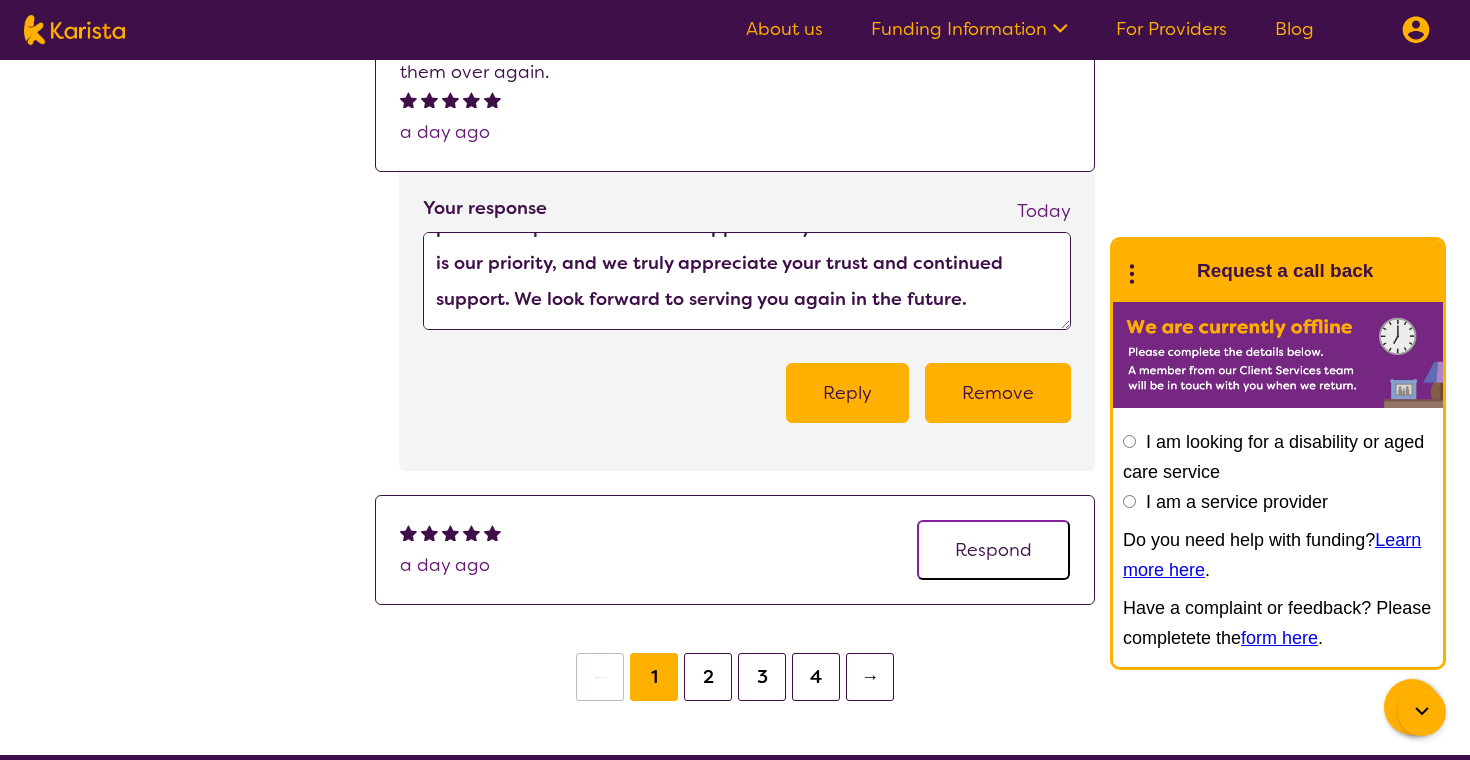 type on "Thank you for your kind words. We're pleased to hear that you had a positive experience and felt supported by our team. Your satisfaction is our priority, and we truly appreciate your trust and continued support. We look forward to serving you again in the future." 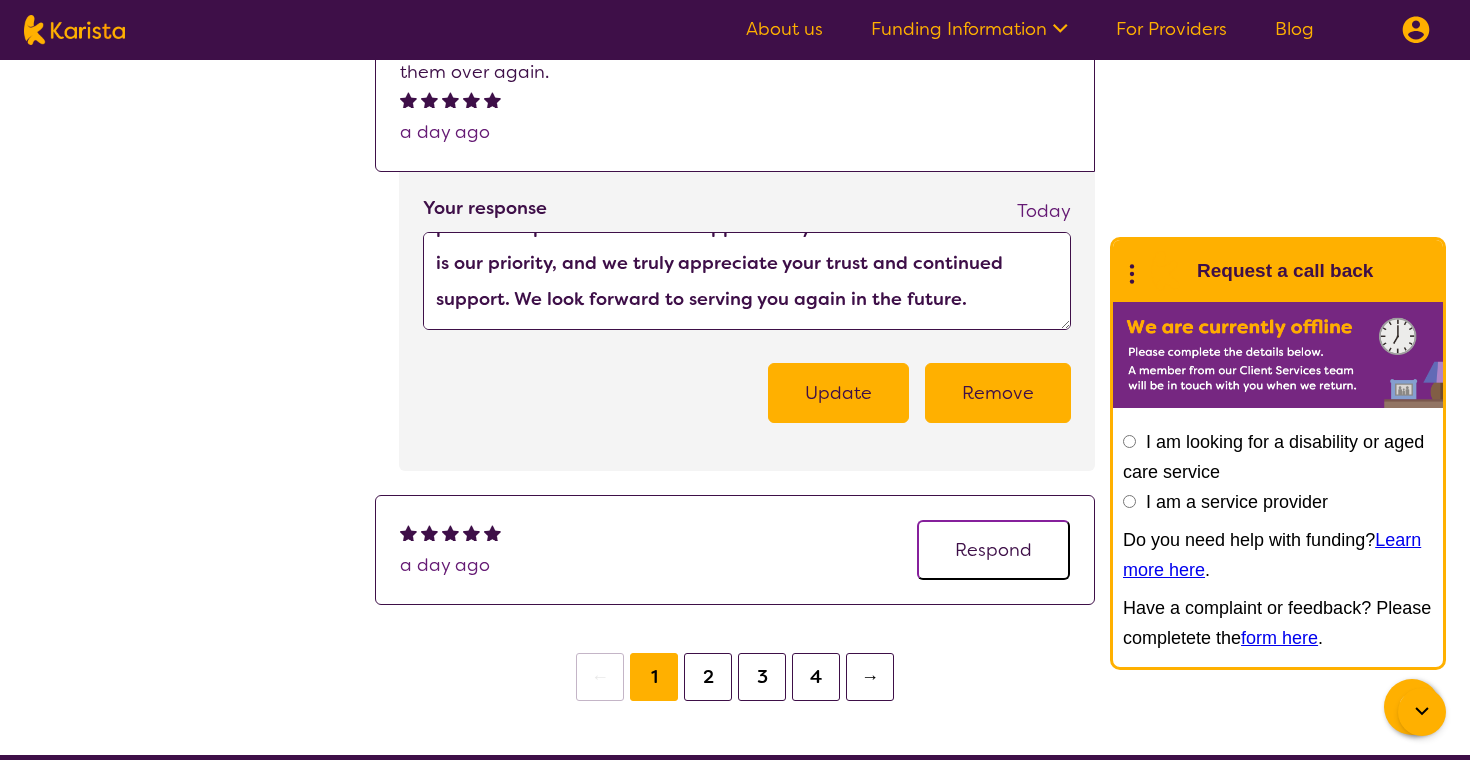 click on "a day ago Respond" at bounding box center (735, 550) 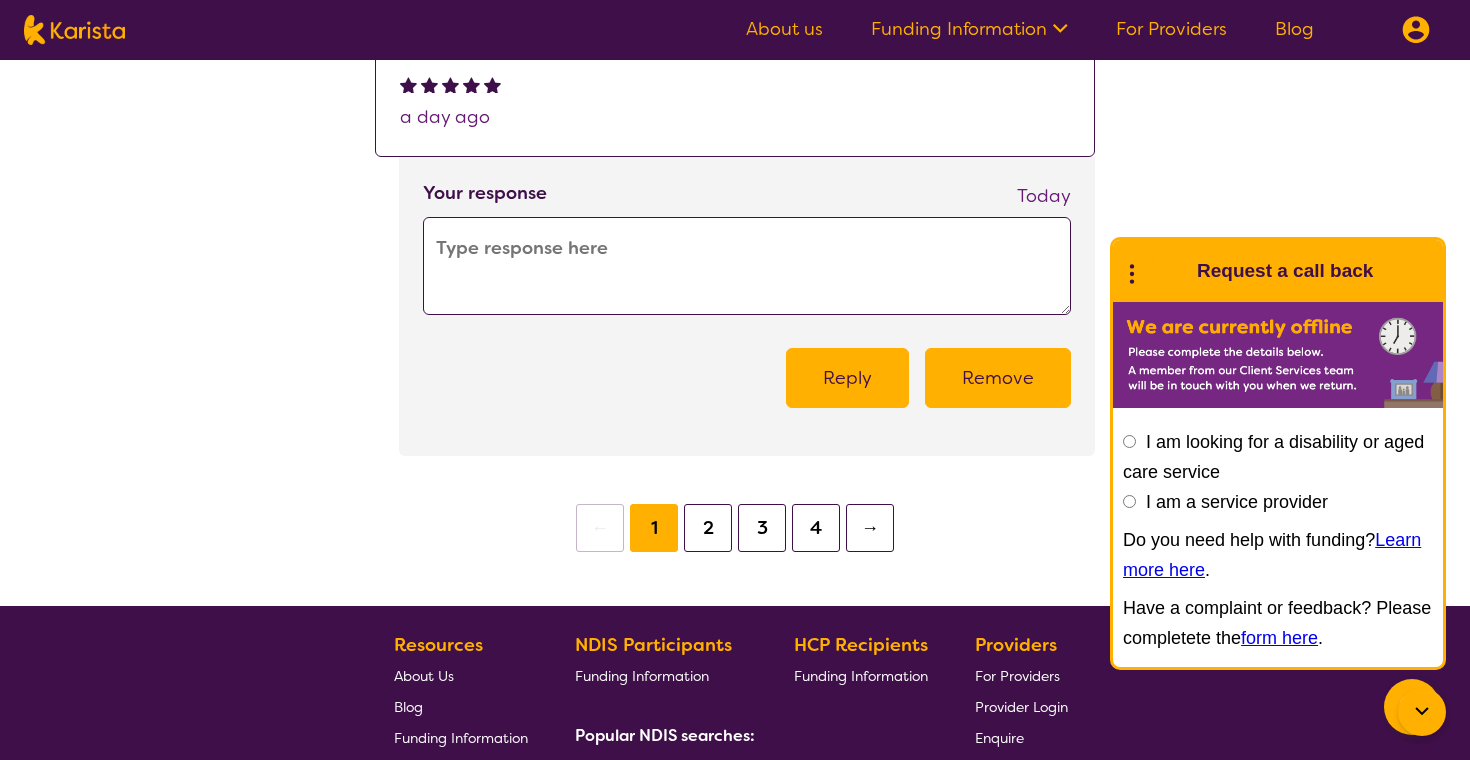 scroll, scrollTop: 2320, scrollLeft: 0, axis: vertical 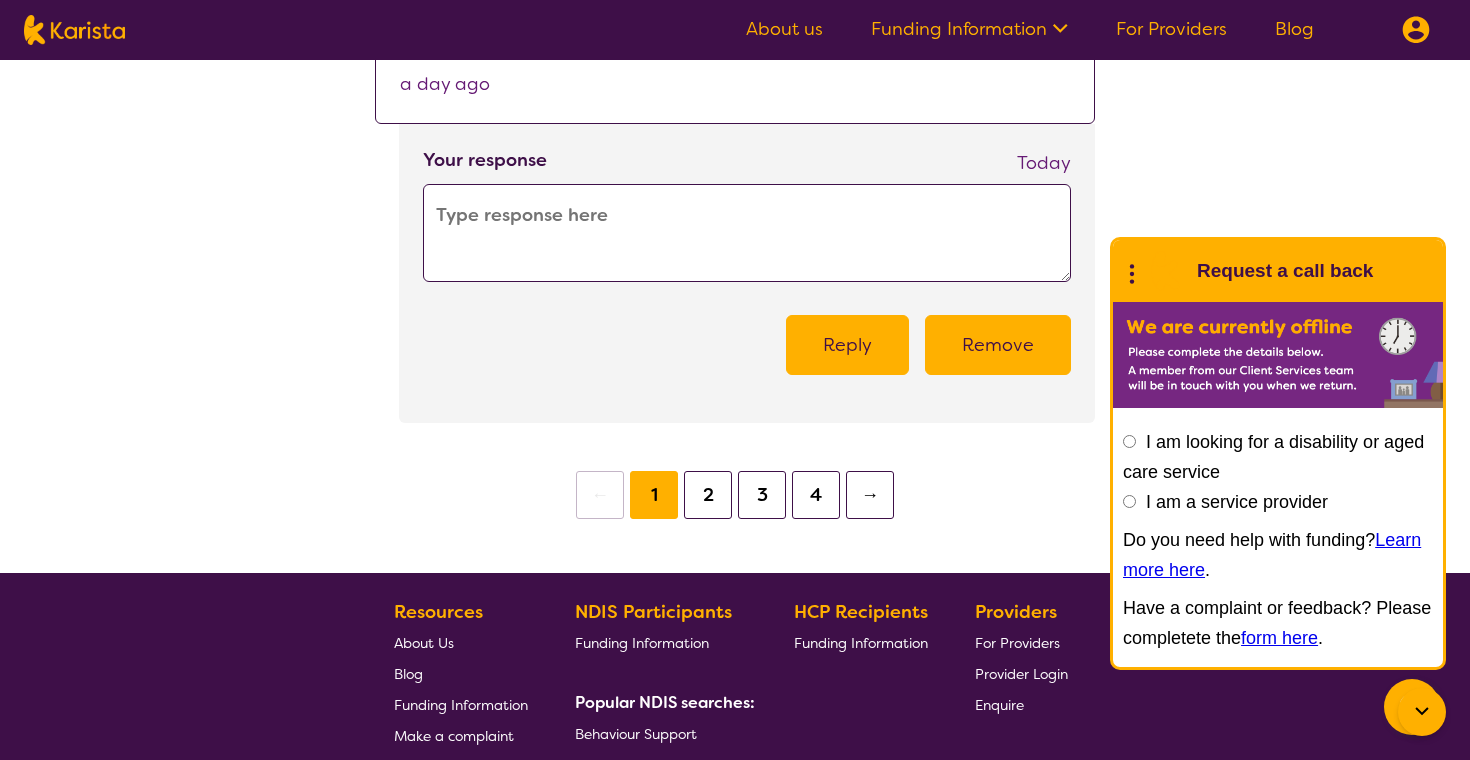 click at bounding box center (747, 233) 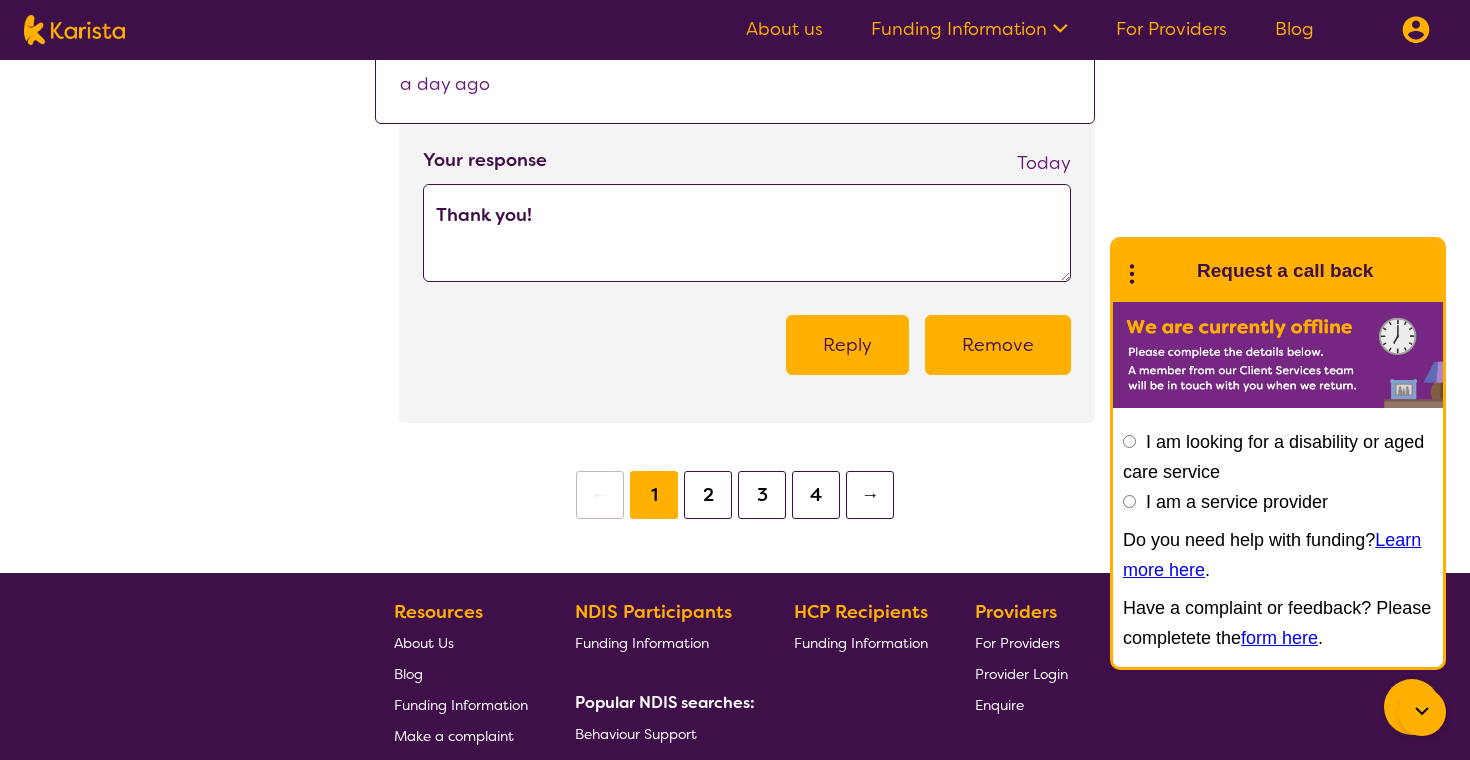type on "Thank you!" 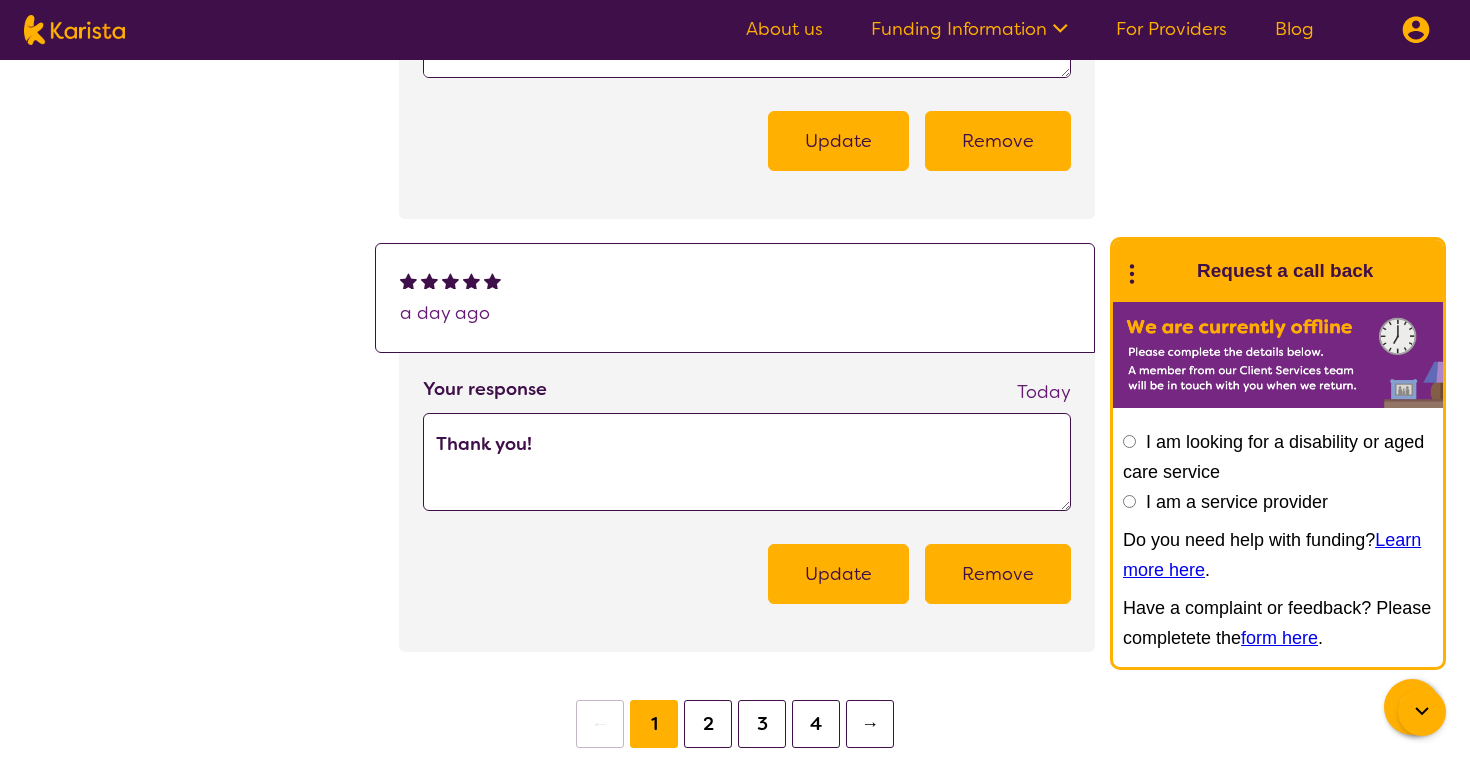 scroll, scrollTop: 2224, scrollLeft: 0, axis: vertical 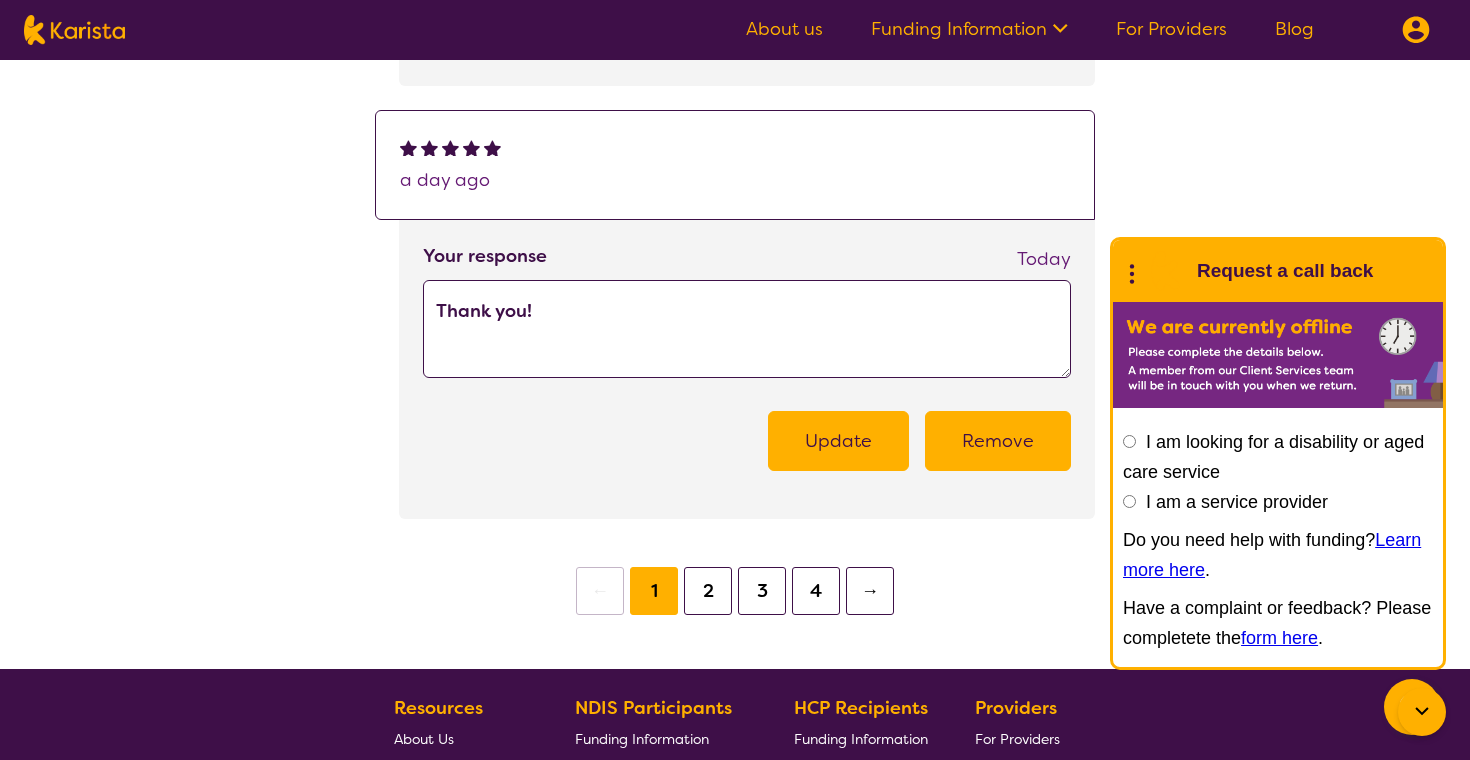 click on "2" at bounding box center [708, 591] 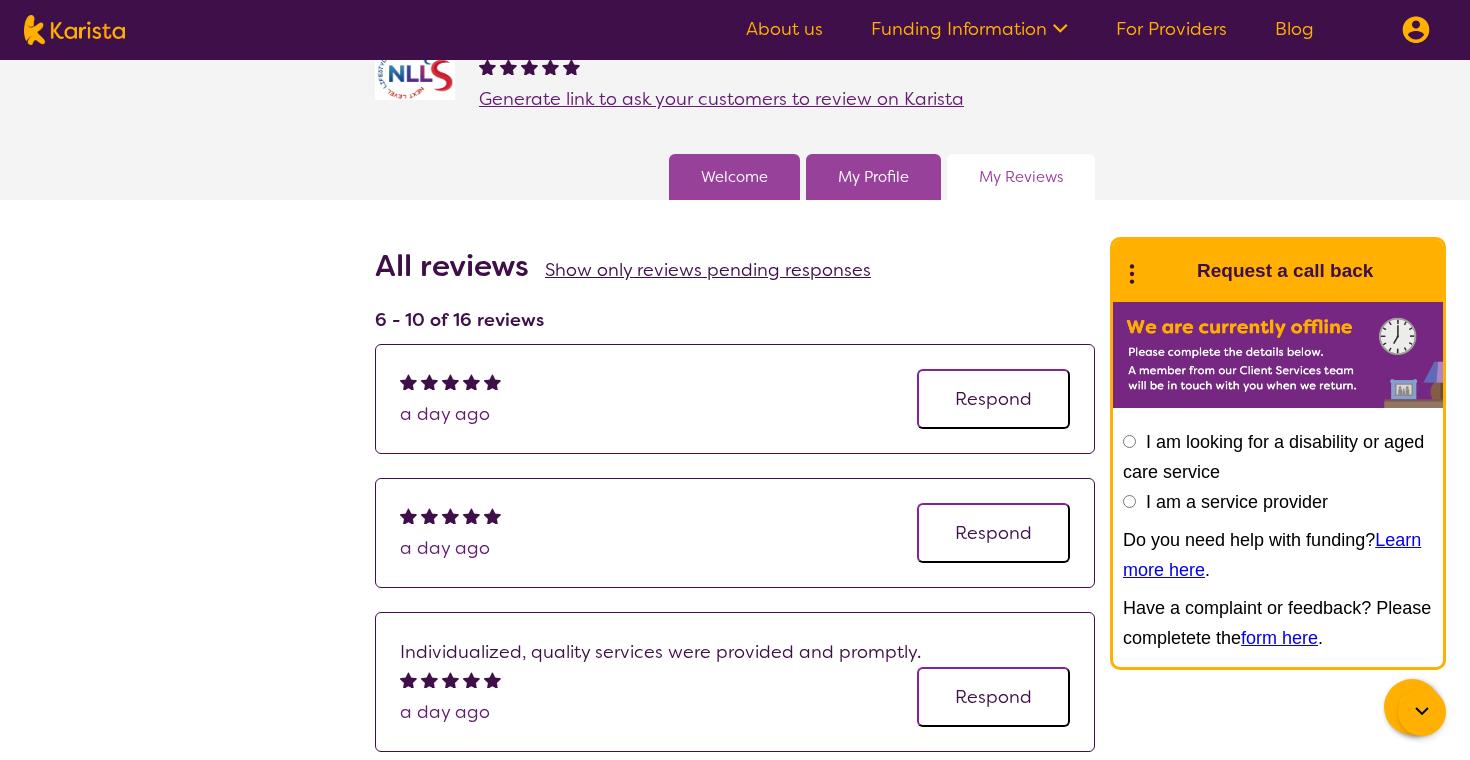 scroll, scrollTop: 172, scrollLeft: 0, axis: vertical 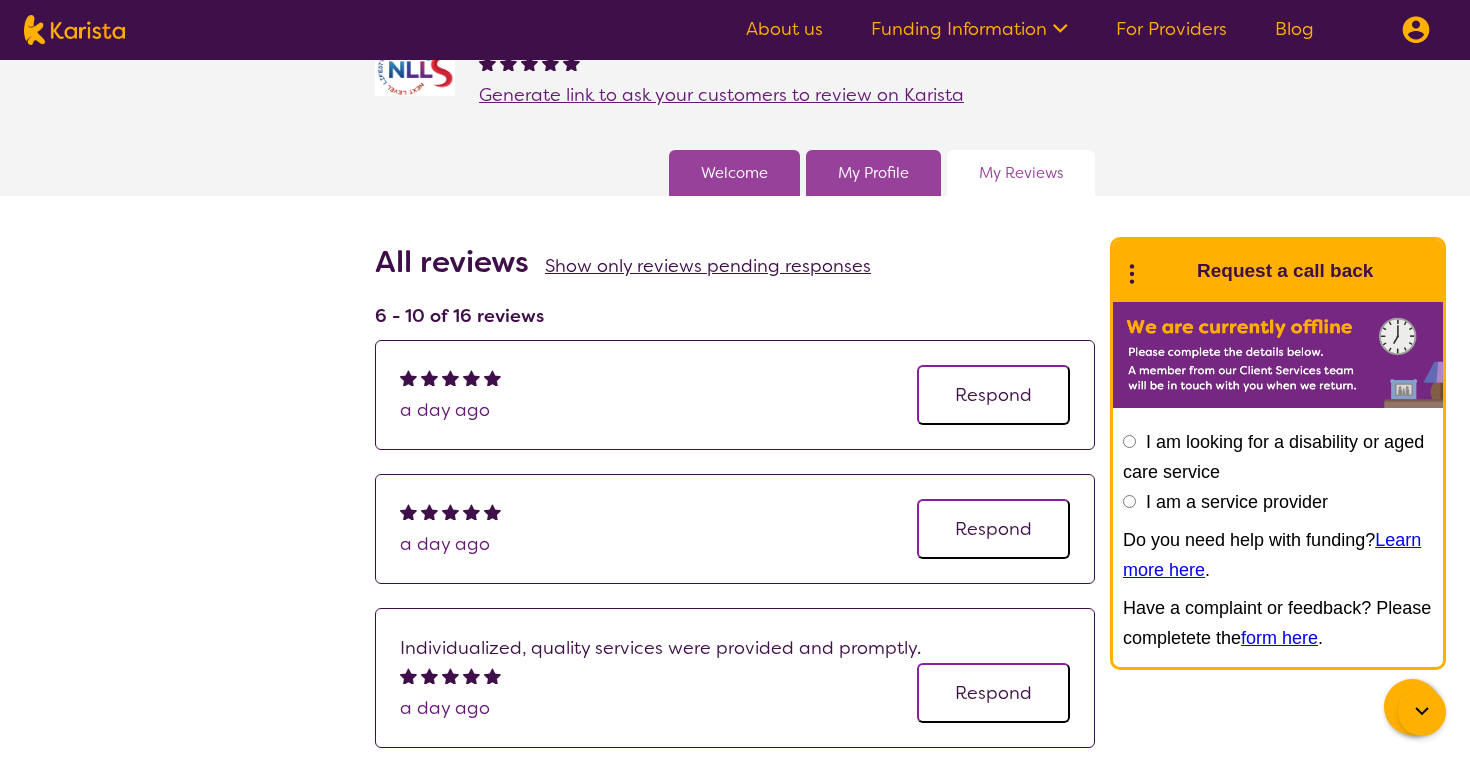 click on "Respond" at bounding box center (993, 395) 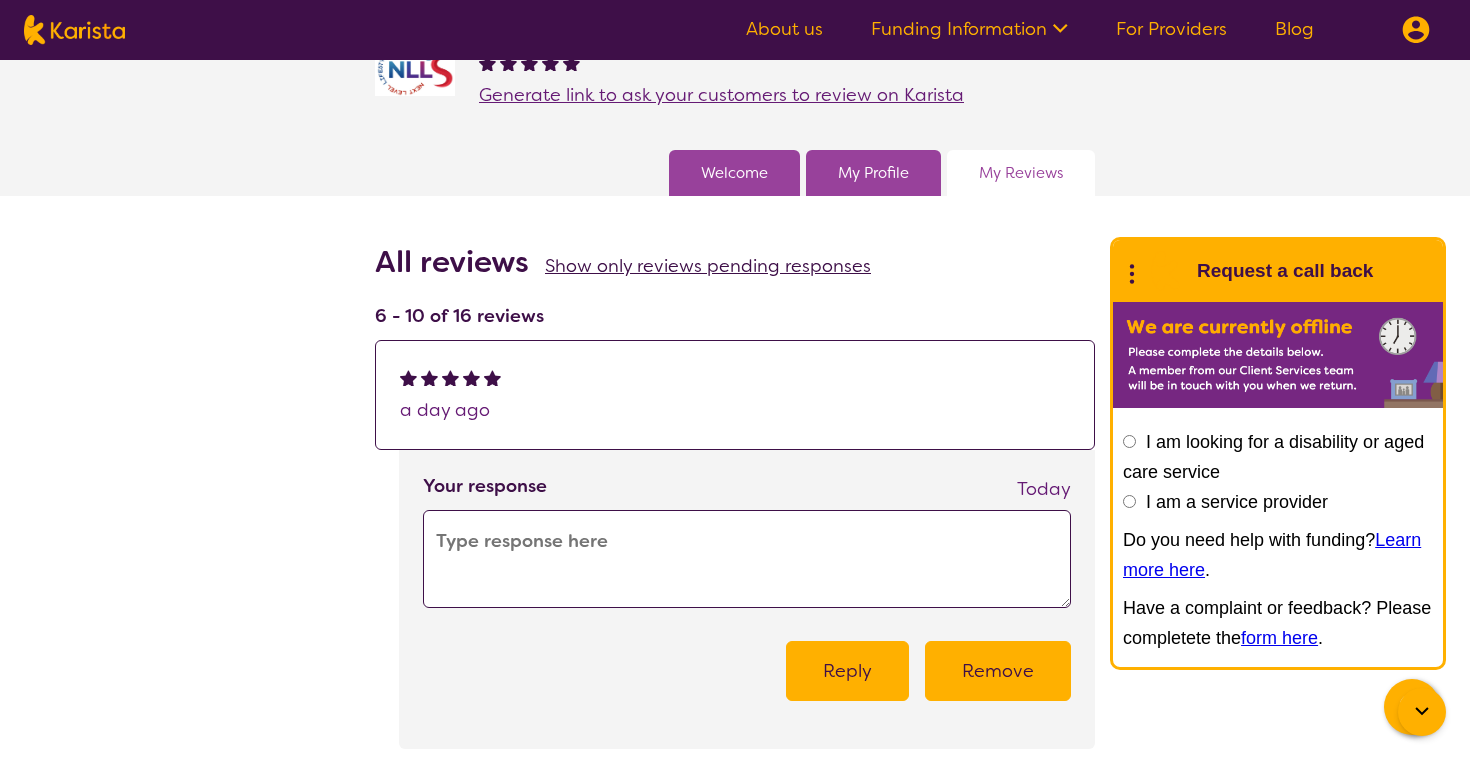 click at bounding box center [747, 559] 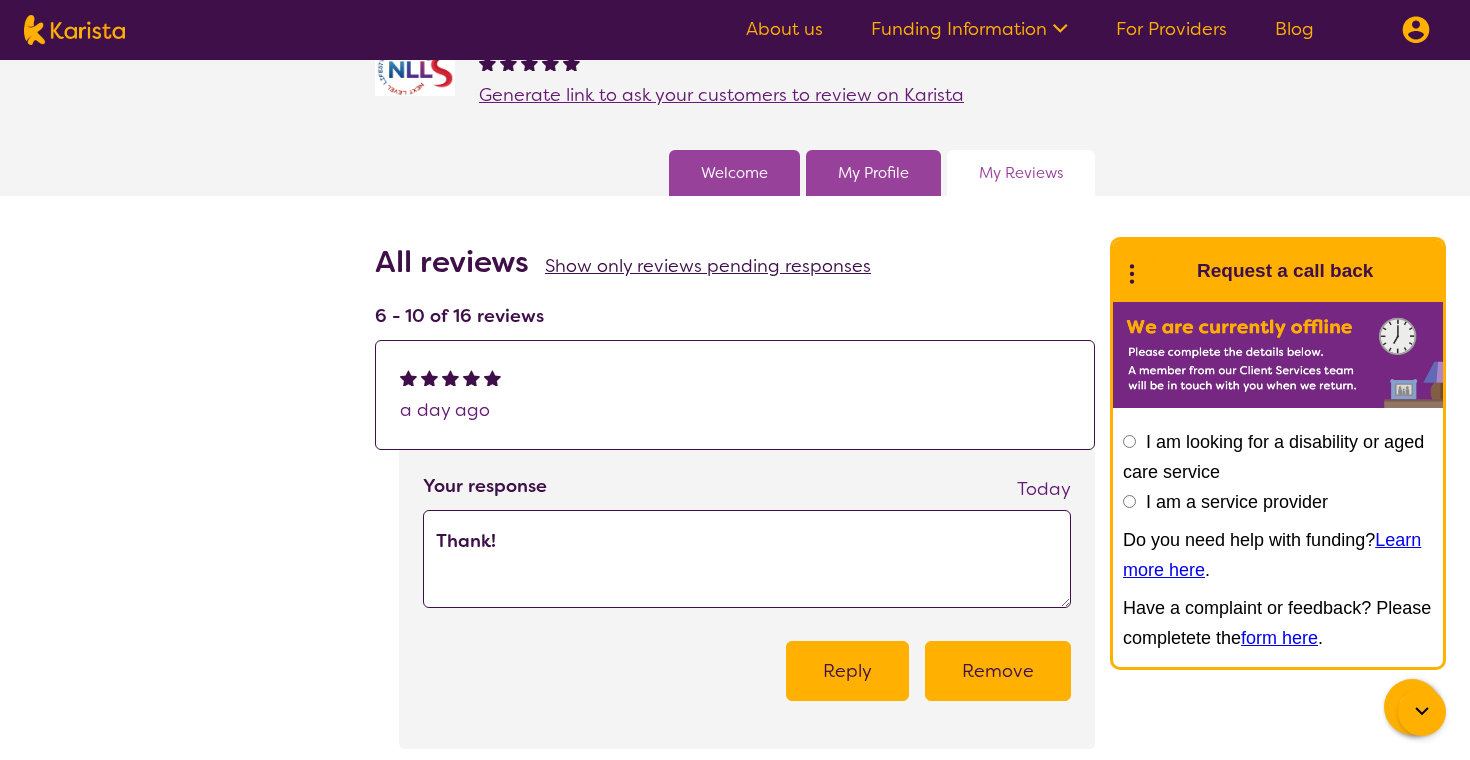 type on "Thank!" 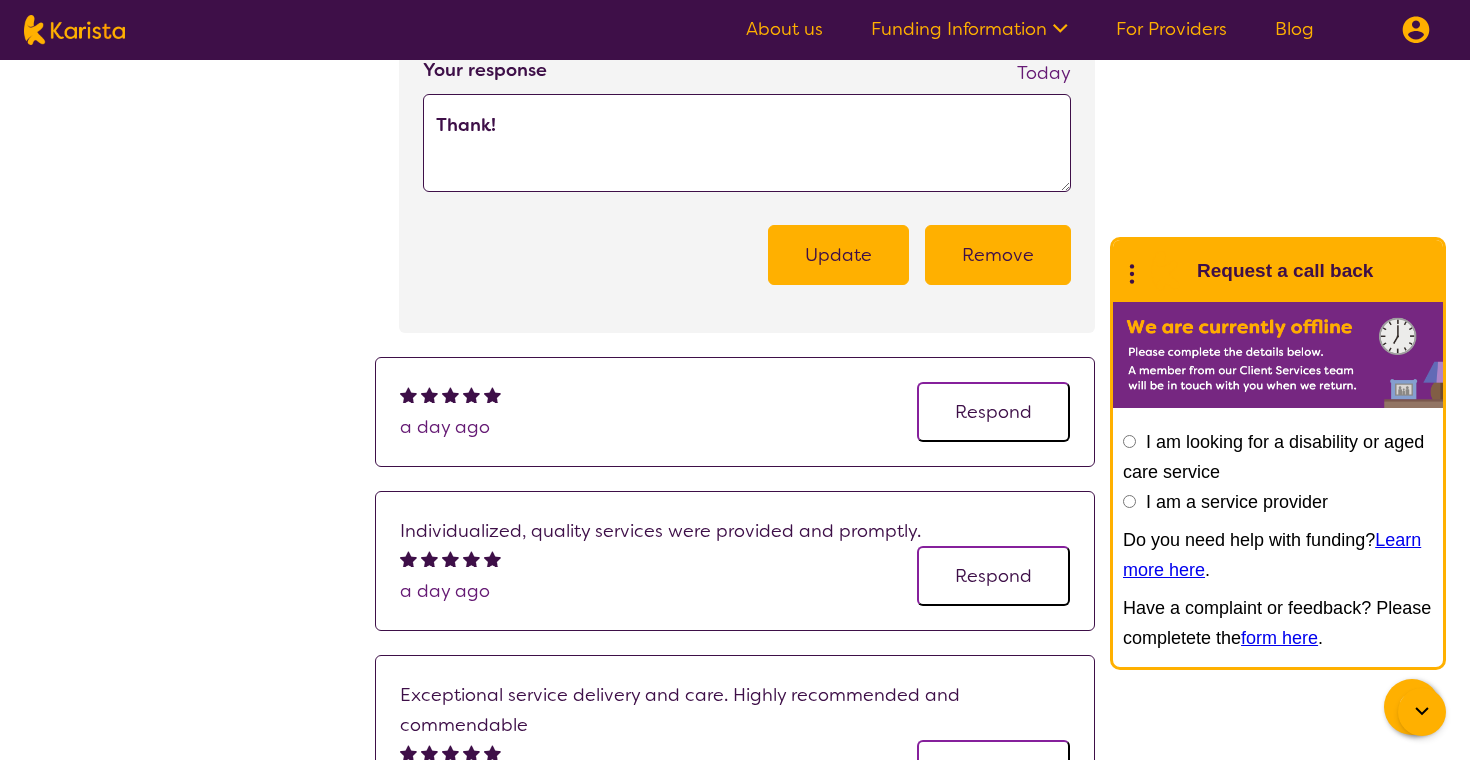 scroll, scrollTop: 594, scrollLeft: 0, axis: vertical 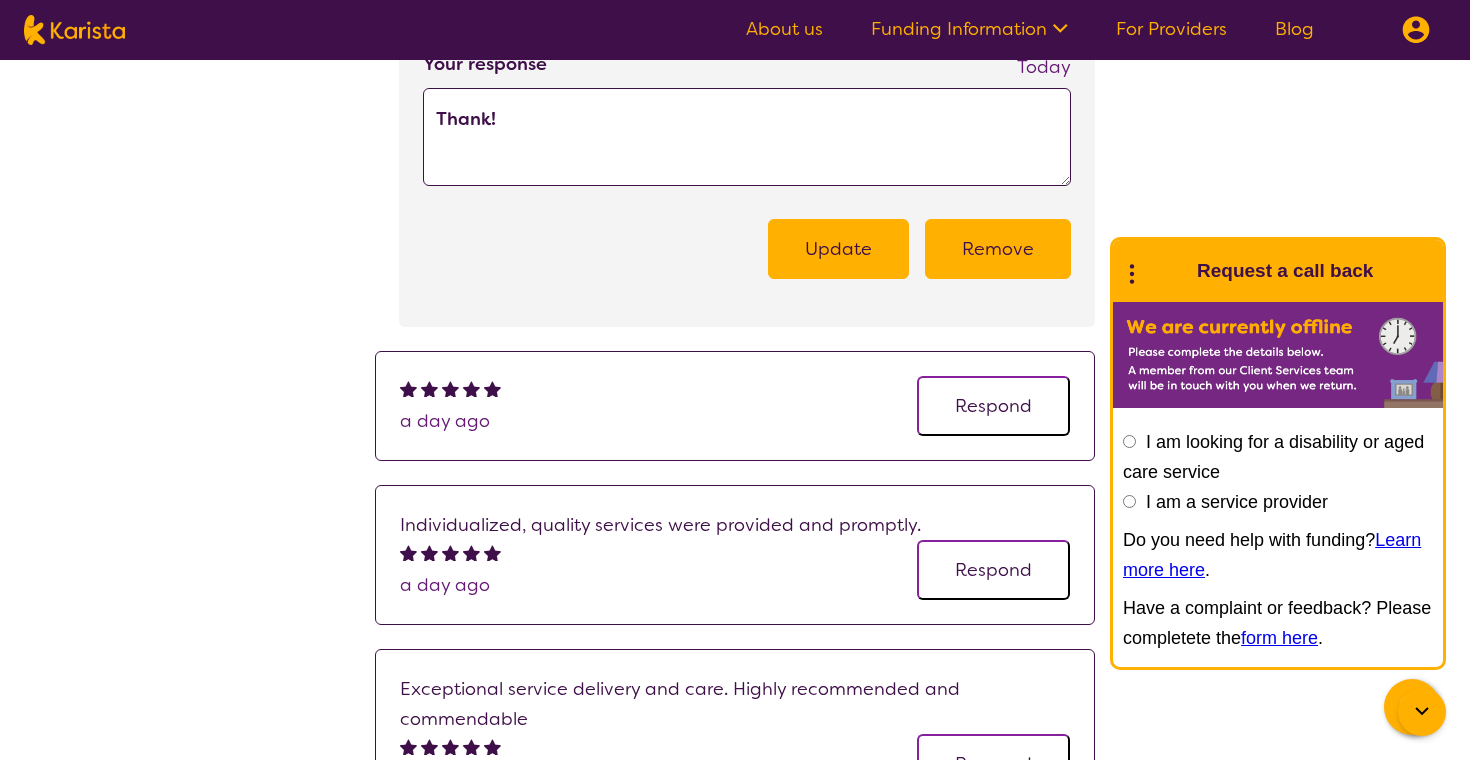 click on "Respond" at bounding box center (993, 406) 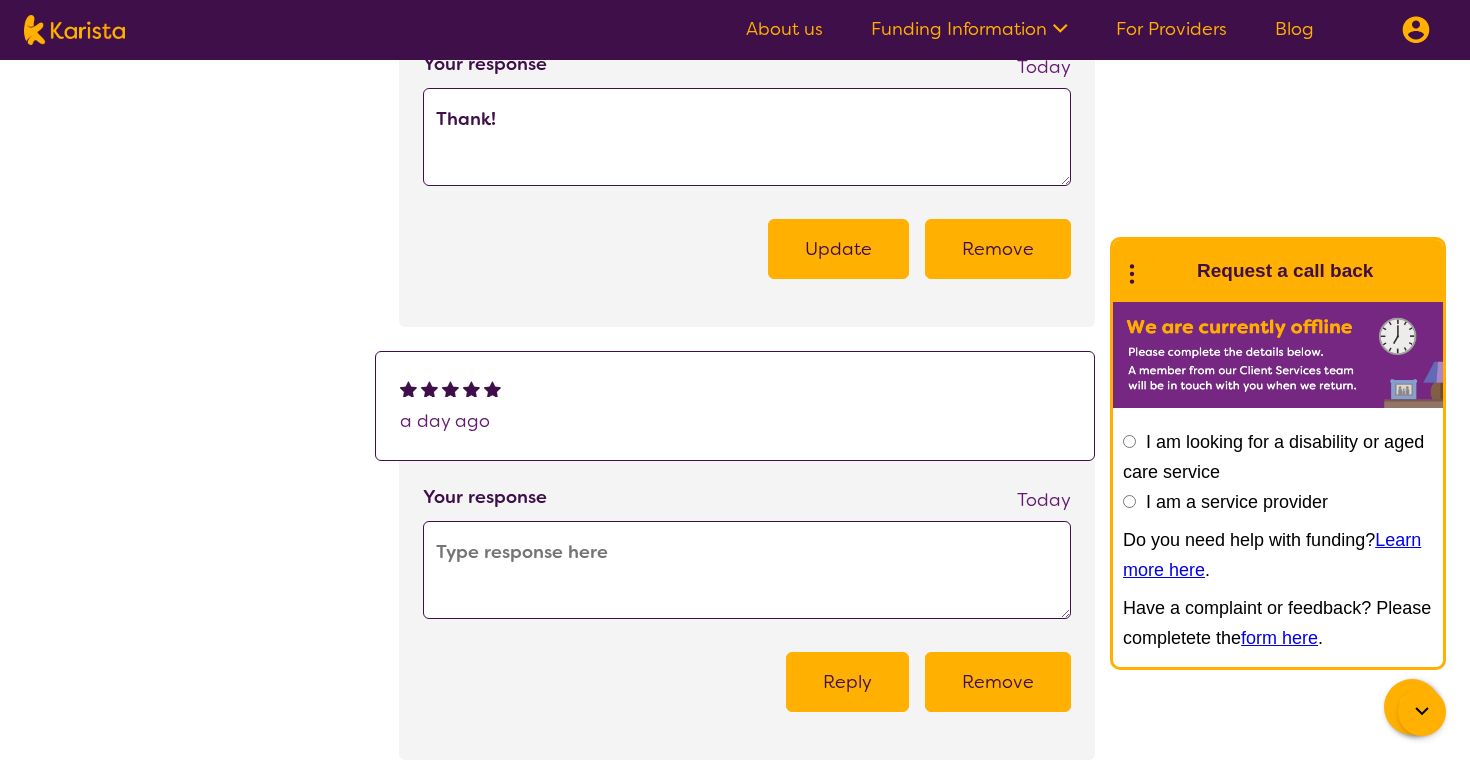 click at bounding box center [747, 570] 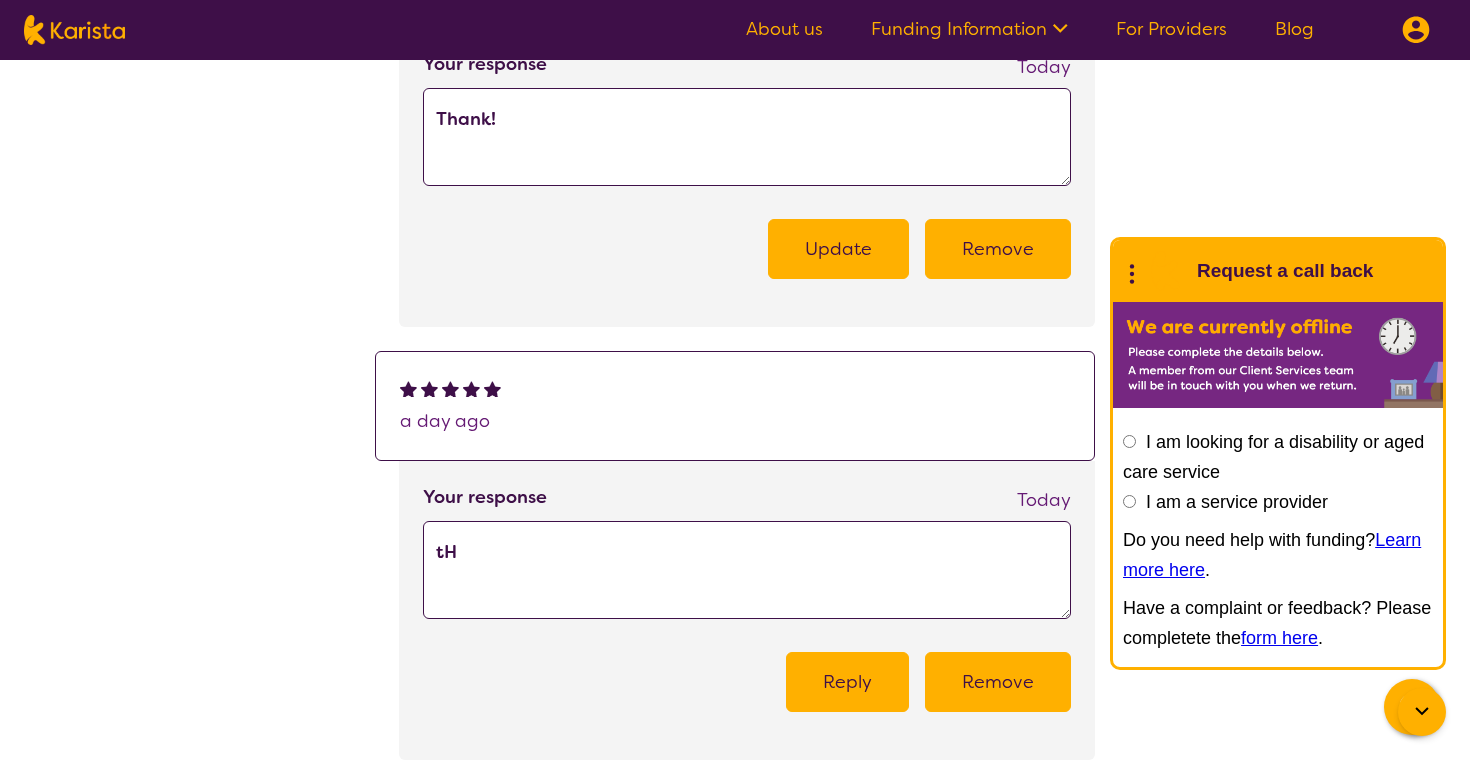 type on "t" 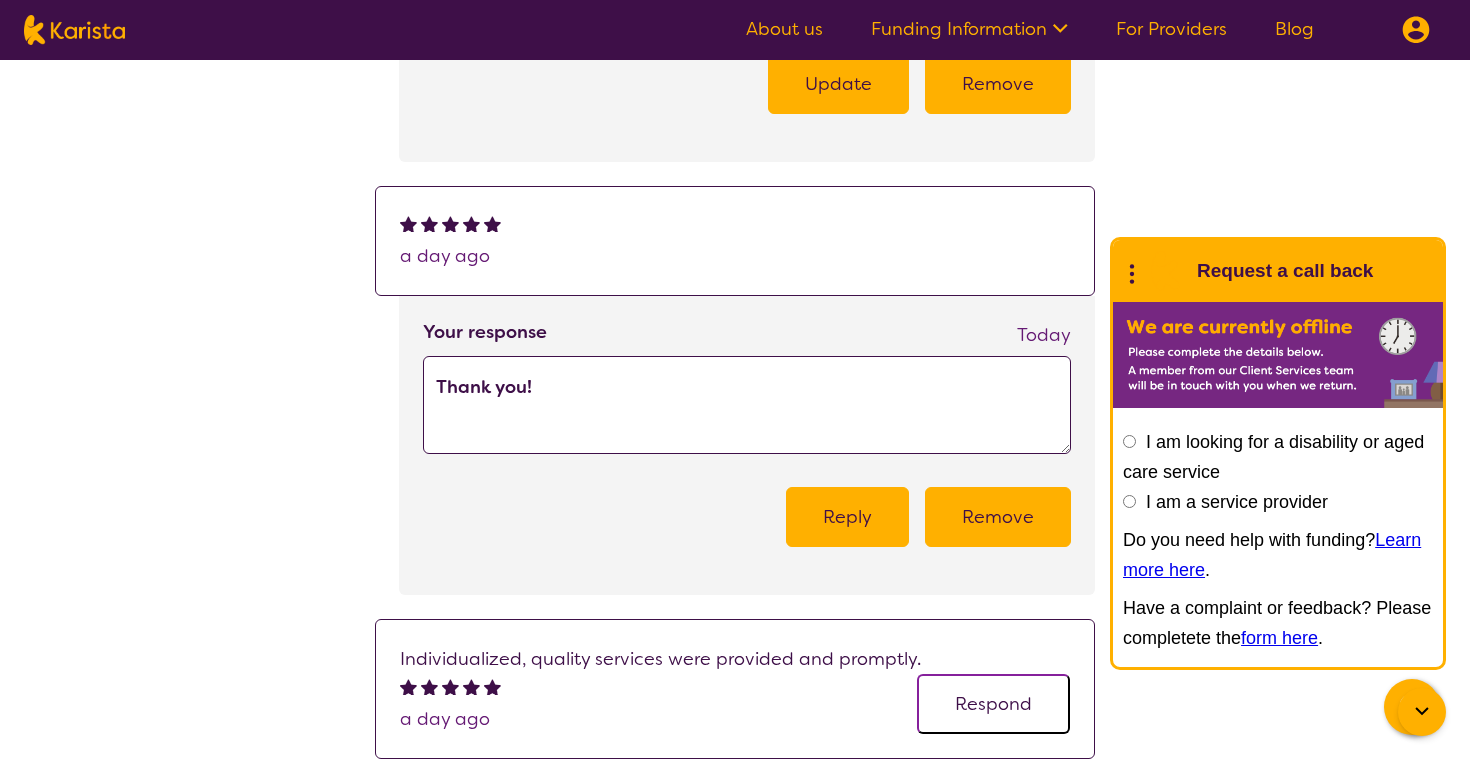 scroll, scrollTop: 772, scrollLeft: 0, axis: vertical 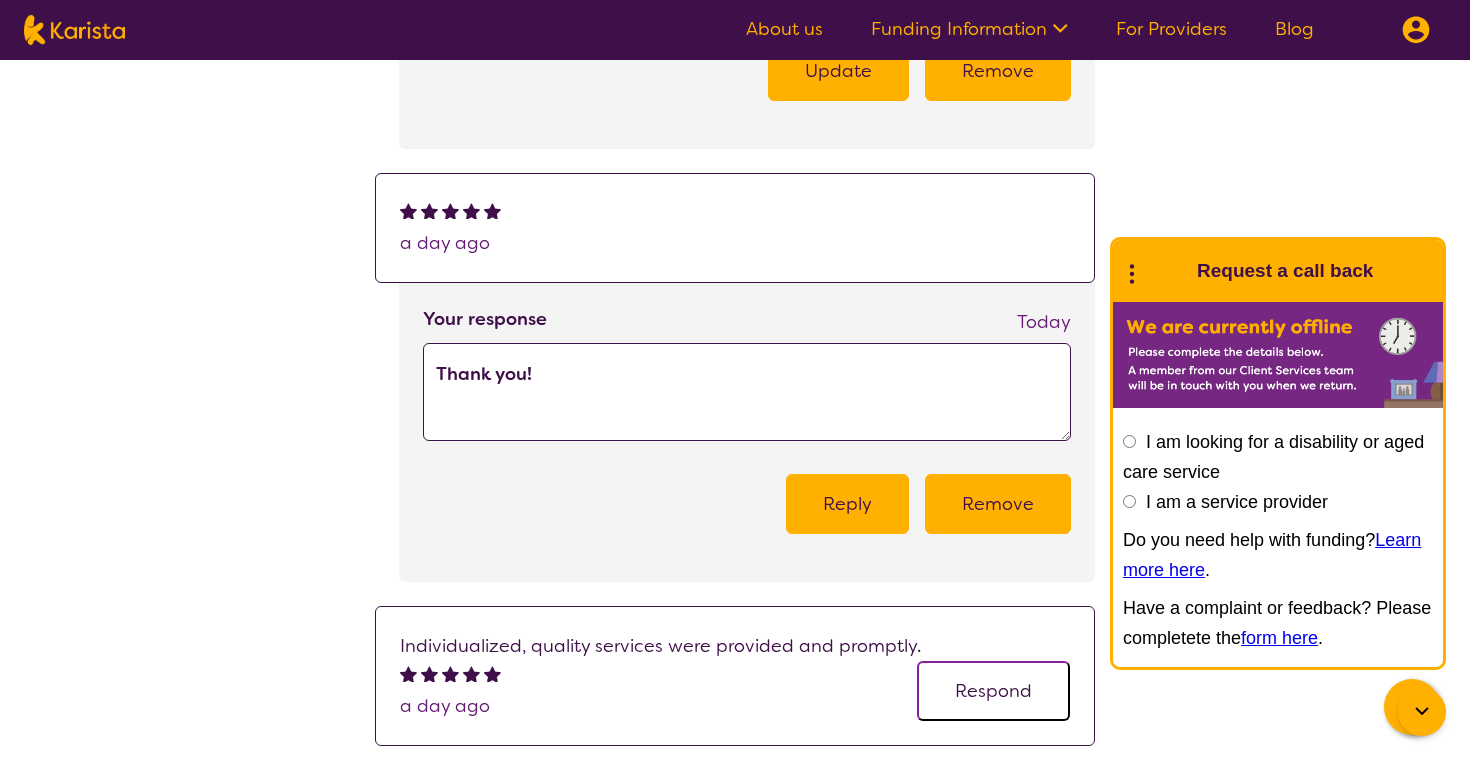 type on "Thank you!" 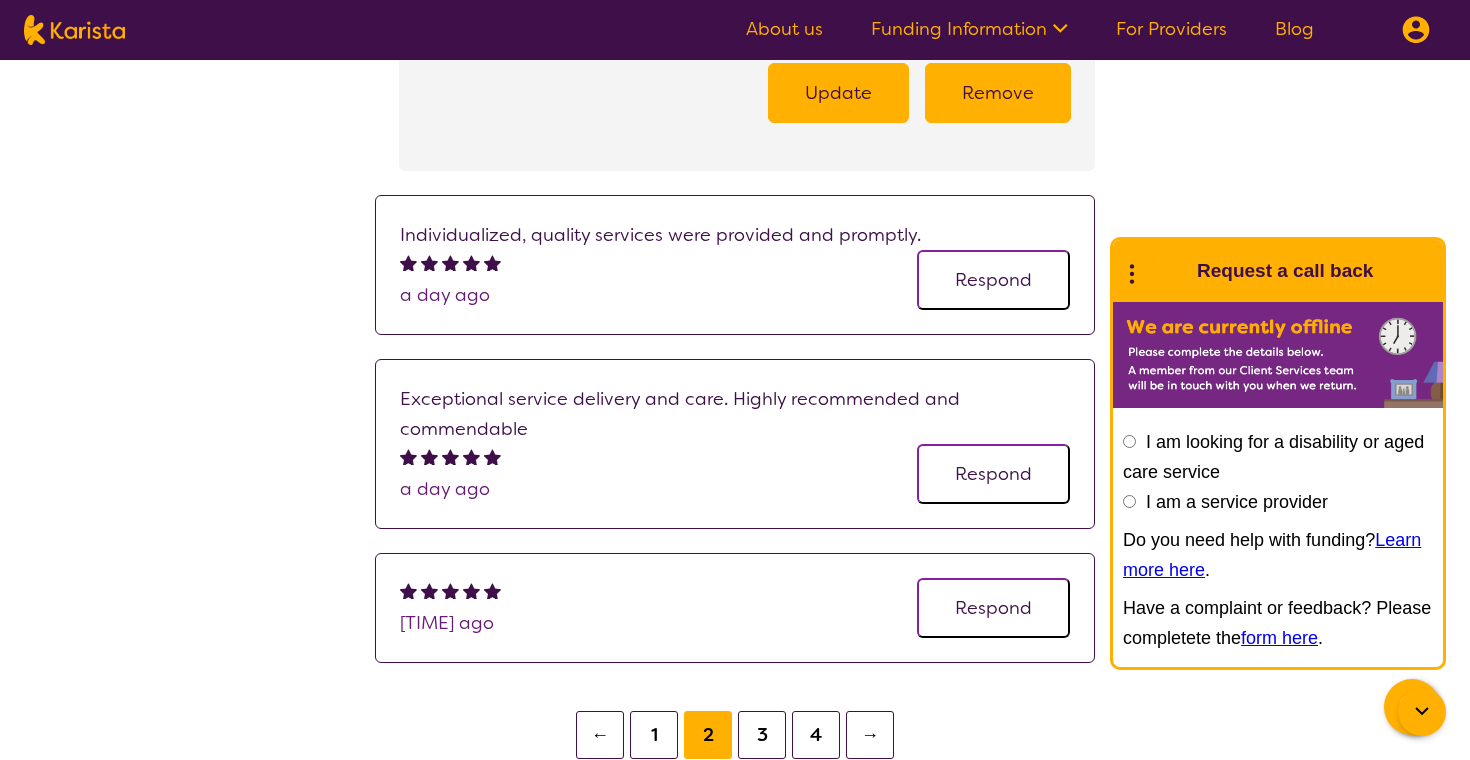 scroll, scrollTop: 1191, scrollLeft: 0, axis: vertical 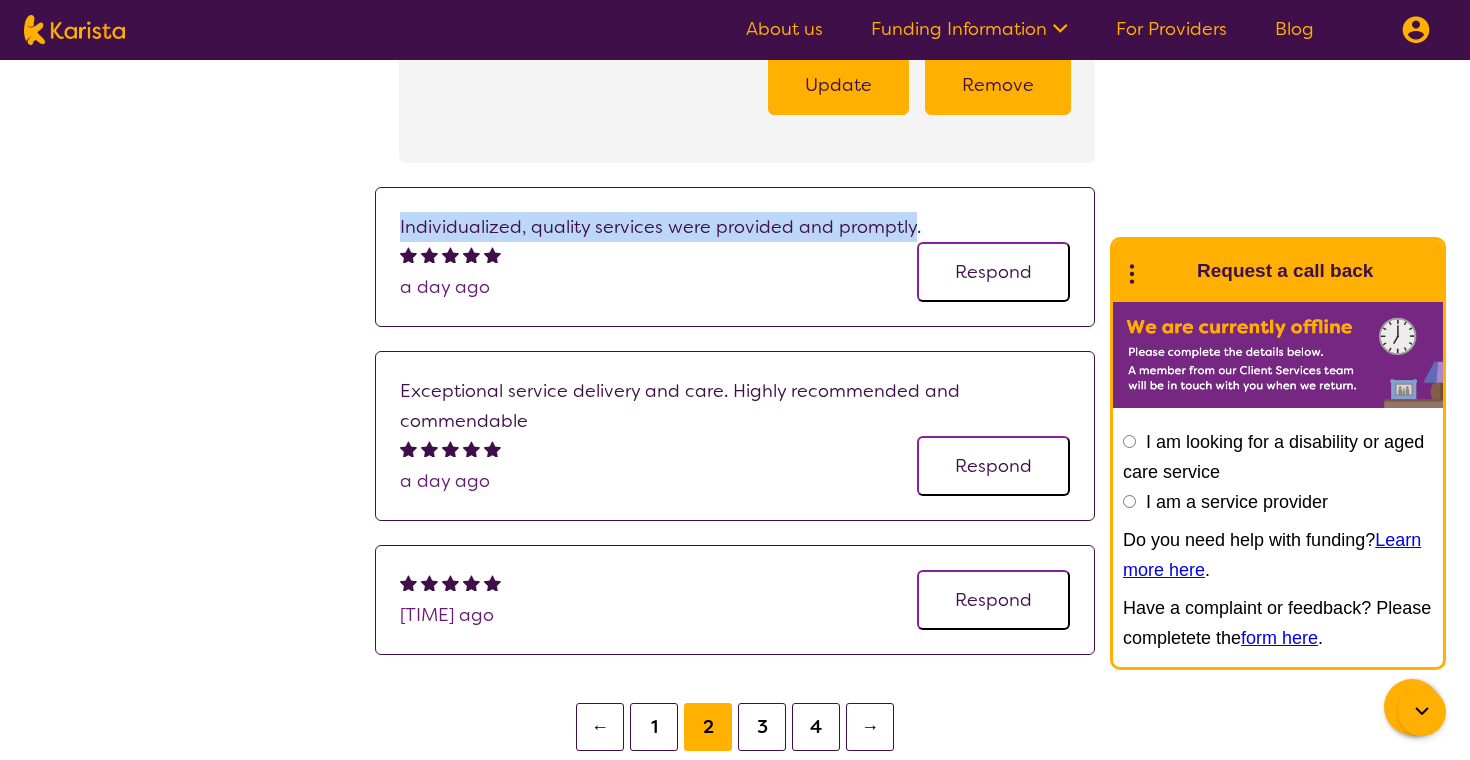 drag, startPoint x: 909, startPoint y: 226, endPoint x: 393, endPoint y: 222, distance: 516.0155 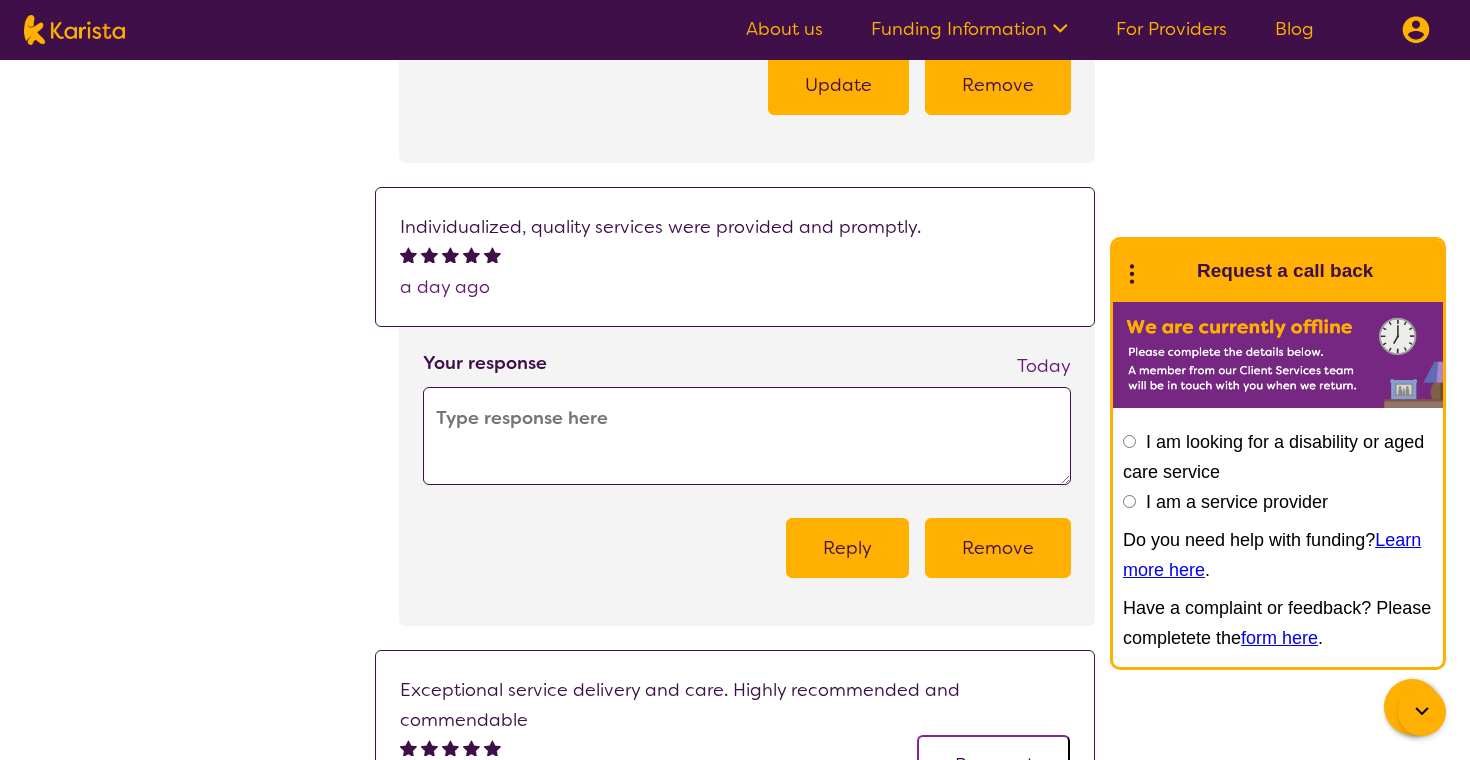 click at bounding box center [747, 436] 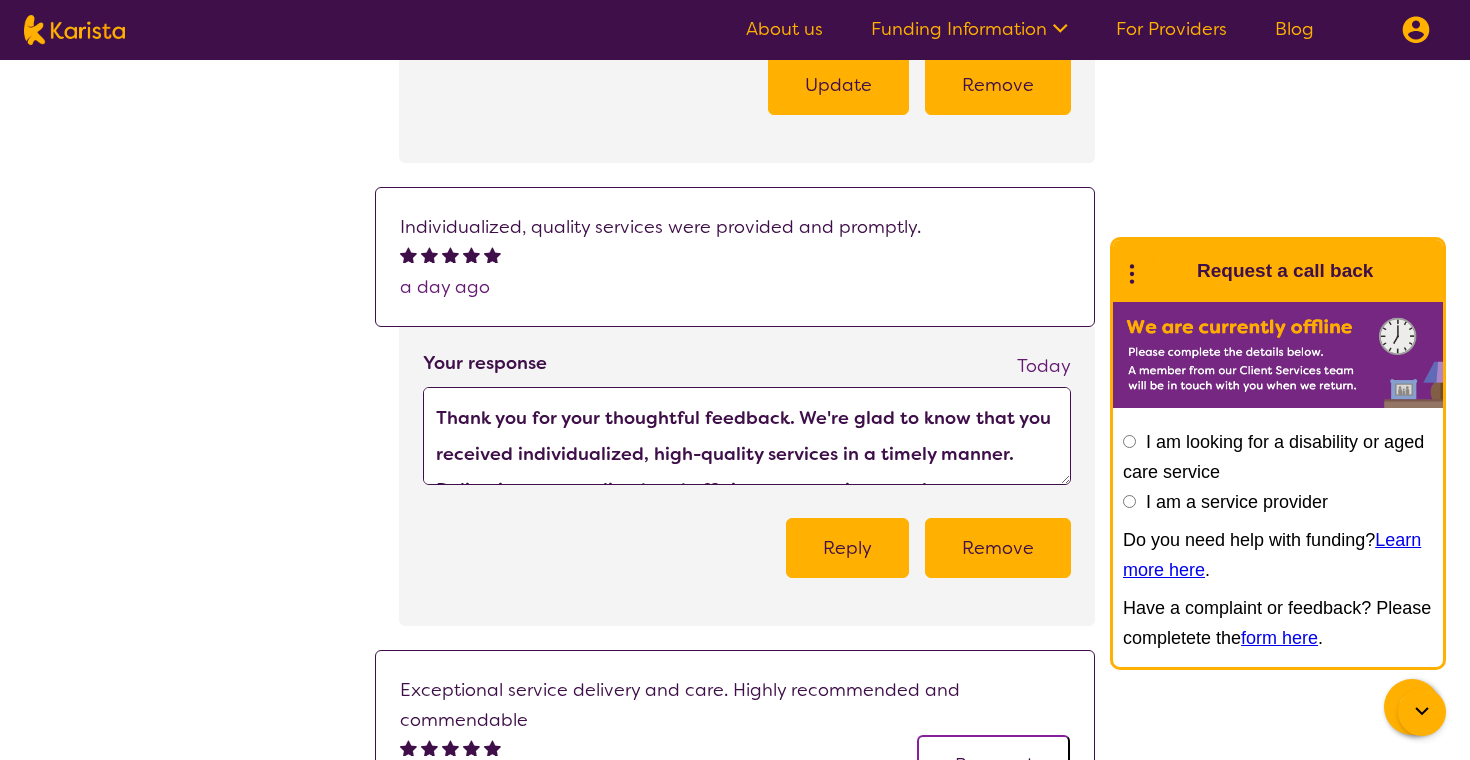scroll, scrollTop: 305, scrollLeft: 0, axis: vertical 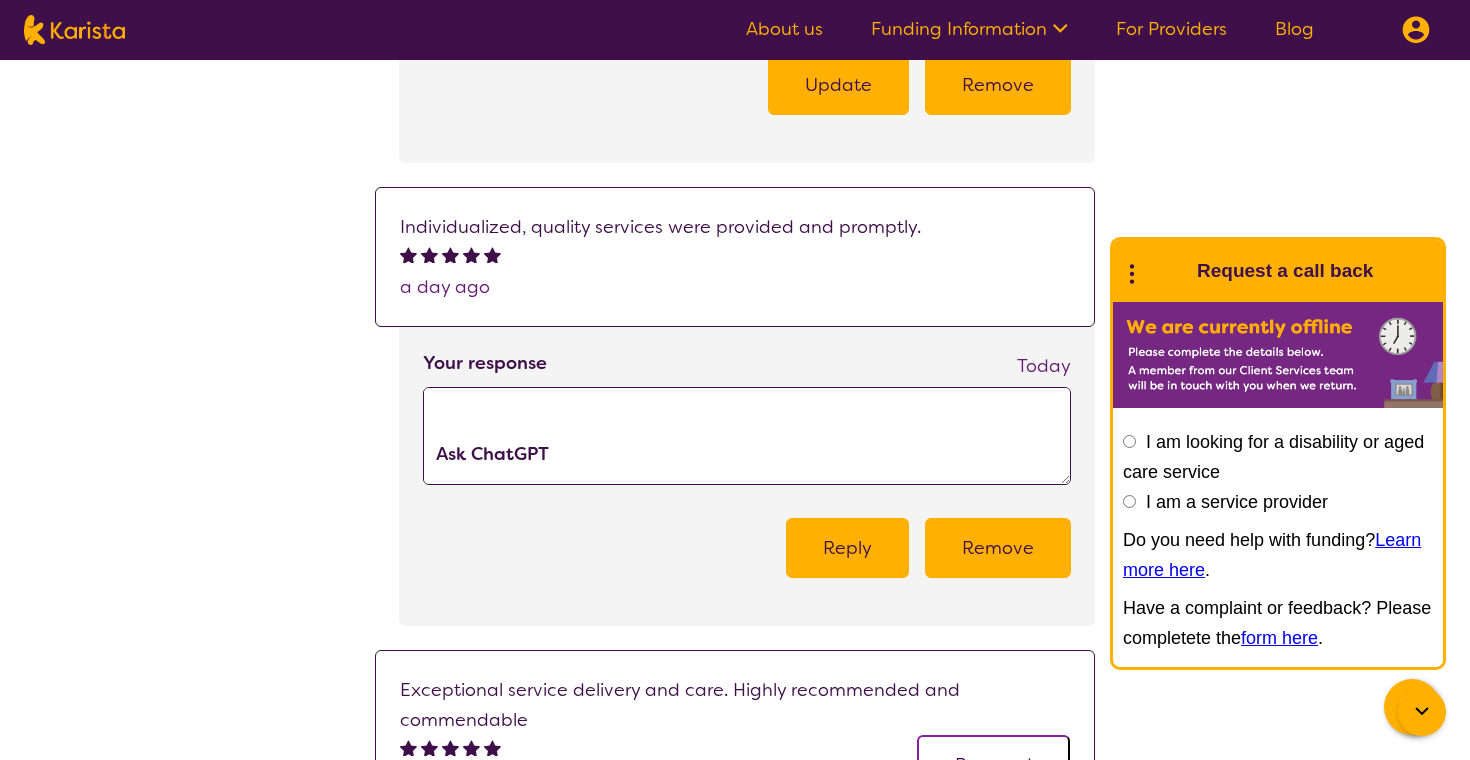 click on "Thank you for your thoughtful feedback. We're glad to know that you received individualized, high-quality services in a timely manner. Delivering personalized and efficient support is central to our commitment, and we appreciate your recognition of that. We look forward to continuing to meet your needs.
Ask ChatGPT" at bounding box center [747, 436] 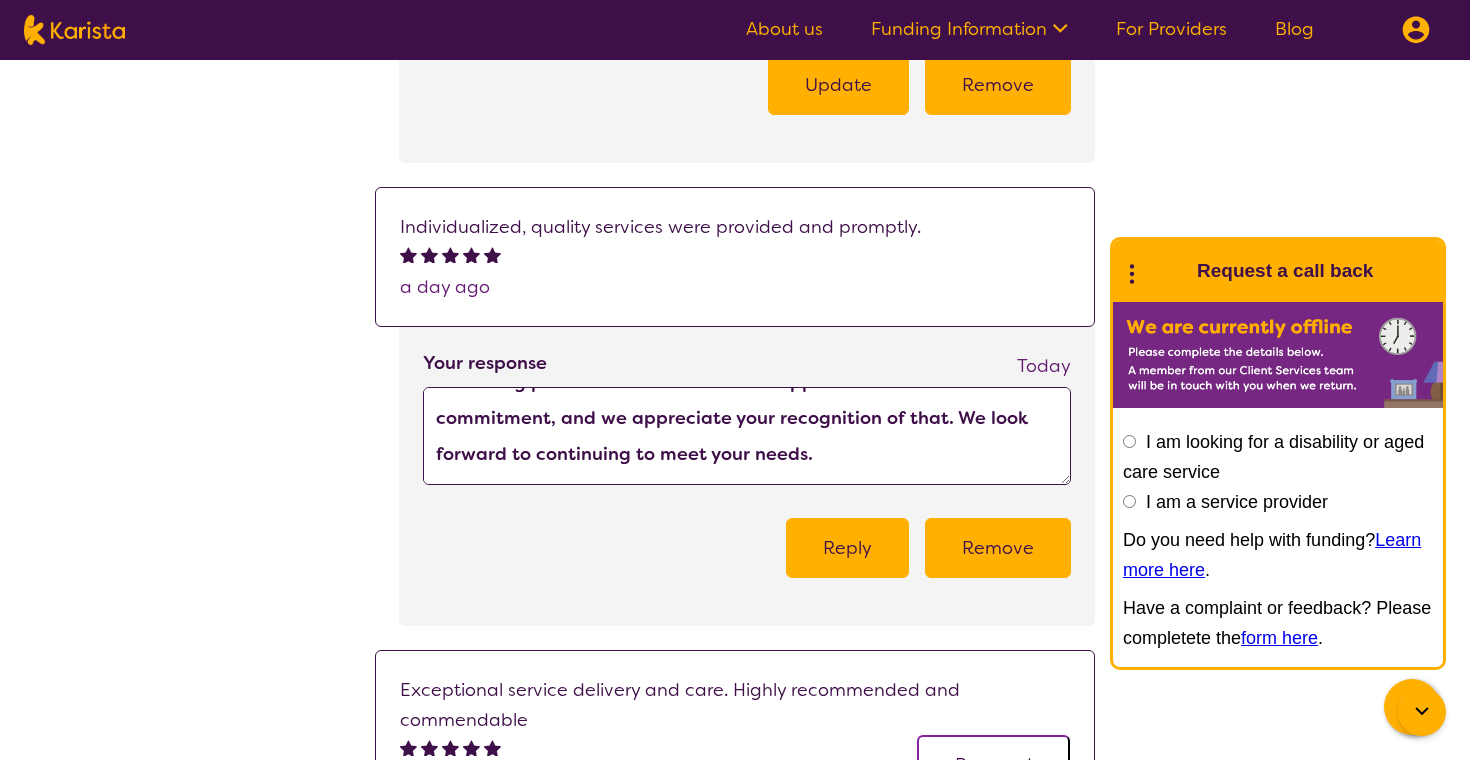 scroll, scrollTop: 288, scrollLeft: 0, axis: vertical 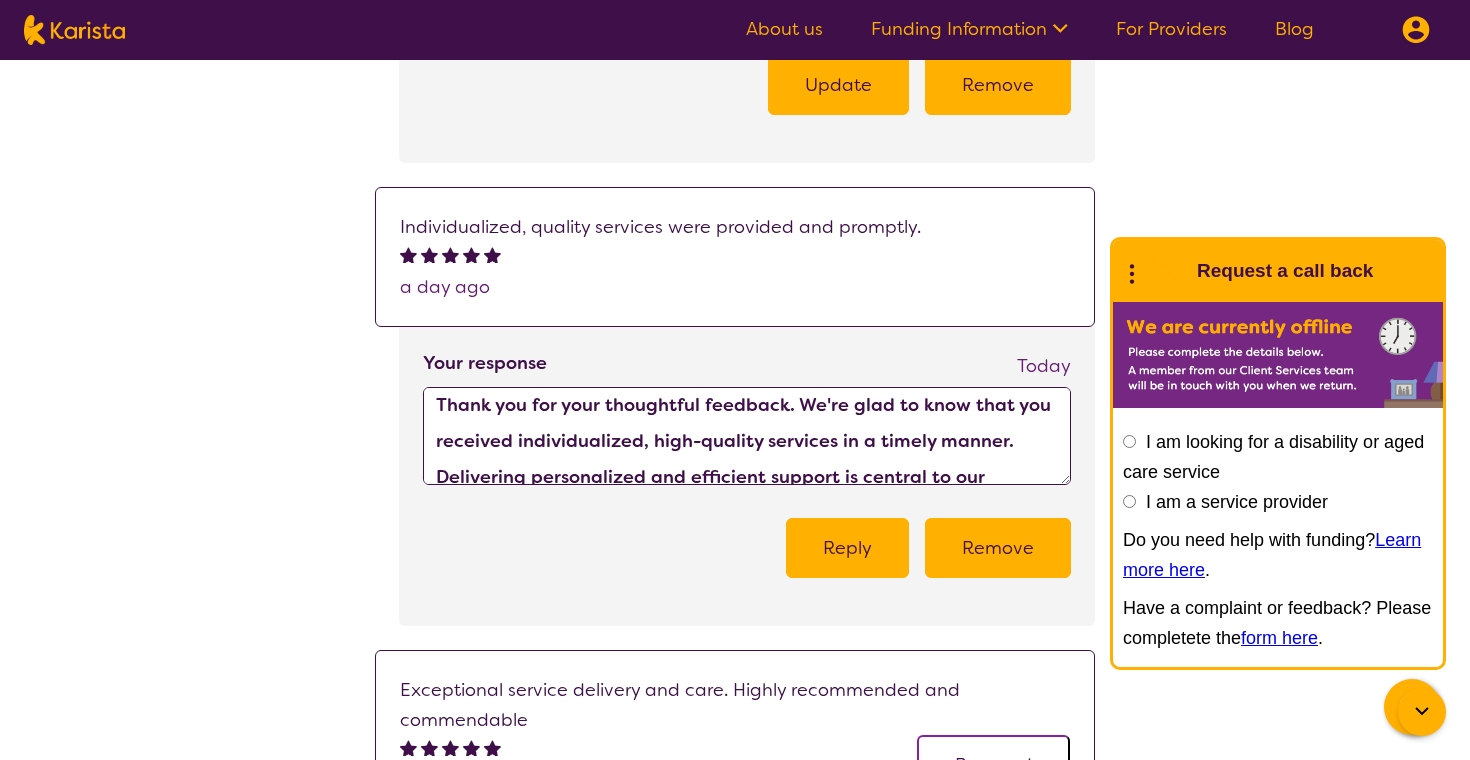 click on "Thank you for your thoughtful feedback. We're glad to know that you received individualized, high-quality services in a timely manner. Delivering personalized and efficient support is central to our commitment, and we appreciate your recognition of that. We look forward to continuing to meet your needs.
Thank you for your thoughtful feedback. We're glad to know that you received individualized, high-quality services in a timely manner. Delivering personalized and efficient support is central to our commitment, and we appreciate your recognition of that. We look forward to continuing to meet your needs.
Ask ChatGPT" at bounding box center [747, 436] 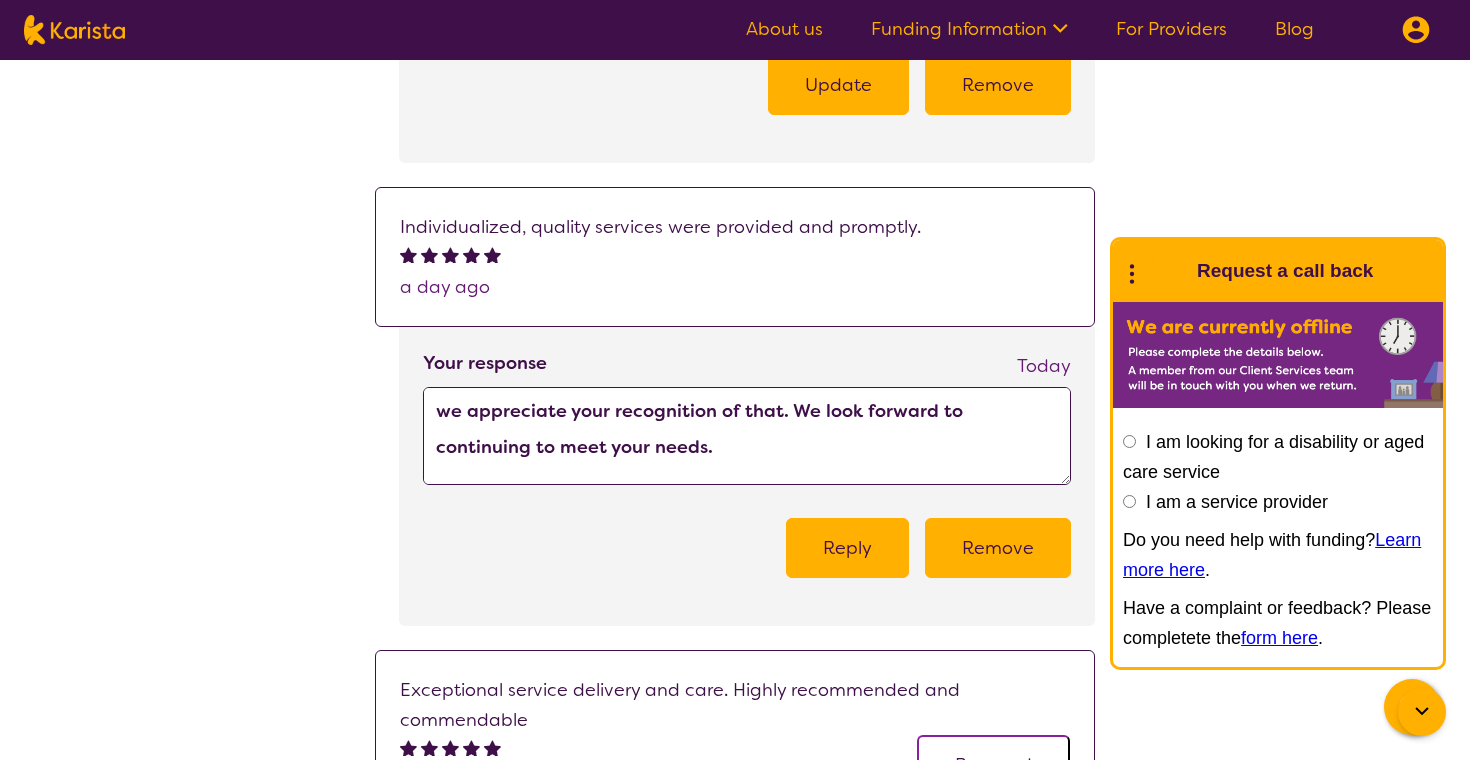 scroll, scrollTop: 408, scrollLeft: 0, axis: vertical 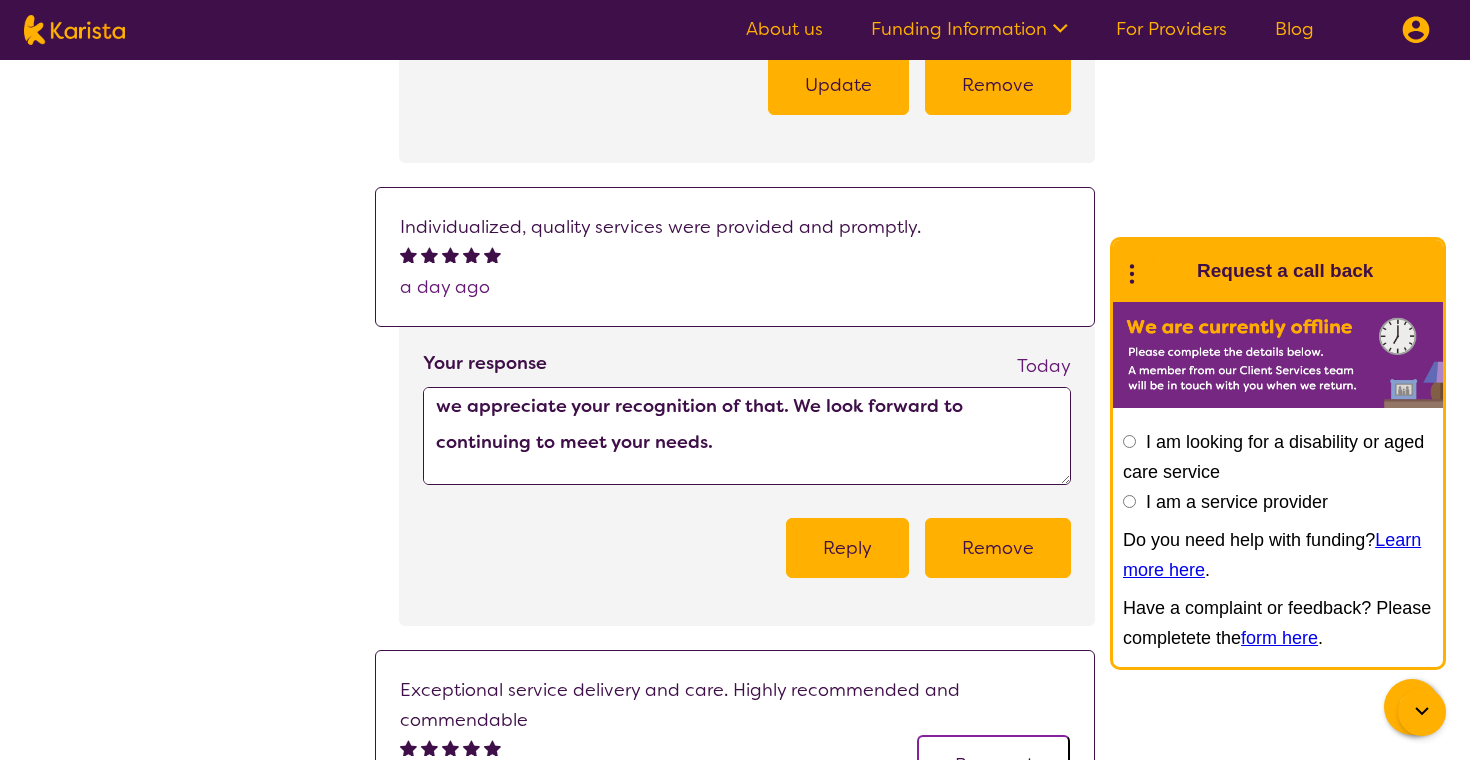 type on "Thank you for your thoughtful feedback. We're glad to know that you received individualized, high-quality services in a timely manner. Delivering personalized and efficient support is central to our commitment, and we appreciate your recognition of that. We look forward to continuing to meet your needs.
Thank you for your thoughtful feedback. We're glad to know that you received high-quality services in a timely manner. Delivering personalized and efficient support is central to our commitment, and we appreciate your recognition of that. We look forward to continuing to meet your needs.
Ask ChatGPT" 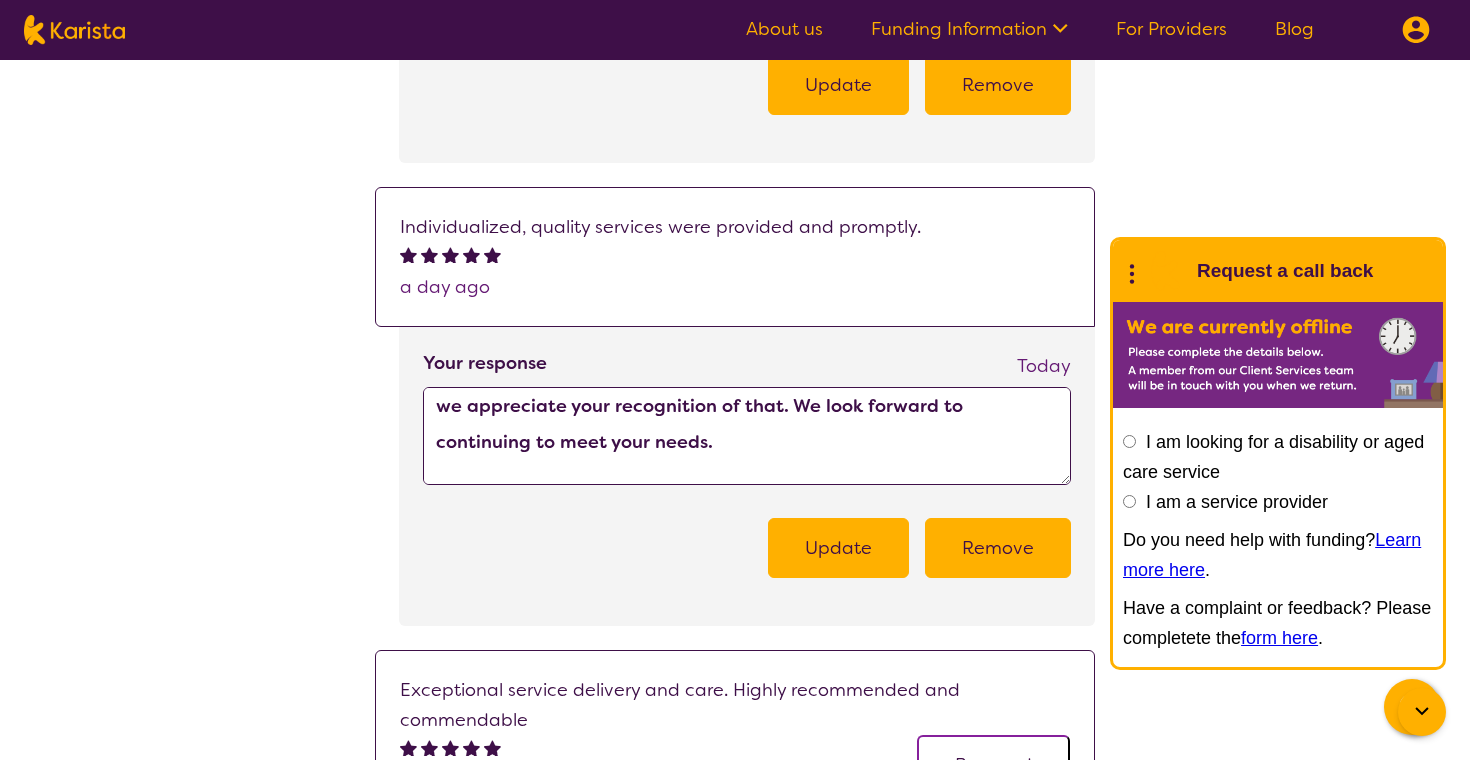 click on "Update Remove" at bounding box center [747, 548] 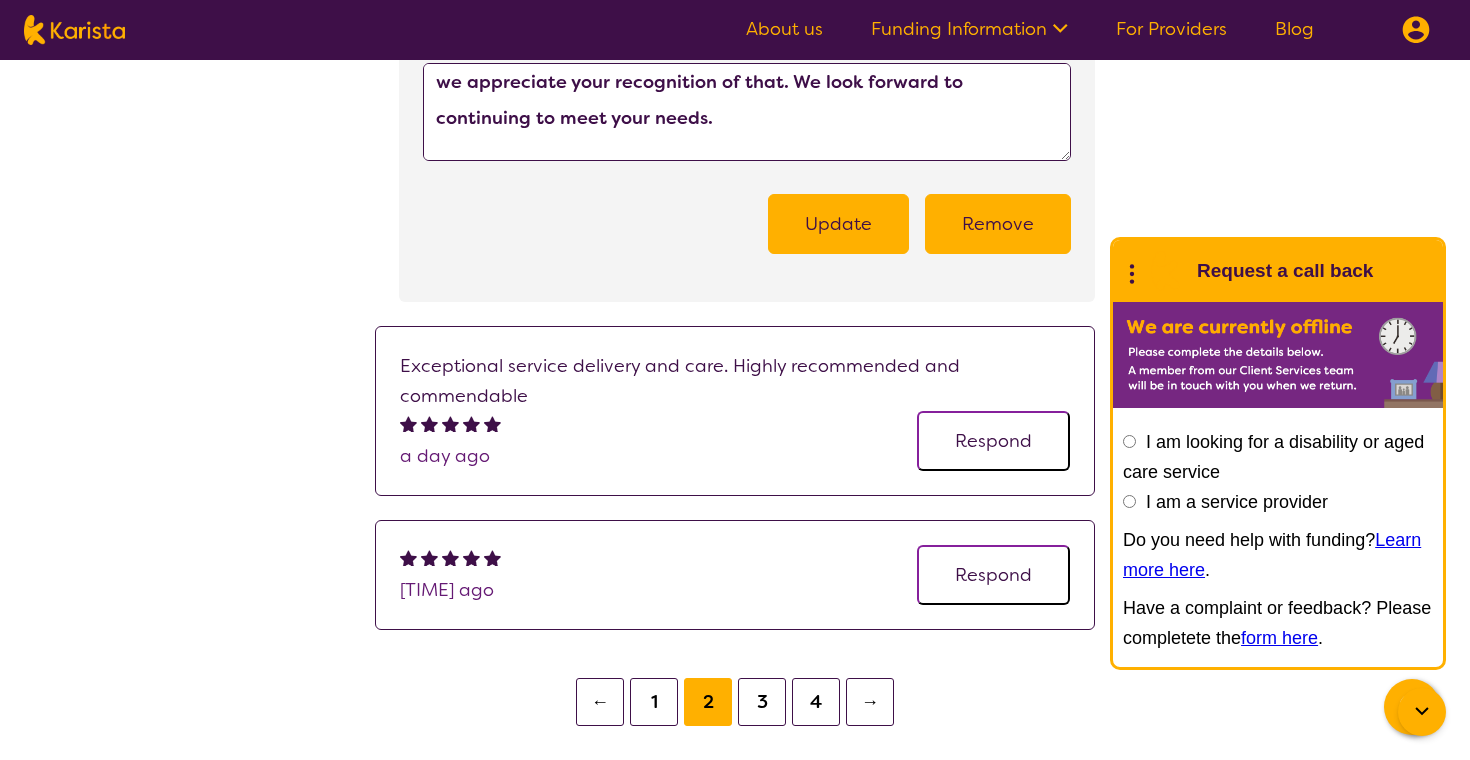 scroll, scrollTop: 1521, scrollLeft: 0, axis: vertical 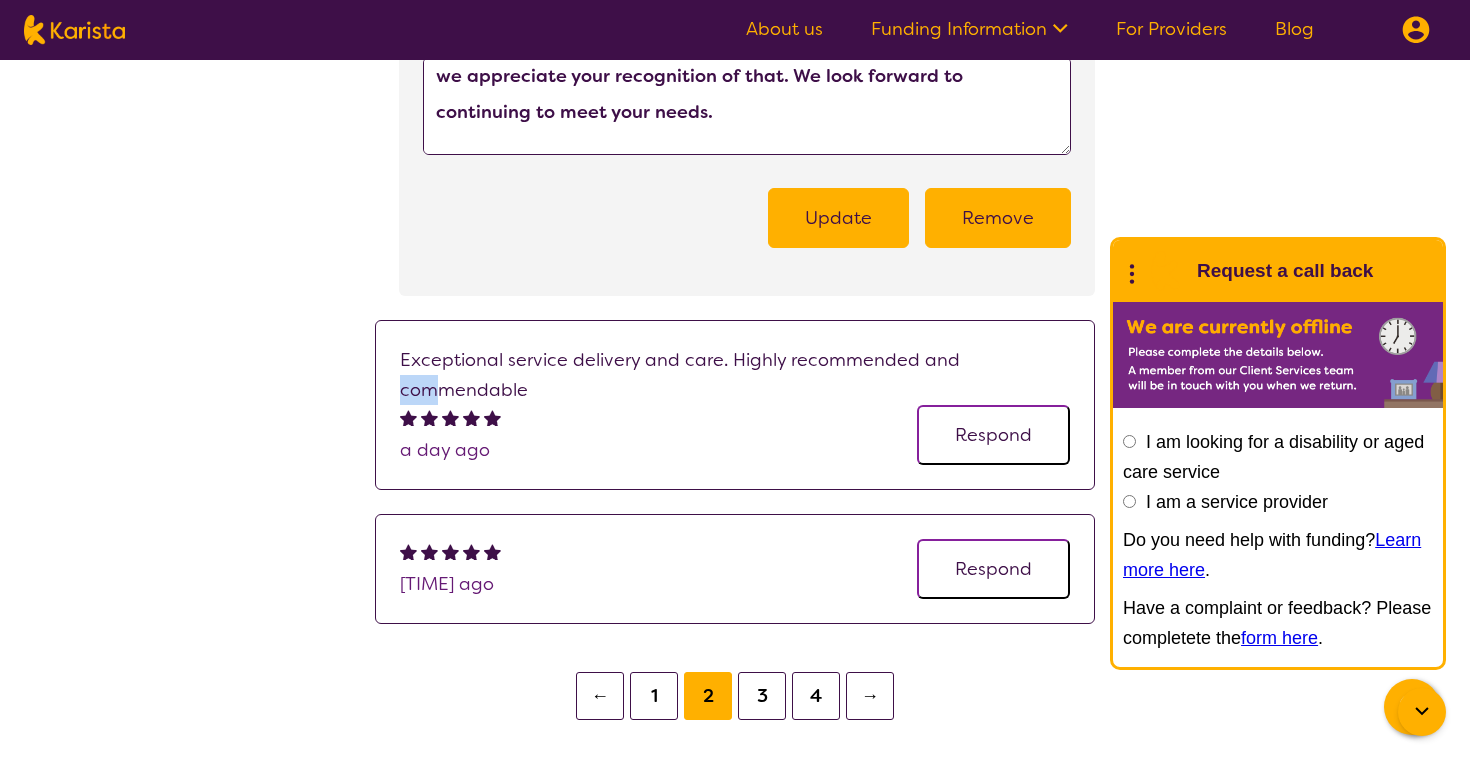 drag, startPoint x: 948, startPoint y: 358, endPoint x: 562, endPoint y: 373, distance: 386.29135 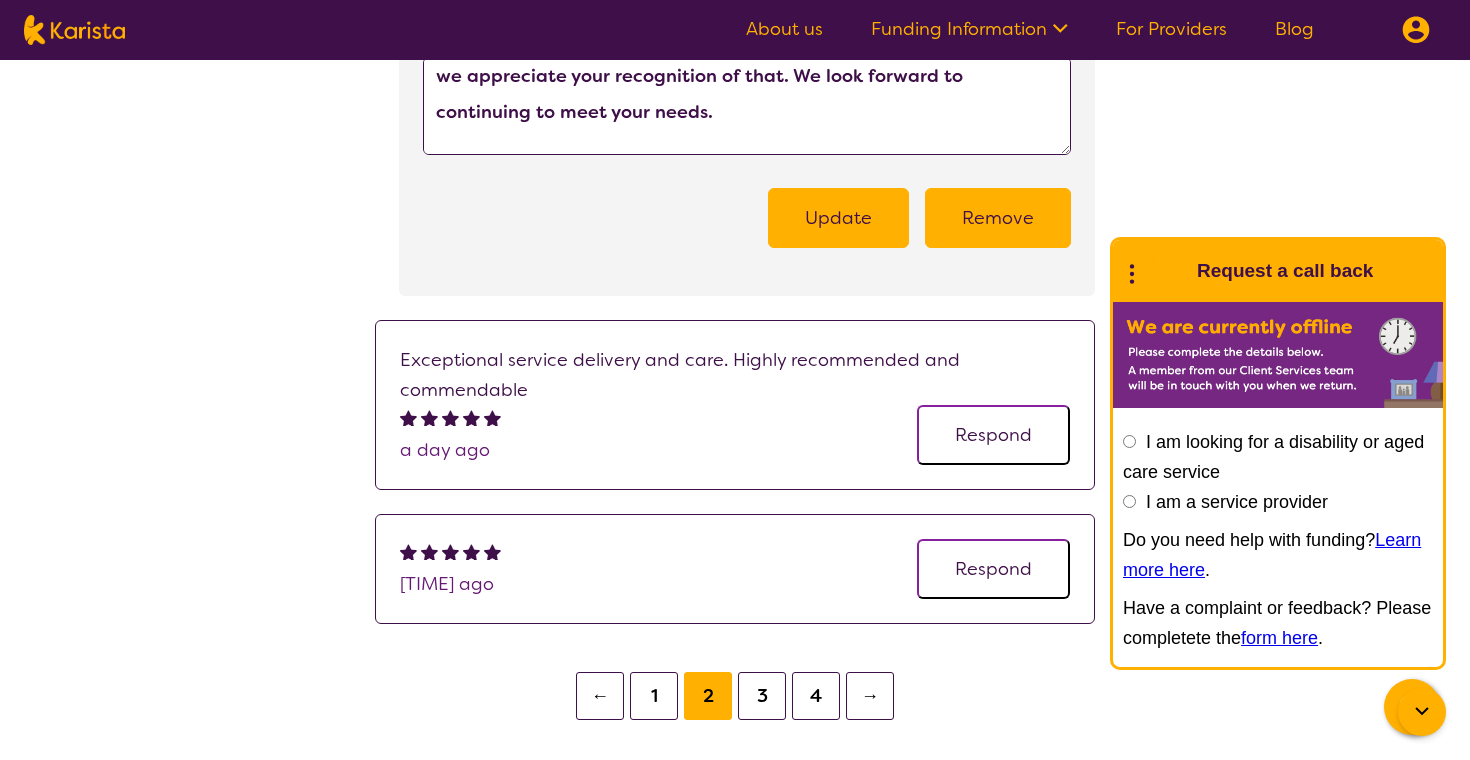 click on "Exceptional service delivery and care. Highly recommended and commendable" at bounding box center [735, 375] 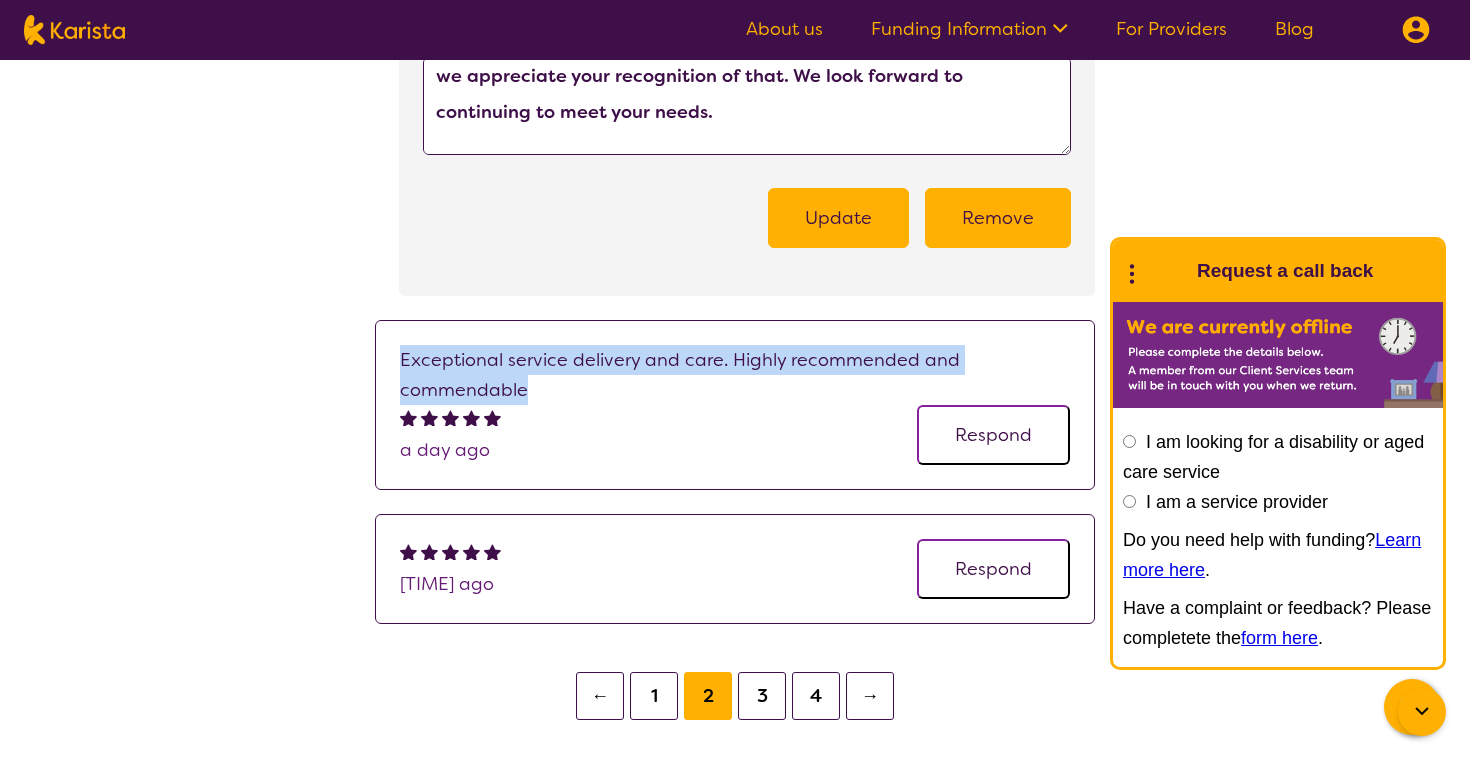 drag, startPoint x: 527, startPoint y: 390, endPoint x: 392, endPoint y: 356, distance: 139.21565 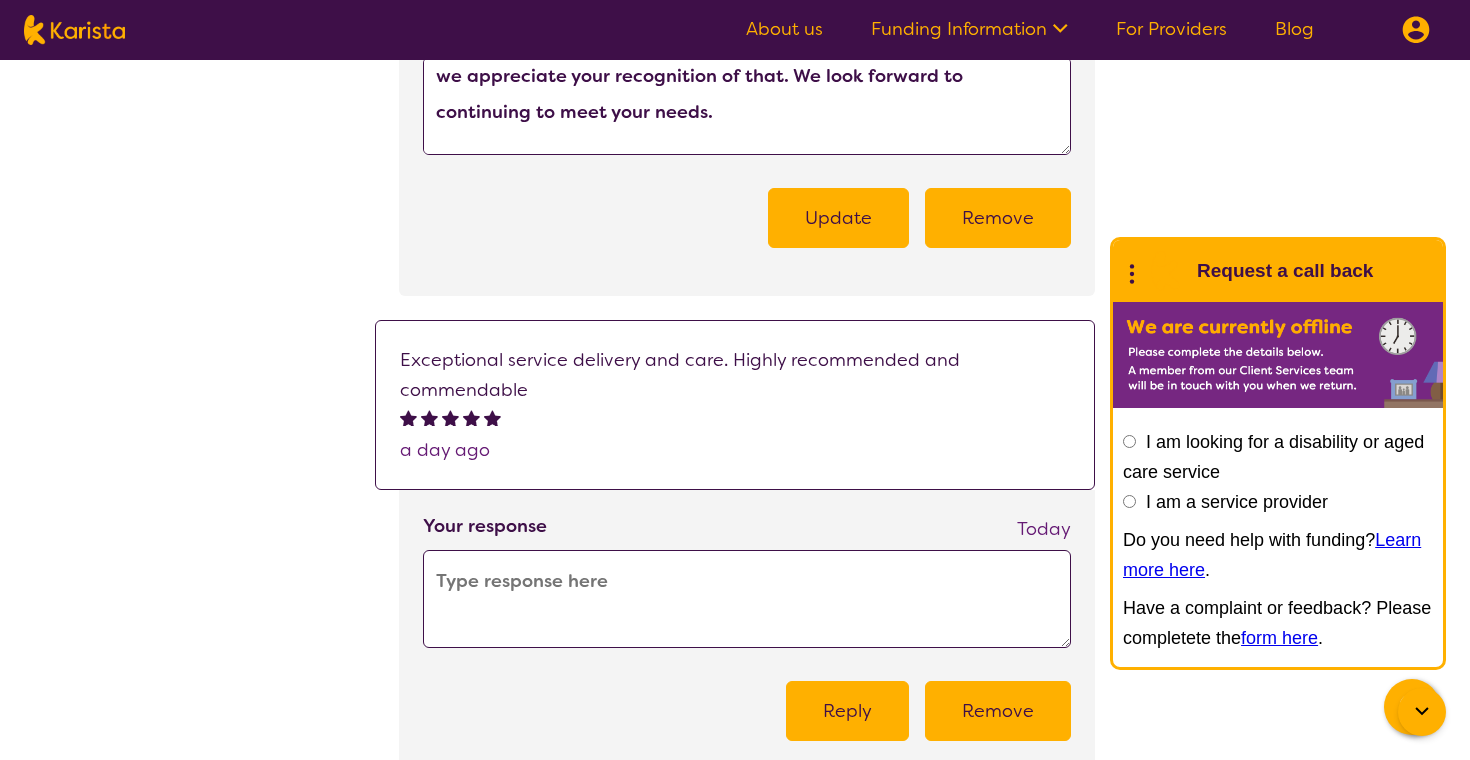 click at bounding box center [747, 599] 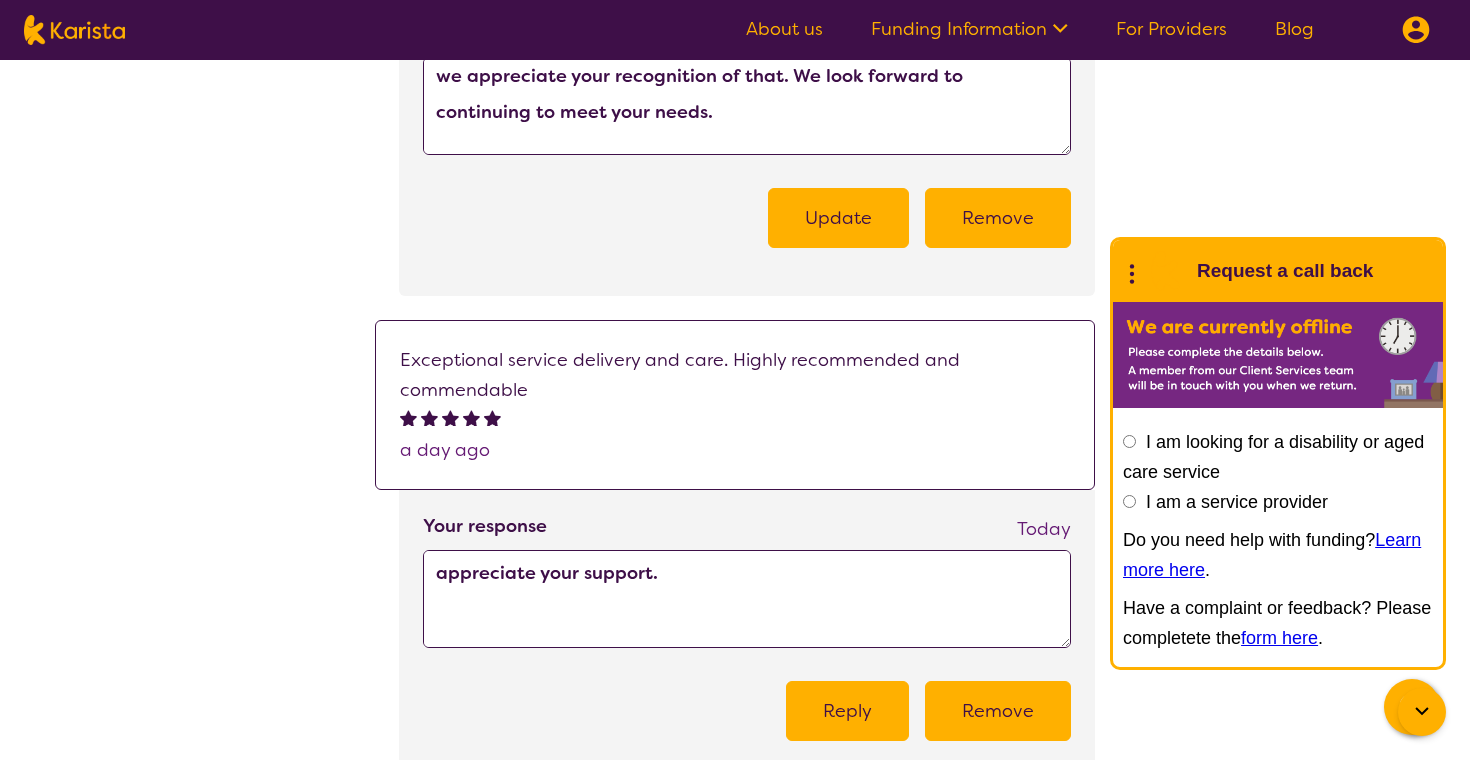 scroll, scrollTop: 324, scrollLeft: 0, axis: vertical 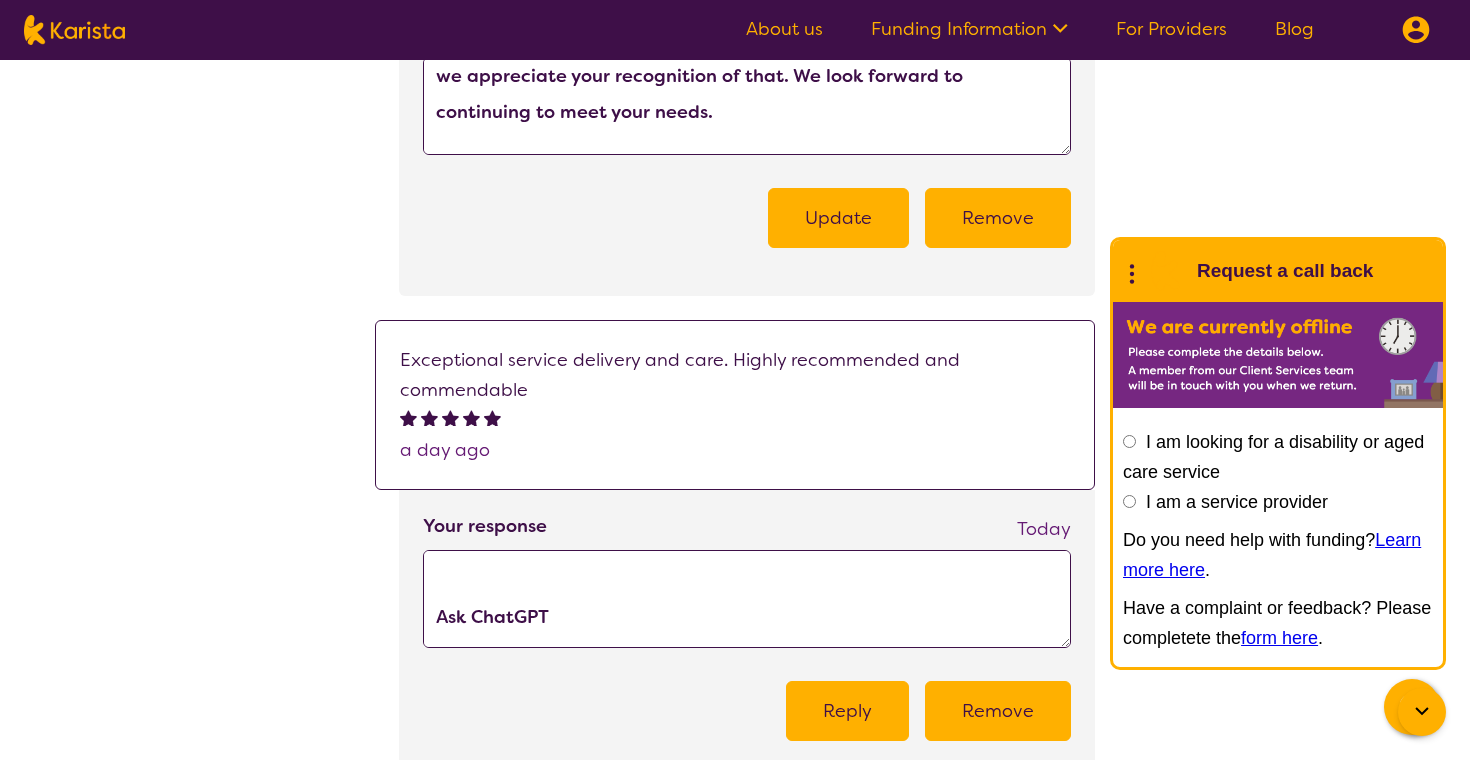 click on "Thank you for your generous feedback. We're delighted to hear that you found our service delivery and care to be exceptional. Your recommendation means a great deal to us, and we remain committed to maintaining the highest standards. We truly appreciate your support.
Ask ChatGPT" at bounding box center (747, 599) 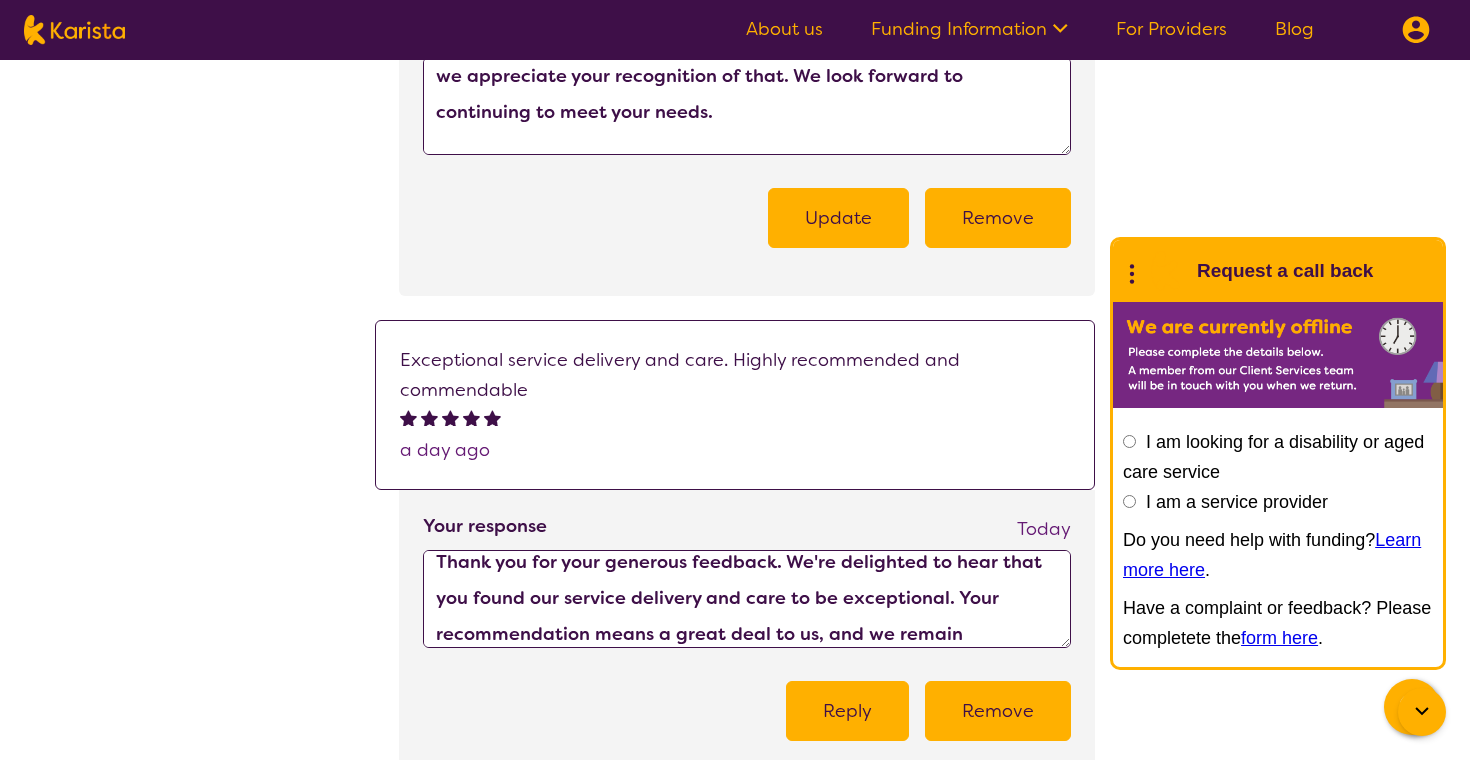 scroll, scrollTop: 0, scrollLeft: 0, axis: both 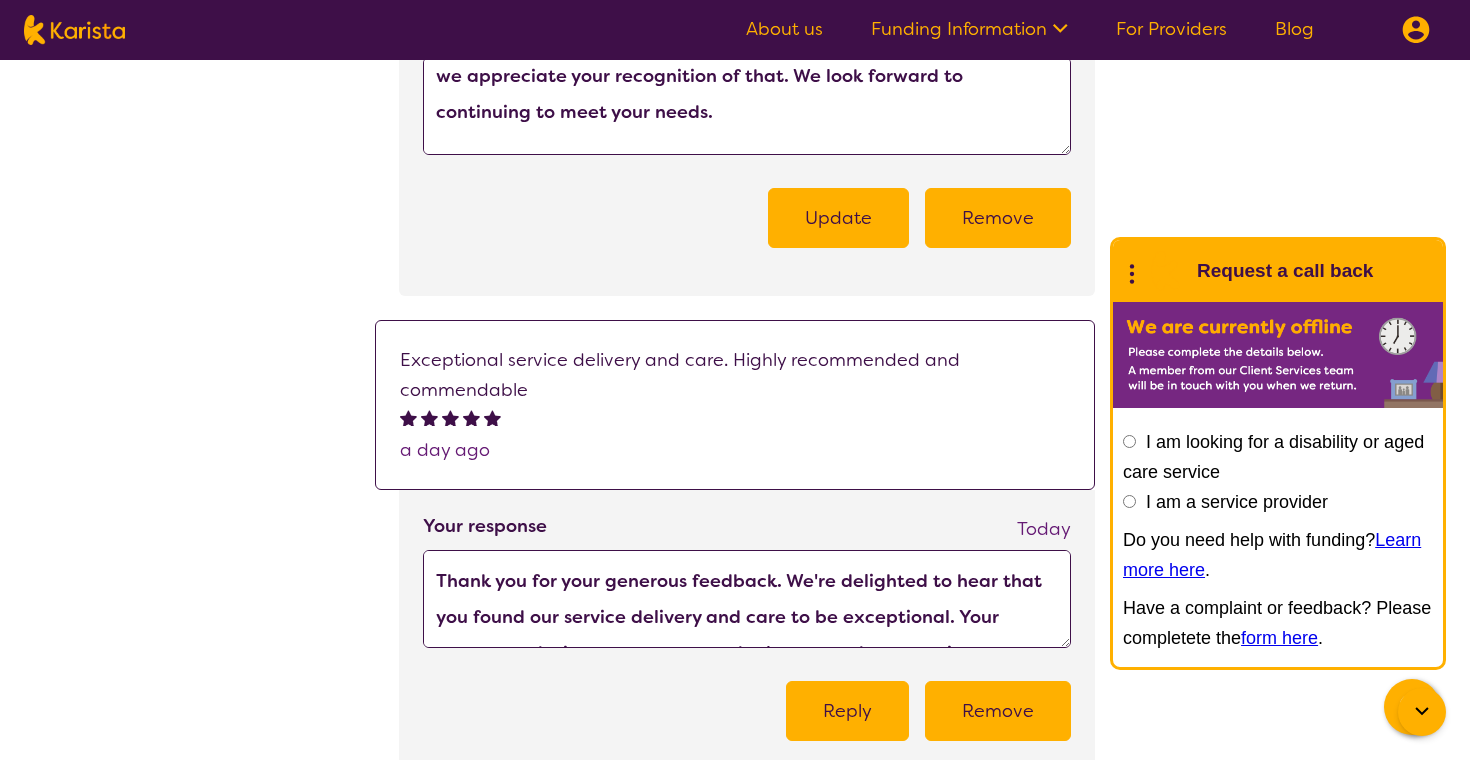 type on "Thank you for your generous feedback. We're delighted to hear that you found our service delivery and care to be exceptional. Your recommendation means a great deal to us, and we remain committed to maintaining the highest standards. We truly appreciate your support." 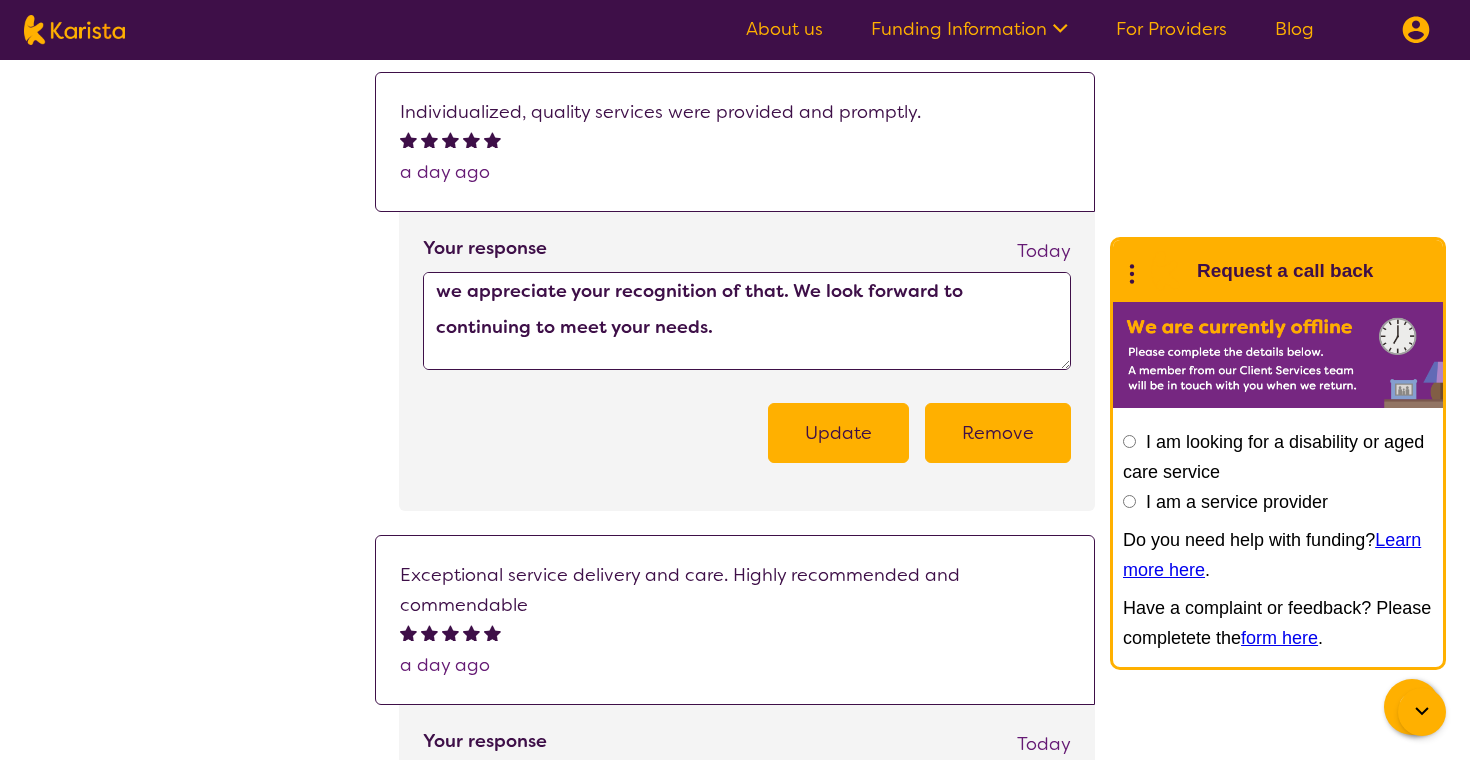 scroll, scrollTop: 1282, scrollLeft: 0, axis: vertical 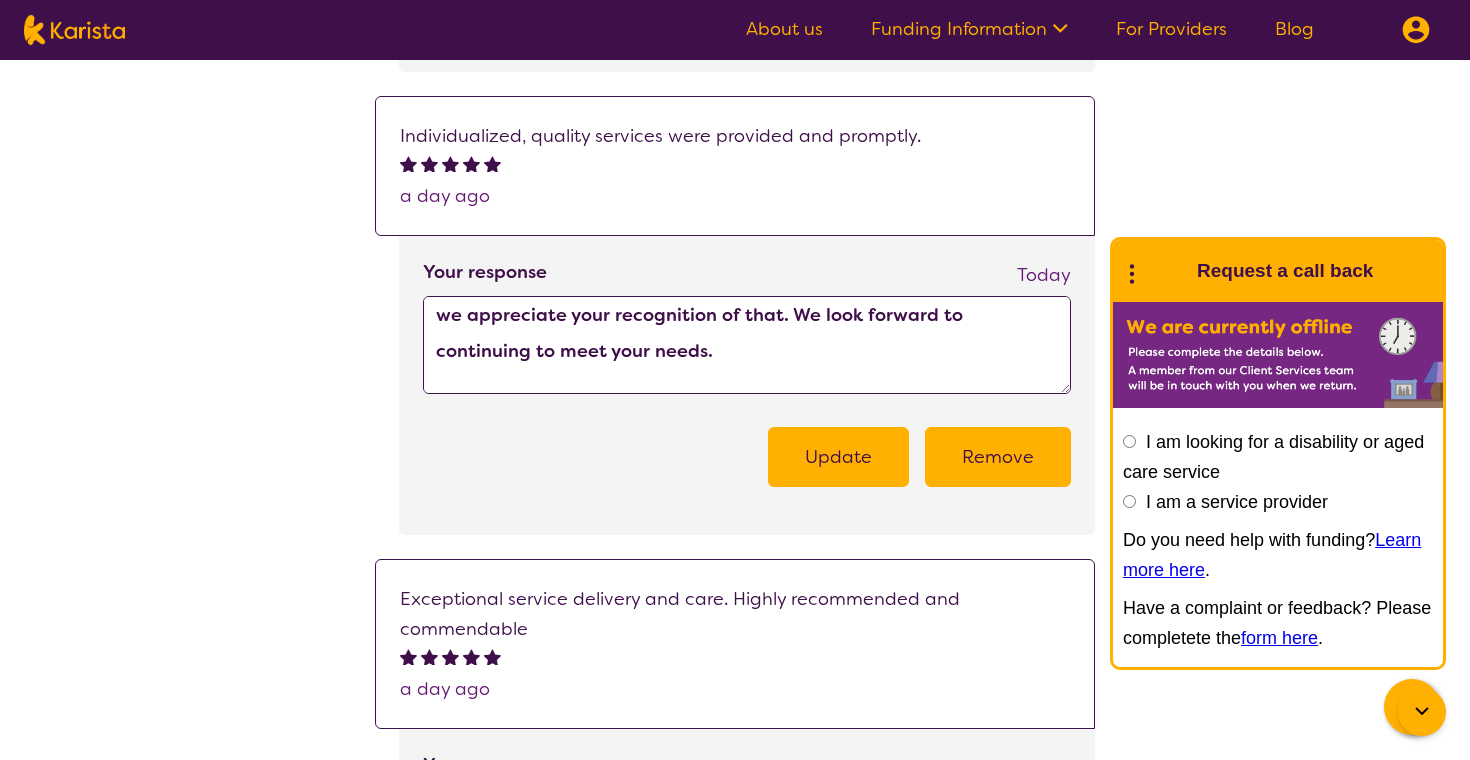 click on "Thank you for your thoughtful feedback. We're glad to know that you received individualized, high-quality services in a timely manner. Delivering personalized and efficient support is central to our commitment, and we appreciate your recognition of that. We look forward to continuing to meet your needs.
Thank you for your thoughtful feedback. We're glad to know that you received high-quality services in a timely manner. Delivering personalized and efficient support is central to our commitment, and we appreciate your recognition of that. We look forward to continuing to meet your needs.
Ask ChatGPT" at bounding box center [747, 345] 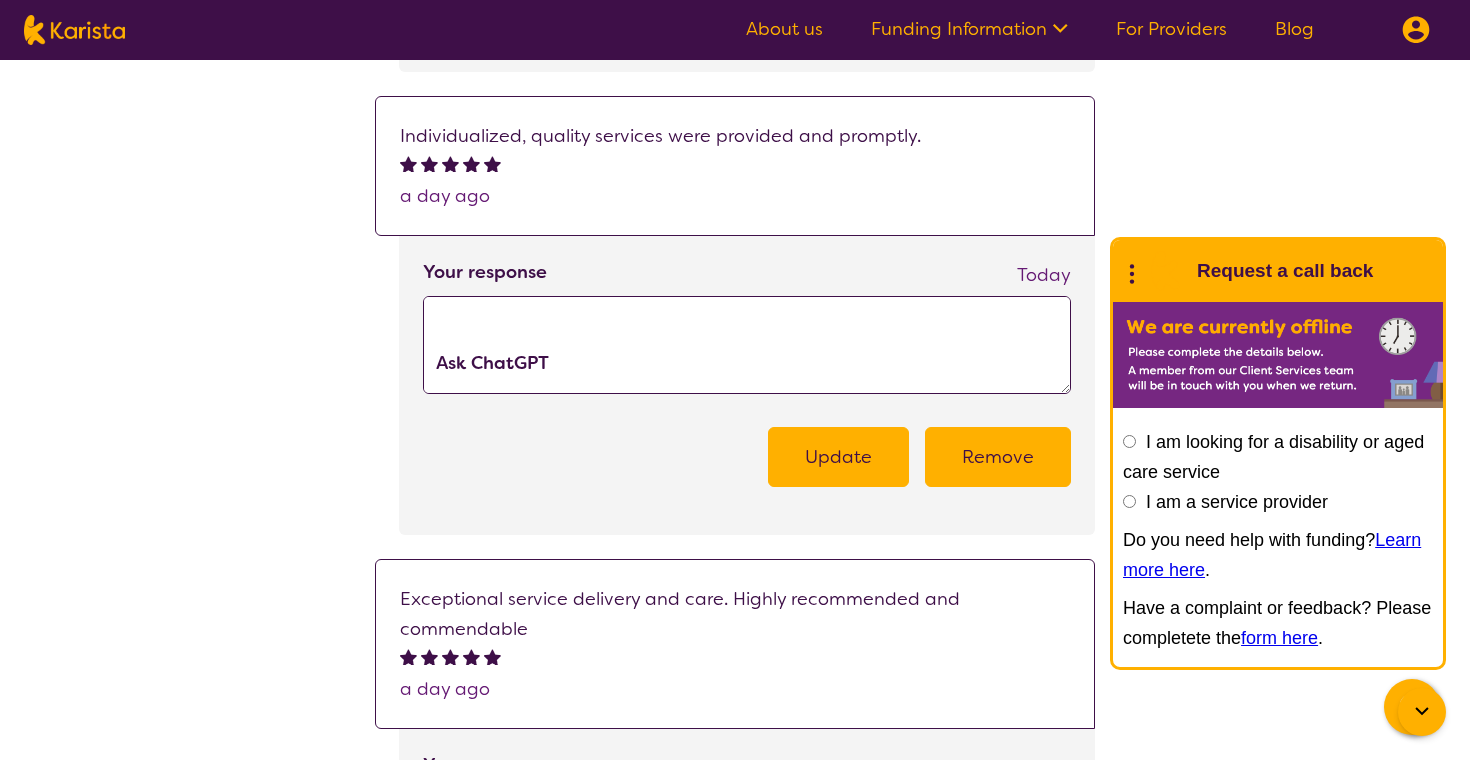 scroll, scrollTop: 612, scrollLeft: 0, axis: vertical 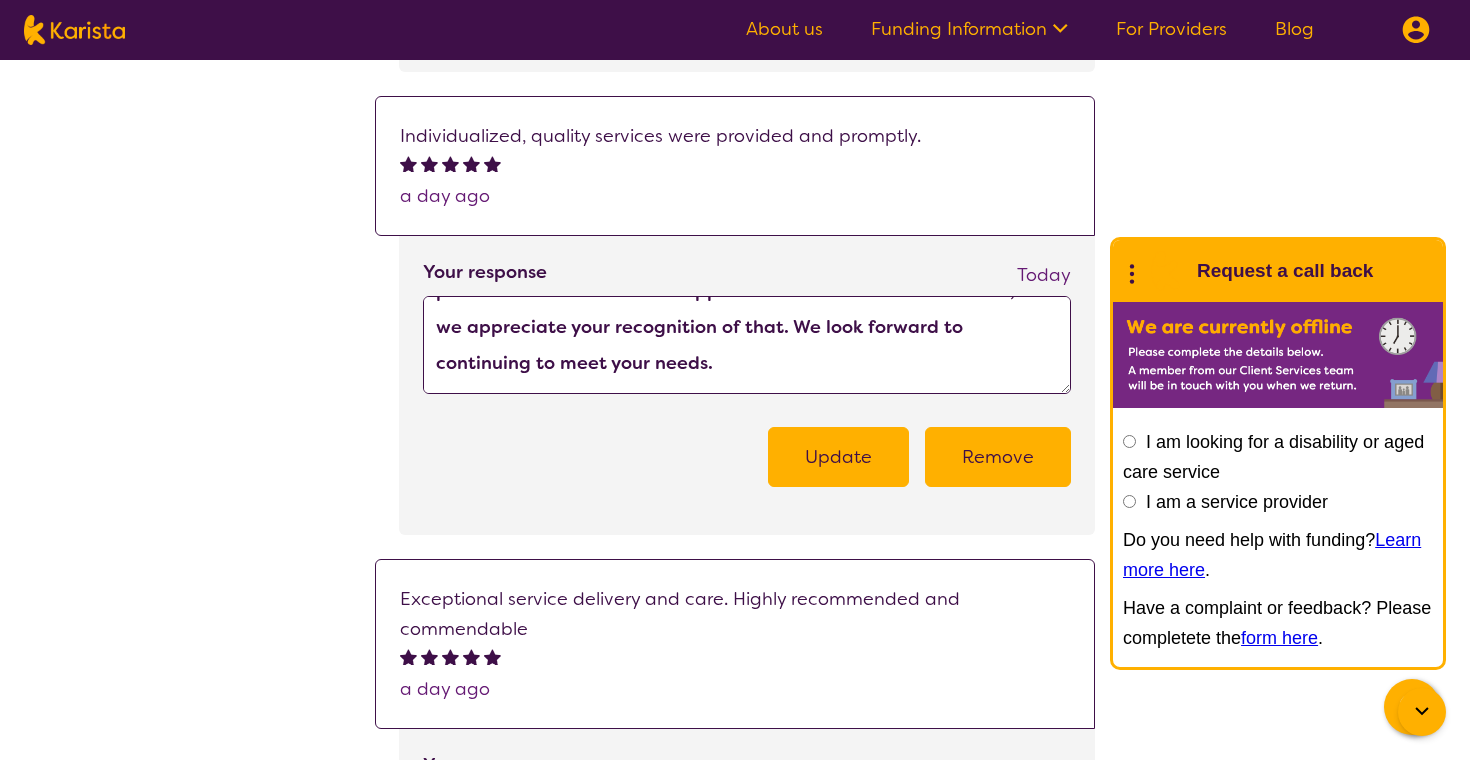 type on "Thank you for your thoughtful feedback. We're glad to know that you received individualized, high-quality services in a timely manner. Delivering personalized and efficient support is central to our commitment, and we appreciate your recognition of that. We look forward to continuing to meet your needs.
Thank you for your thoughtful feedback. We're glad to know that you received high-quality services in a timely manner. Delivering personalized and efficient support is central to our commitment, and we appreciate your recognition of that. We look forward to continuing to meet your needs." 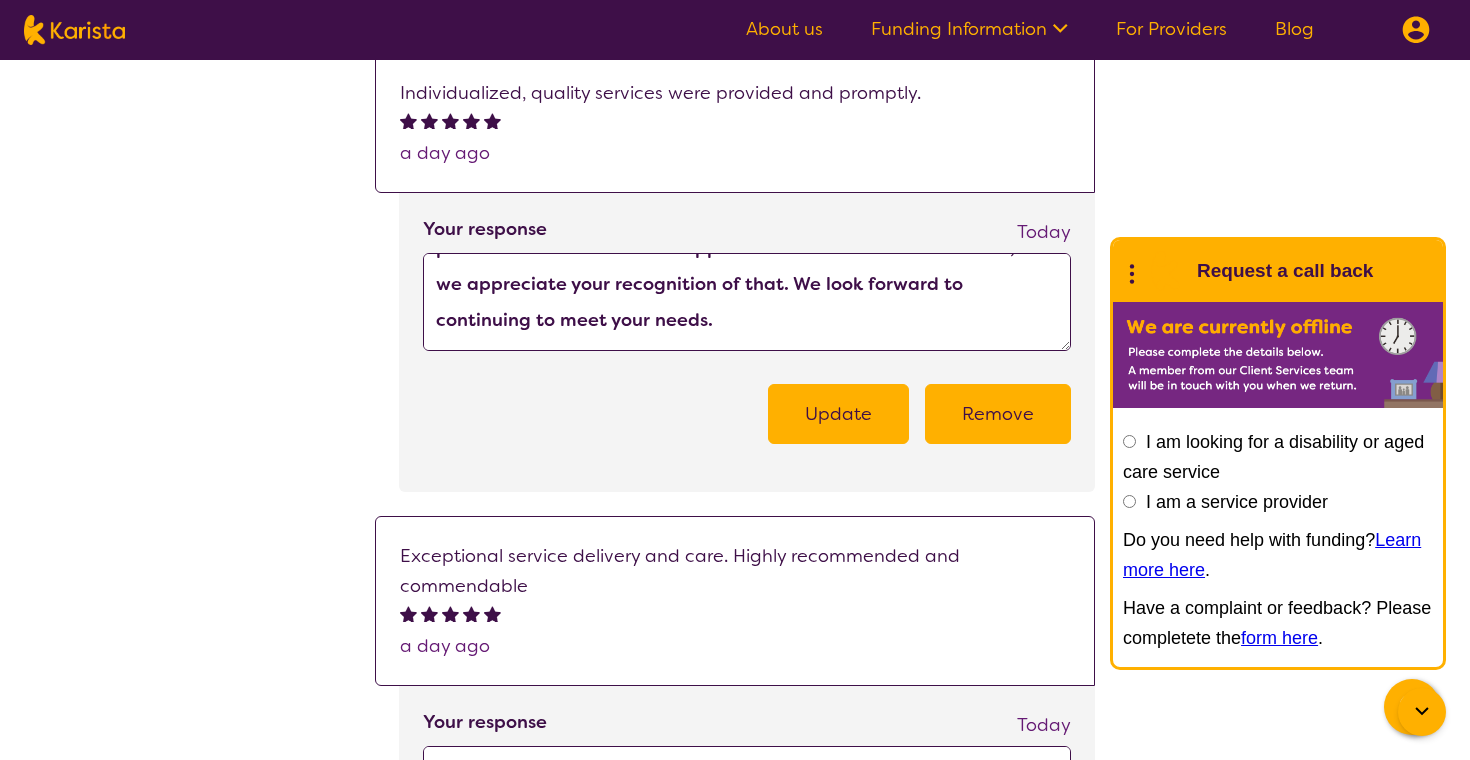 scroll, scrollTop: 1318, scrollLeft: 0, axis: vertical 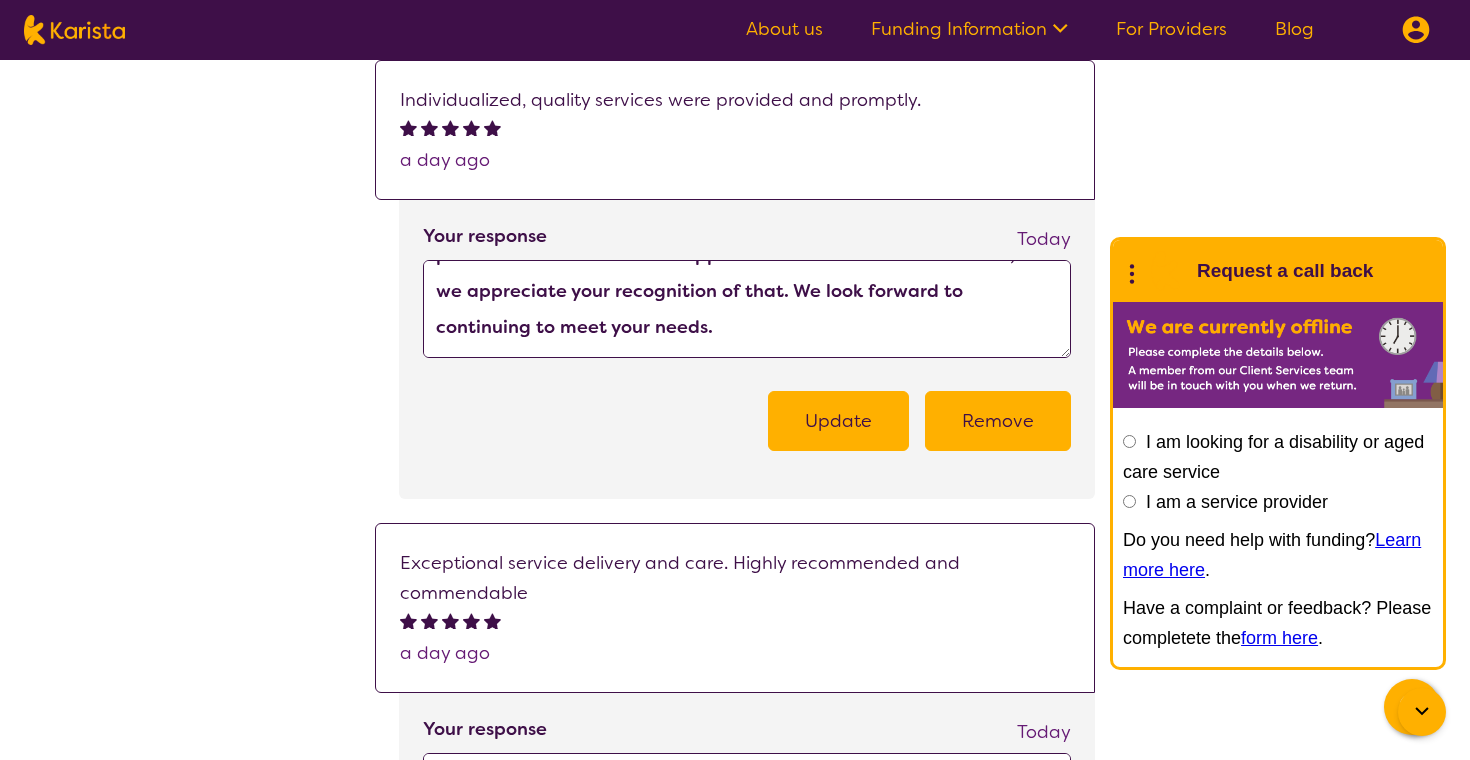 click on "Update" at bounding box center [838, 421] 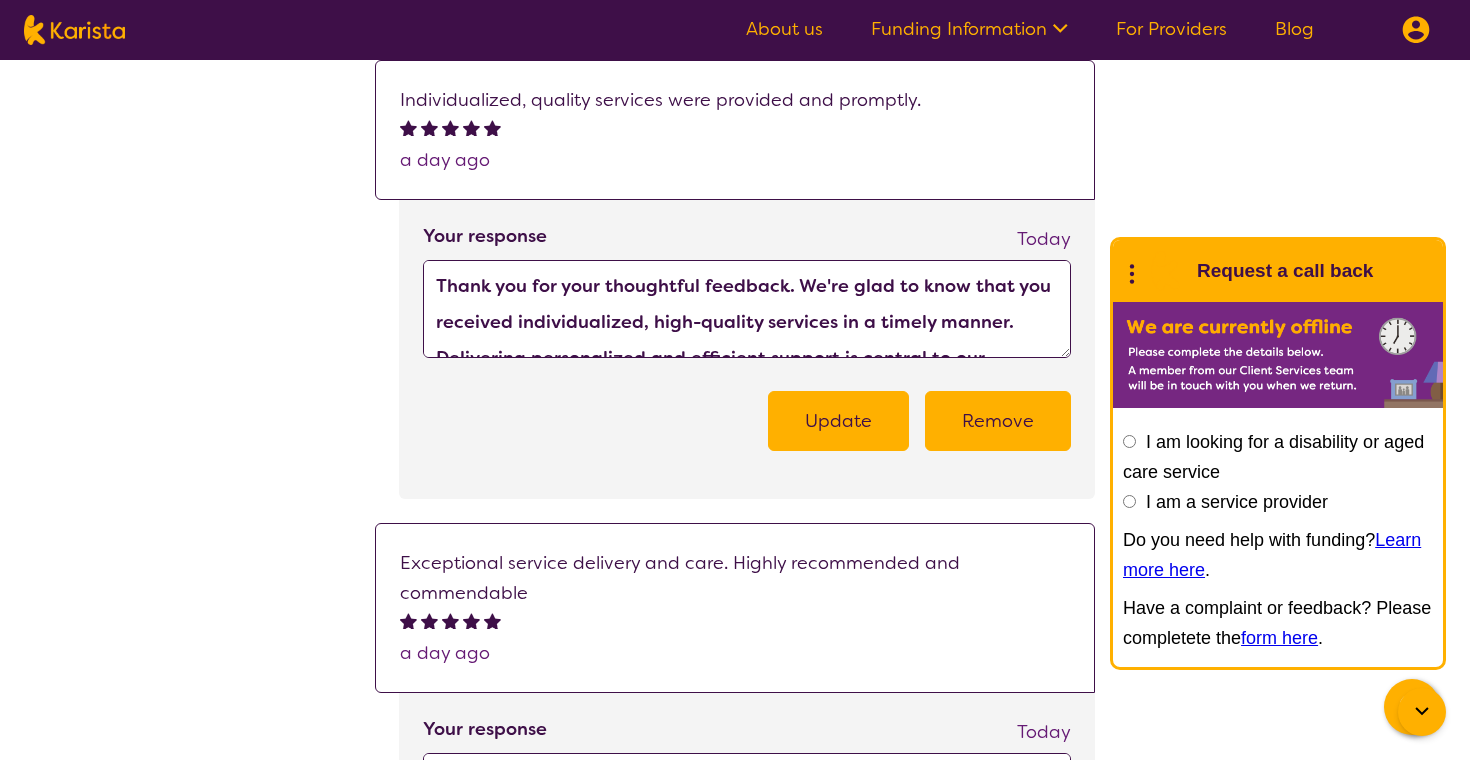 scroll, scrollTop: 0, scrollLeft: 0, axis: both 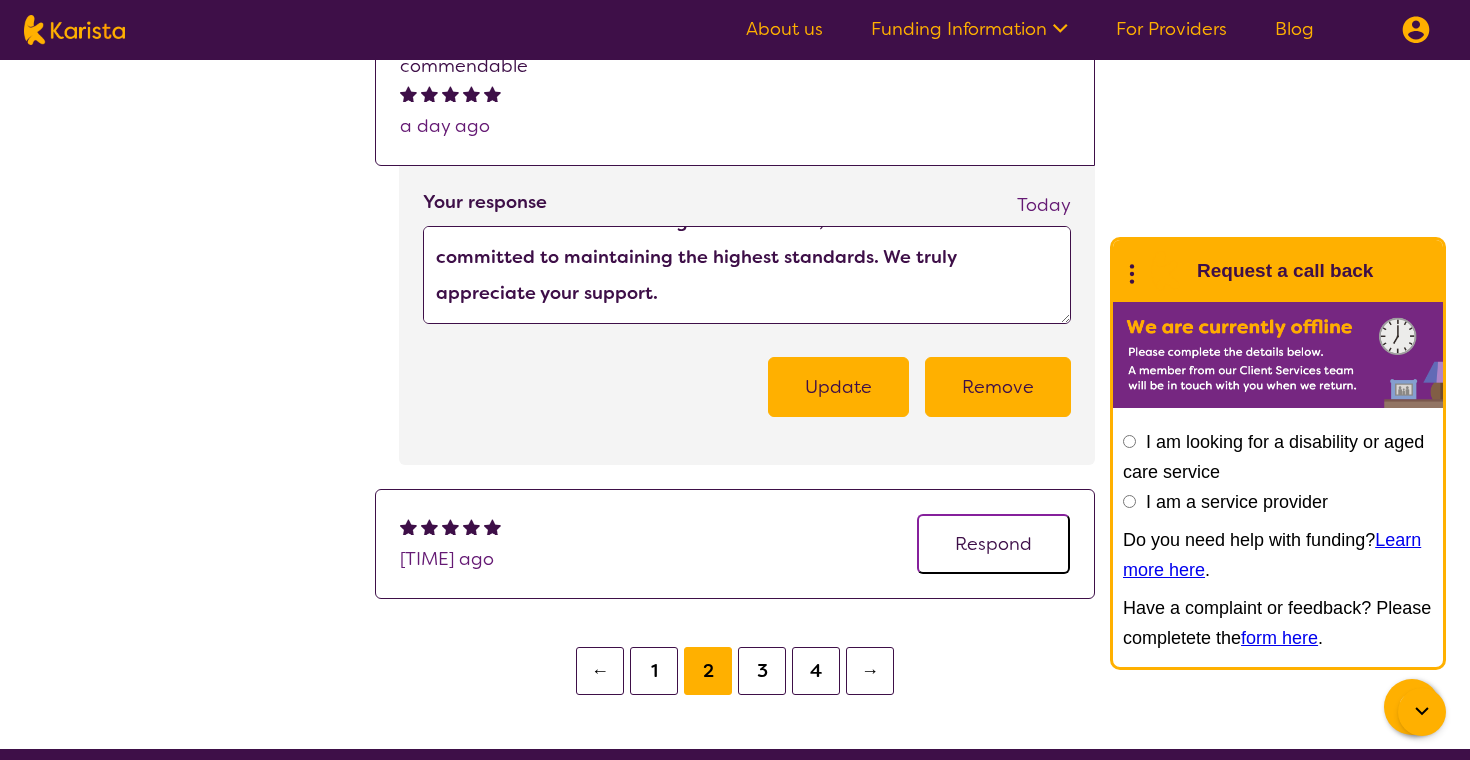 click on "1" at bounding box center [654, 671] 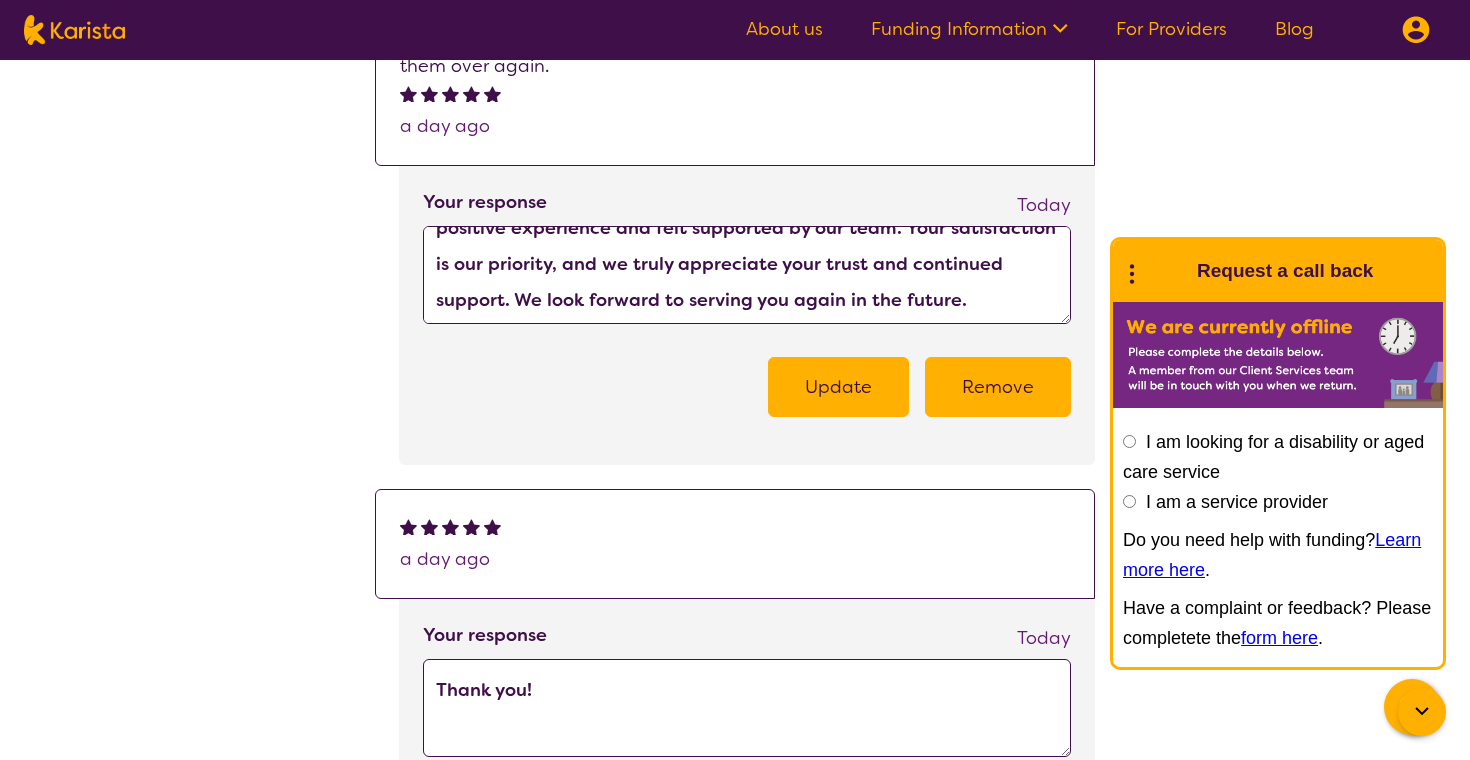 scroll, scrollTop: 72, scrollLeft: 0, axis: vertical 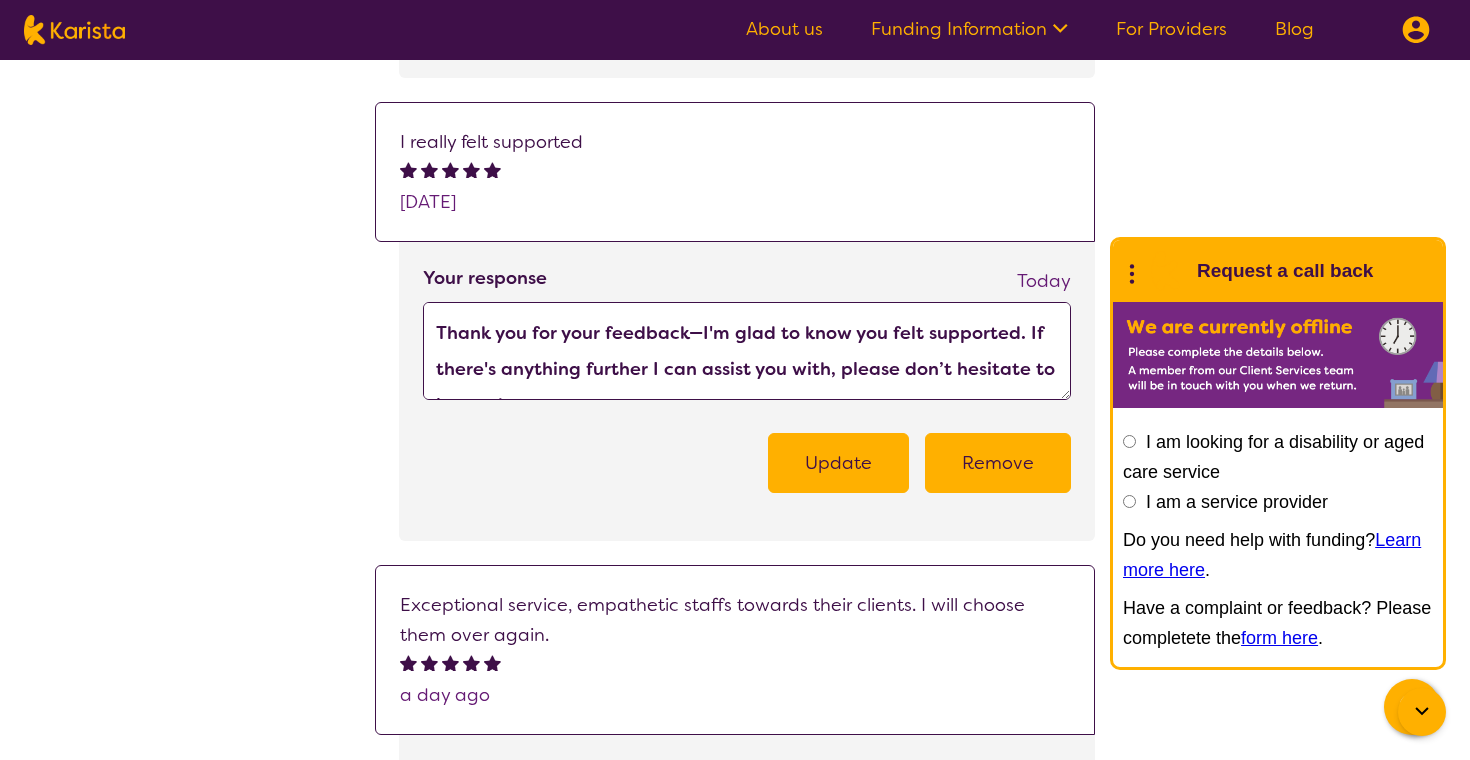 click on "Thank you for your feedback—I'm glad to know you felt supported. If there's anything further I can assist you with, please don’t hesitate to let me know.
Thank you for your feedback—I'm glad to know you felt supported." at bounding box center (747, 351) 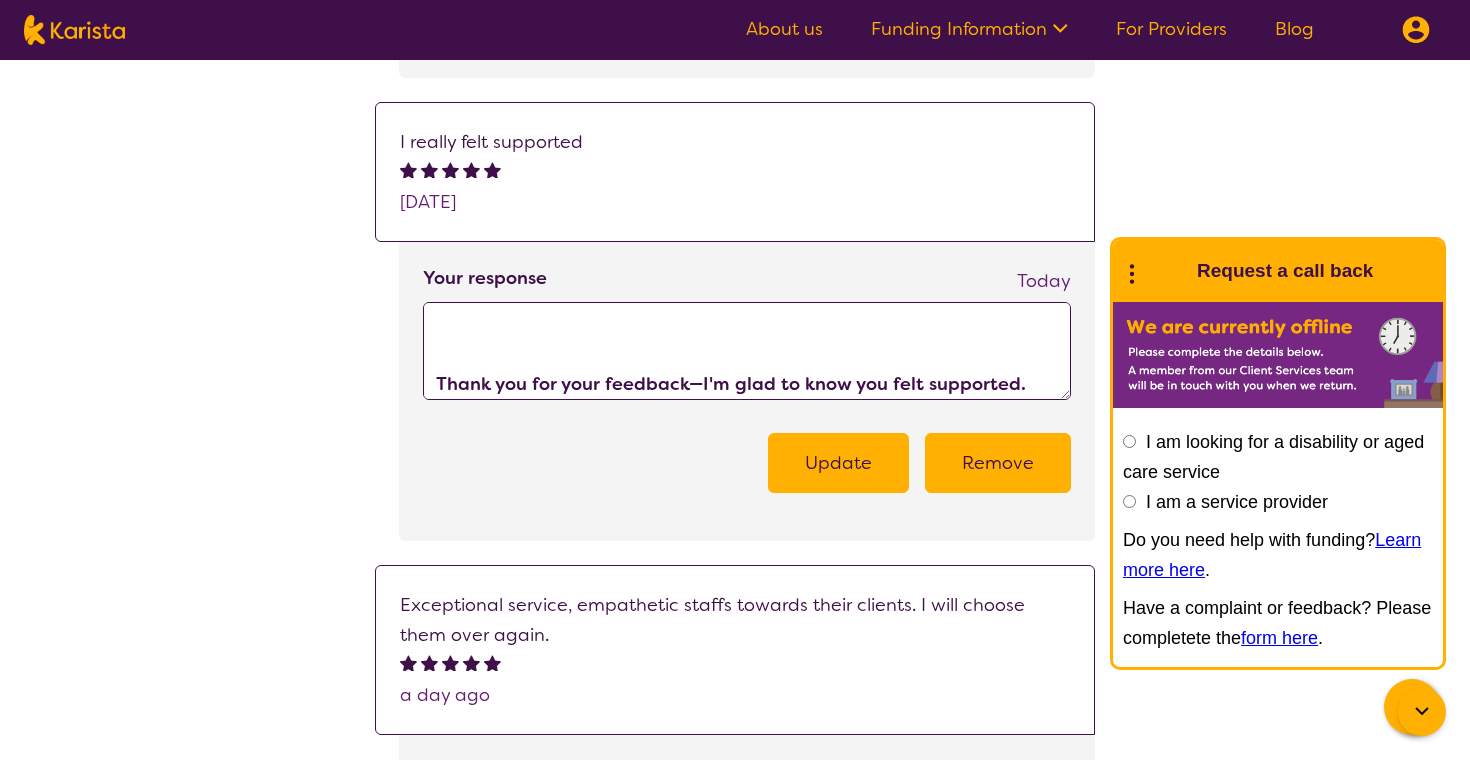 scroll, scrollTop: 180, scrollLeft: 0, axis: vertical 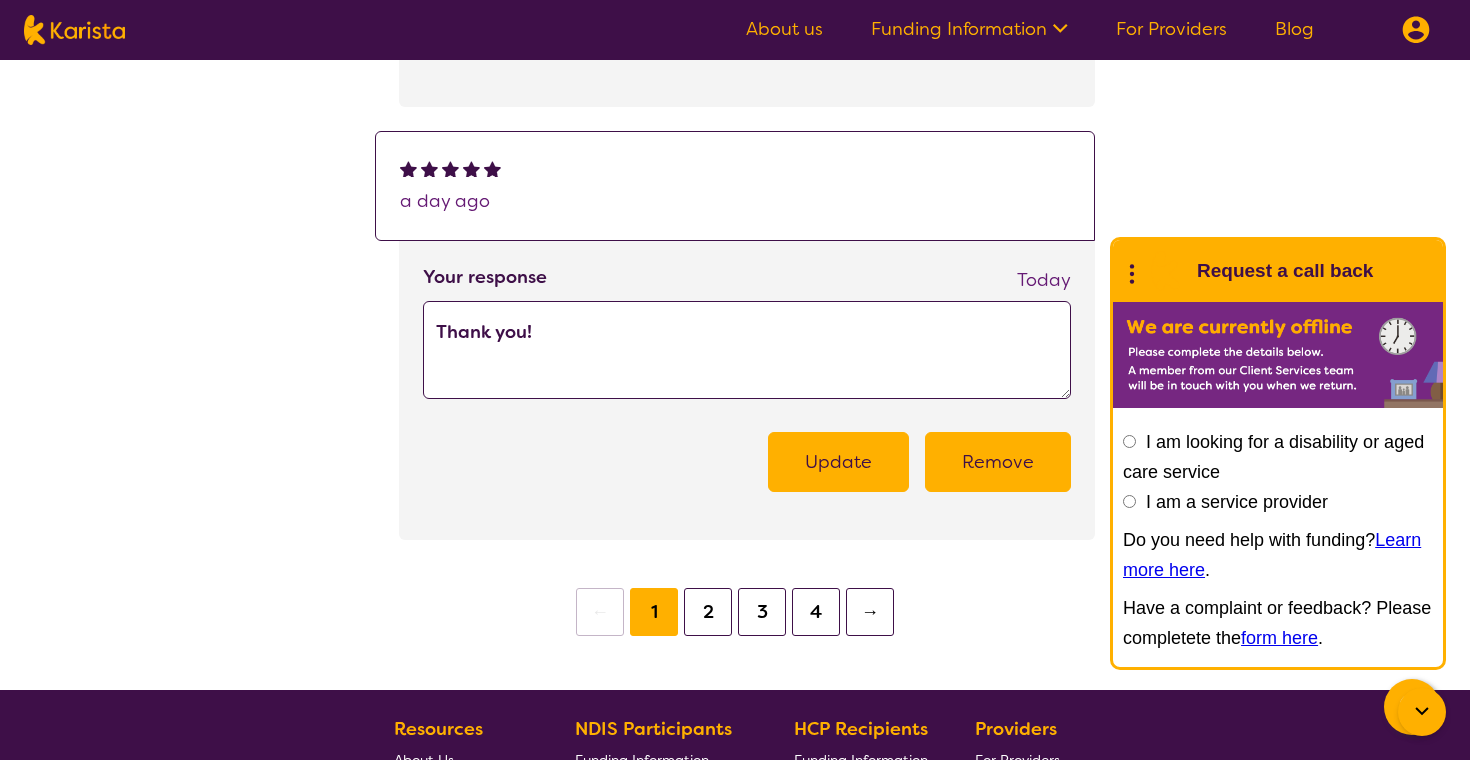 click on "2" at bounding box center [708, 612] 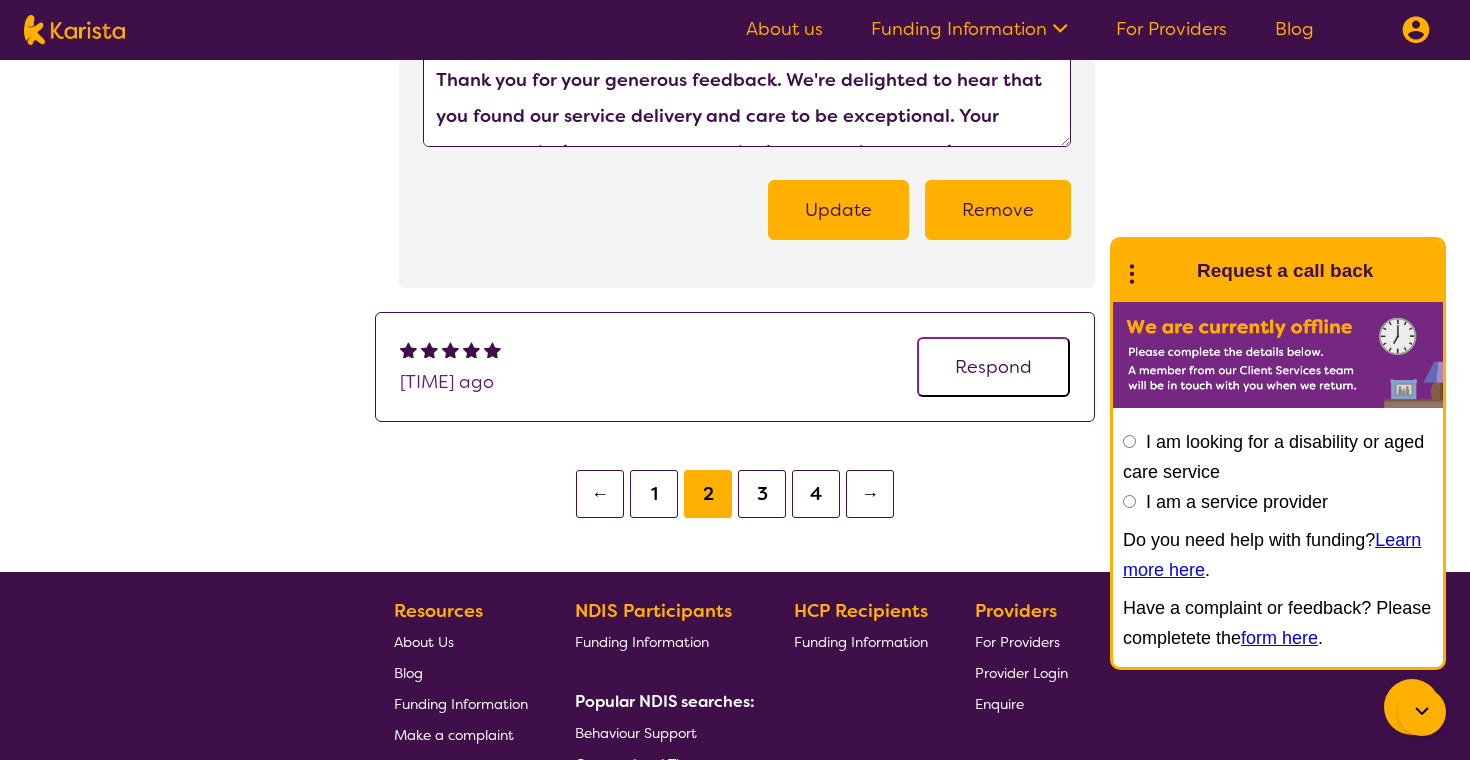 scroll, scrollTop: 1950, scrollLeft: 0, axis: vertical 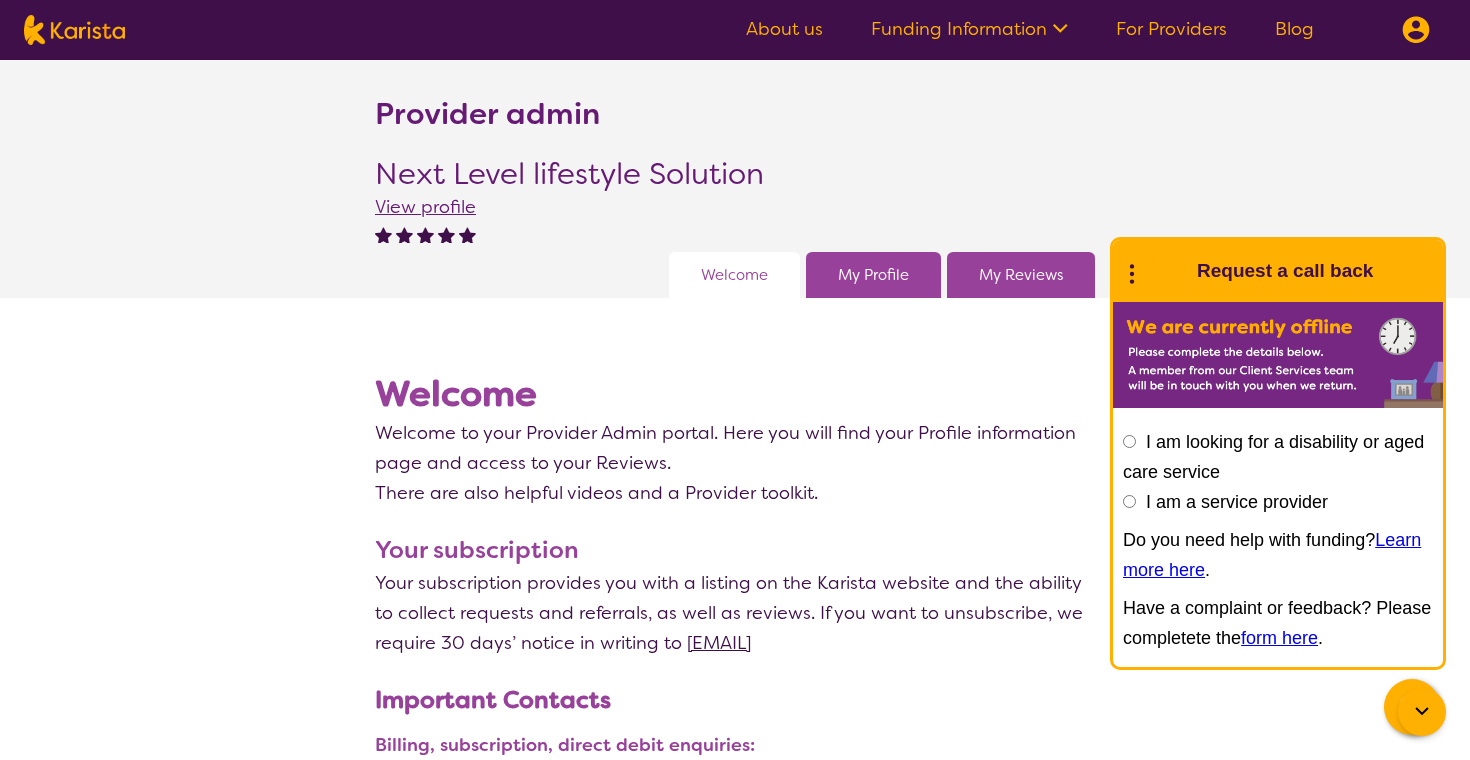 click on "My Reviews" at bounding box center (1021, 275) 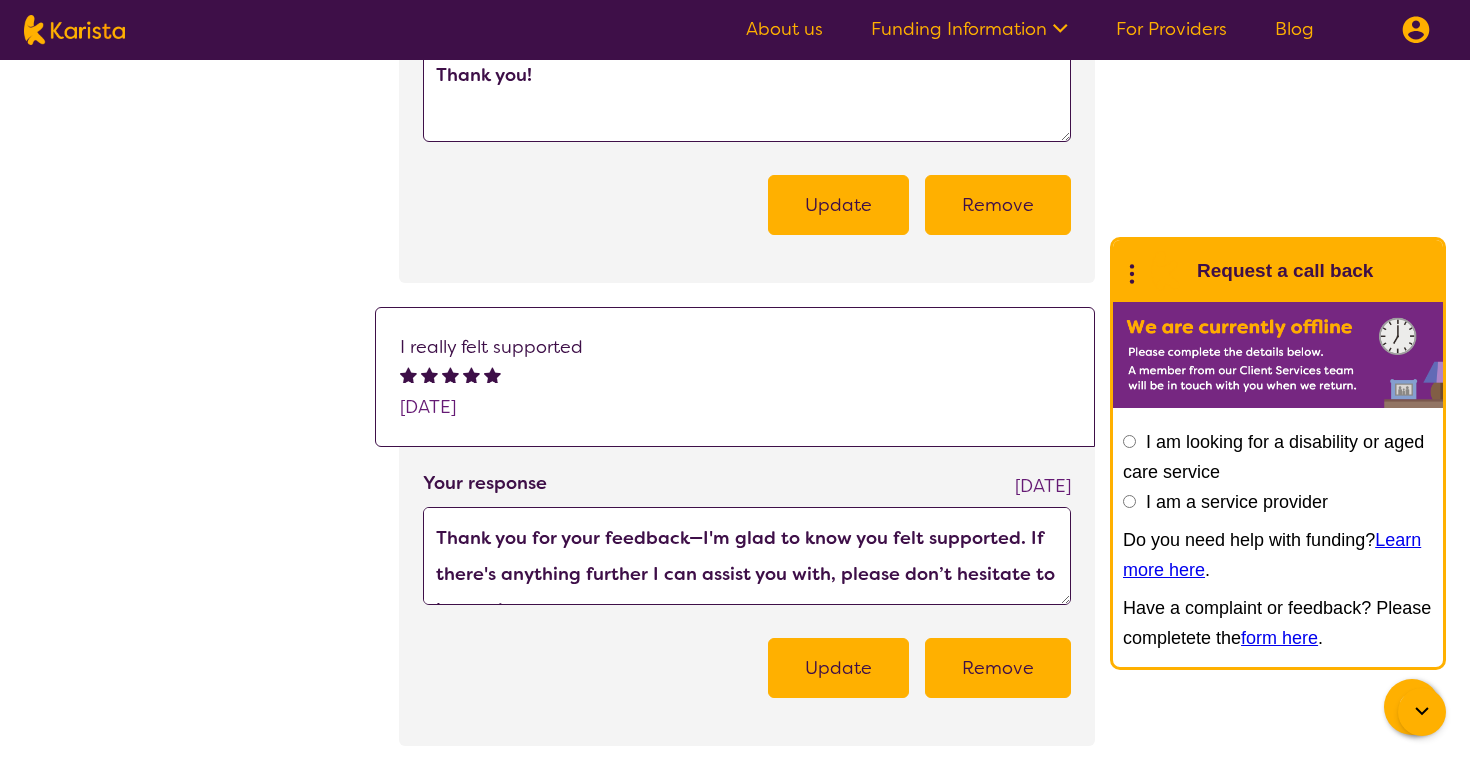 scroll, scrollTop: 1132, scrollLeft: 0, axis: vertical 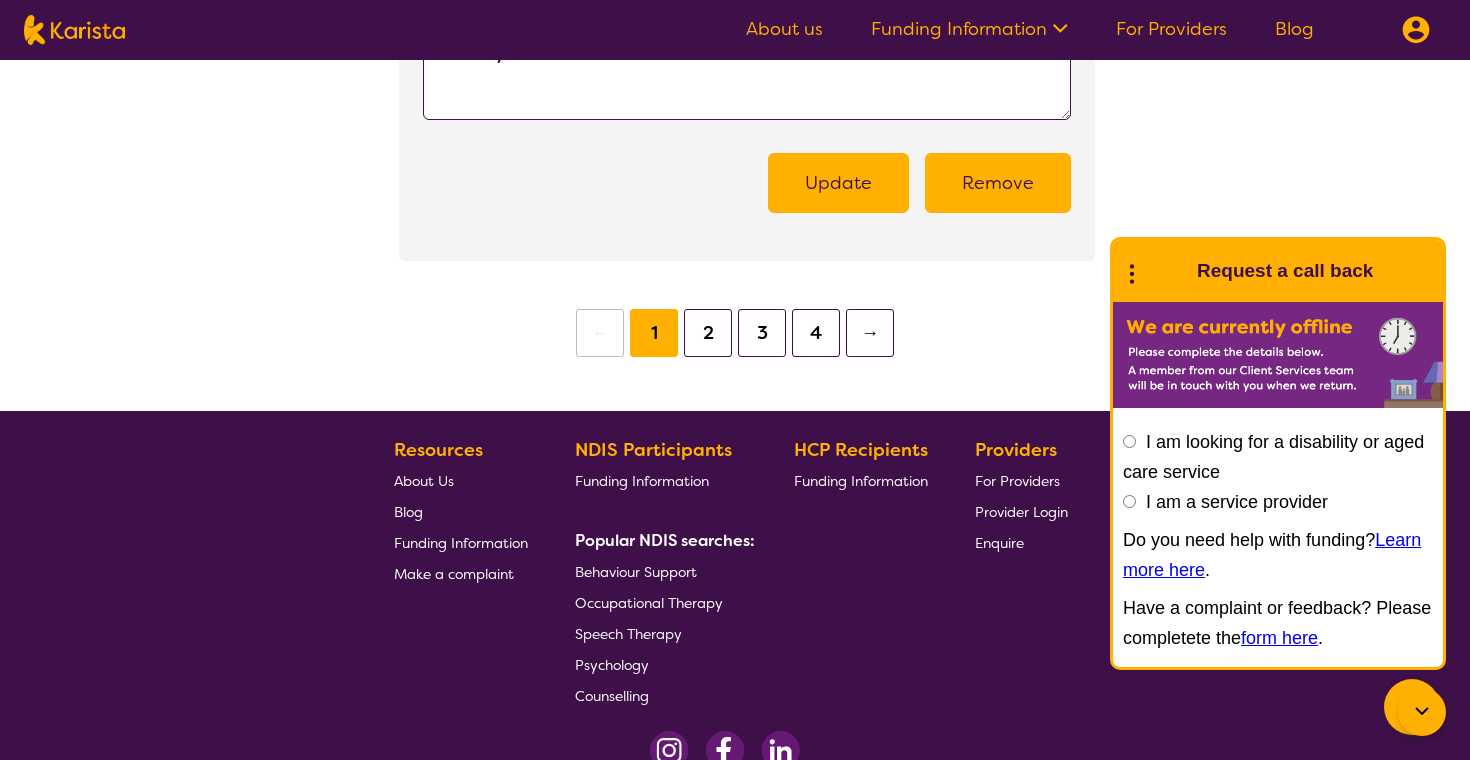 click on "2" at bounding box center (708, 333) 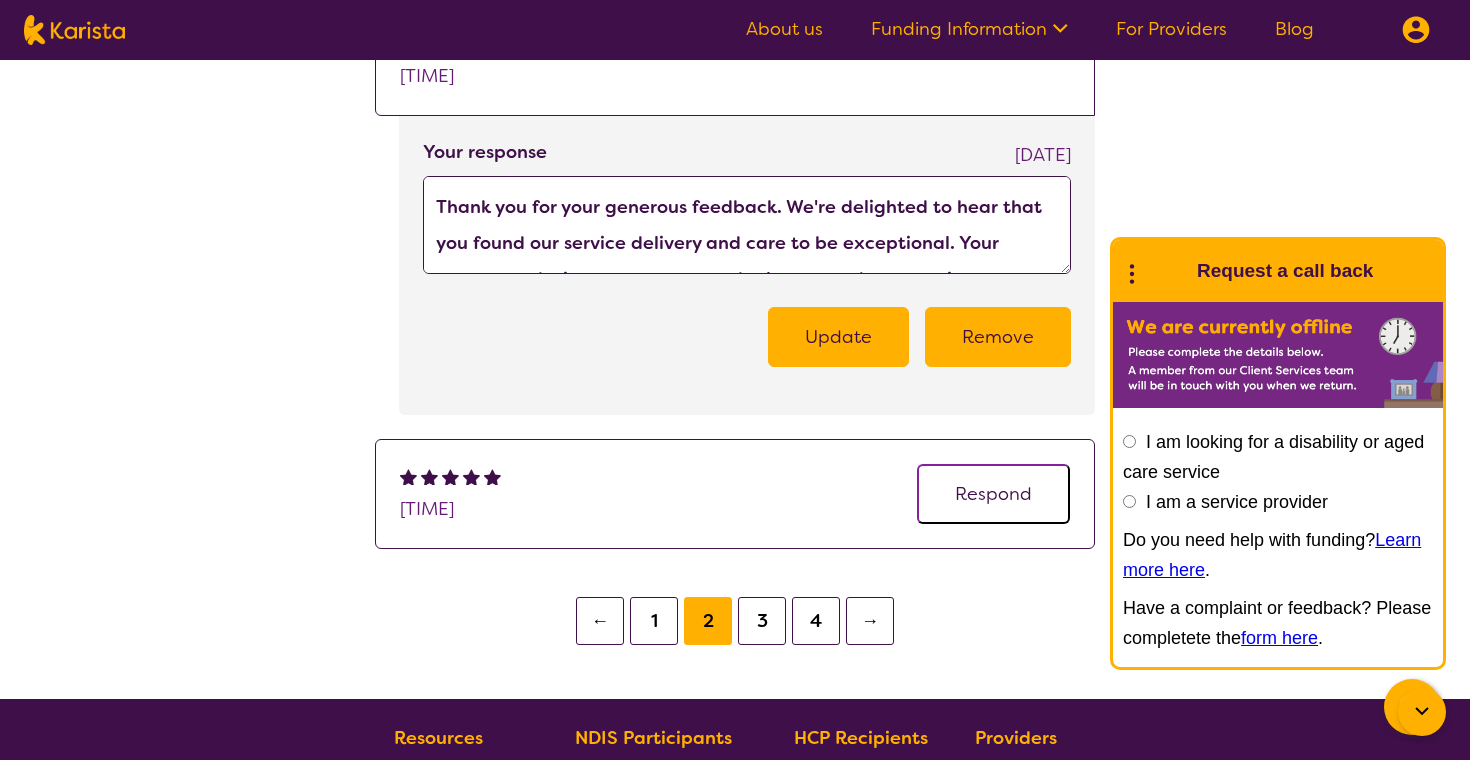 scroll, scrollTop: 1885, scrollLeft: 0, axis: vertical 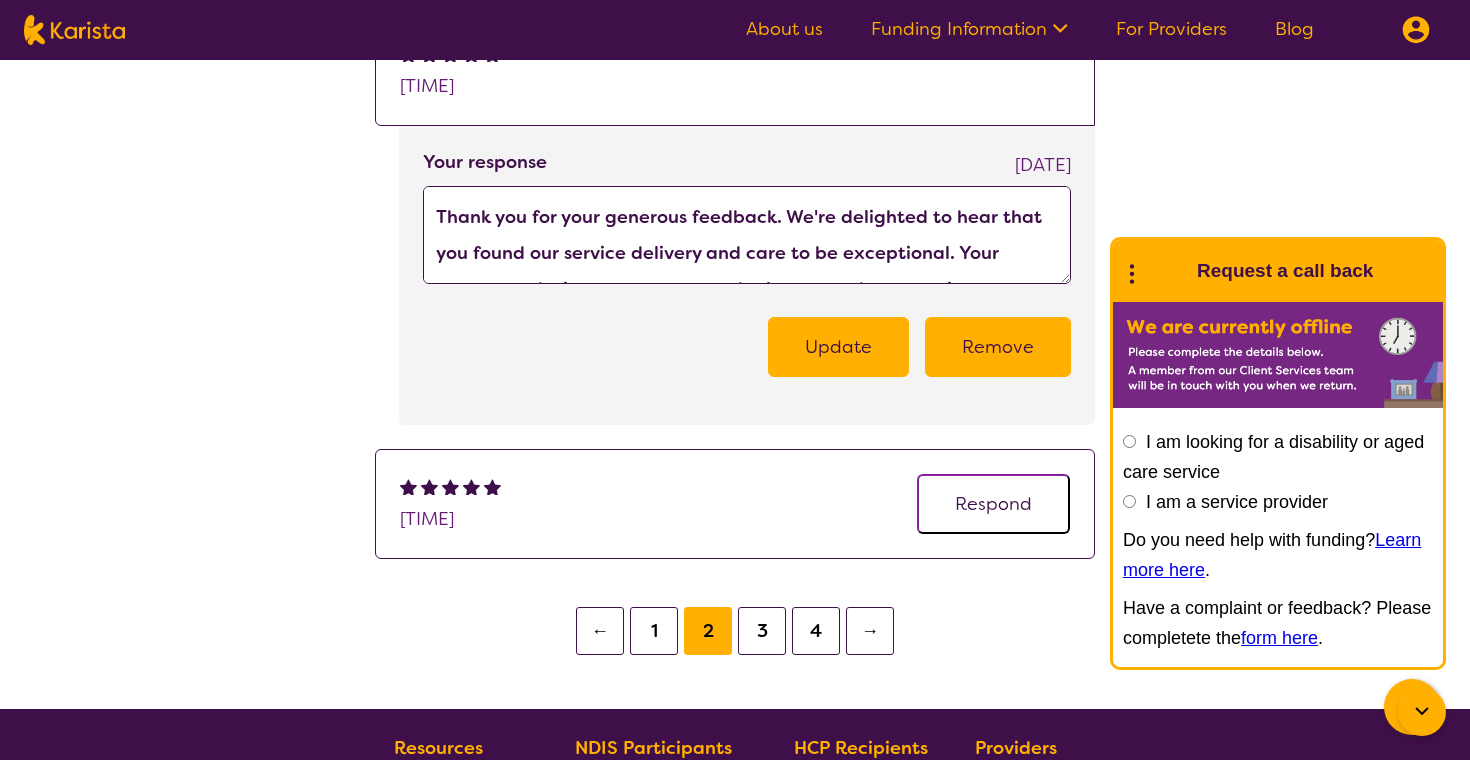 click on "Thank you for your generous feedback. We're delighted to hear that you found our service delivery and care to be exceptional. Your recommendation means a great deal to us, and we remain committed to maintaining the highest standards. We truly appreciate your support." at bounding box center (747, 235) 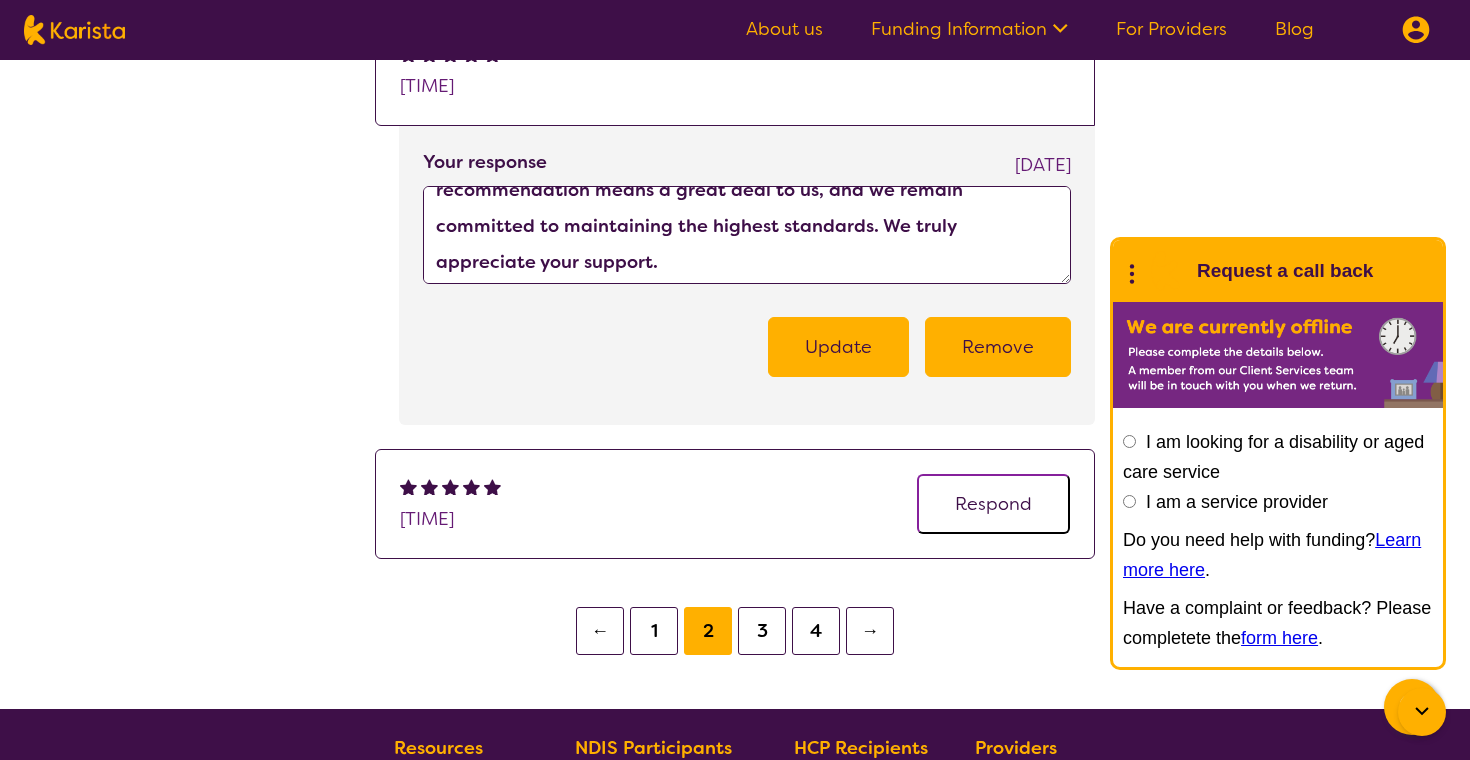 scroll, scrollTop: 108, scrollLeft: 0, axis: vertical 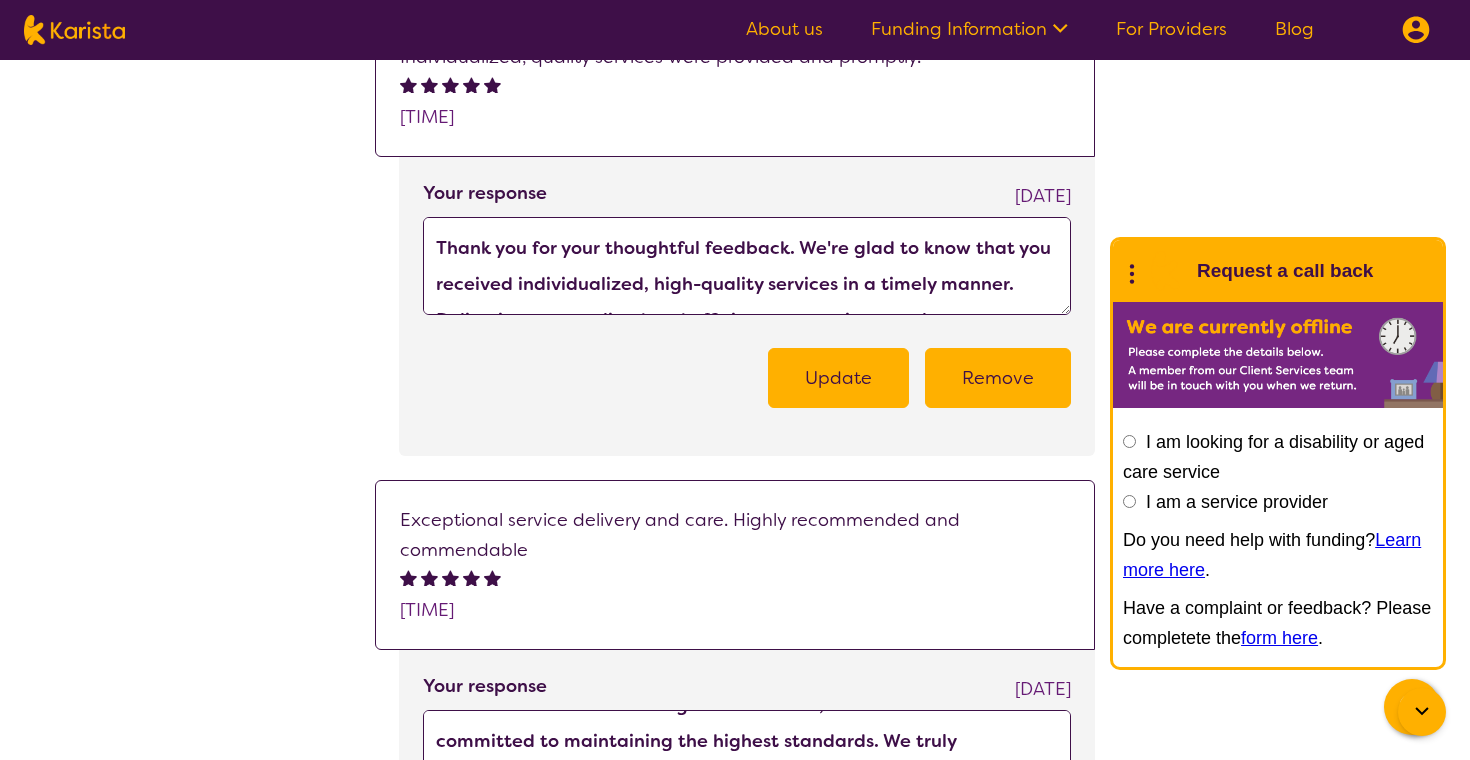 click on "Thank you for your thoughtful feedback. We're glad to know that you received individualized, high-quality services in a timely manner. Delivering personalized and efficient support is central to our commitment, and we appreciate your recognition of that. We look forward to continuing to meet your needs.
Thank you for your thoughtful feedback. We're glad to know that you received high-quality services in a timely manner. Delivering personalized and efficient support is central to our commitment, and we appreciate your recognition of that. We look forward to continuing to meet your needs." at bounding box center (747, 266) 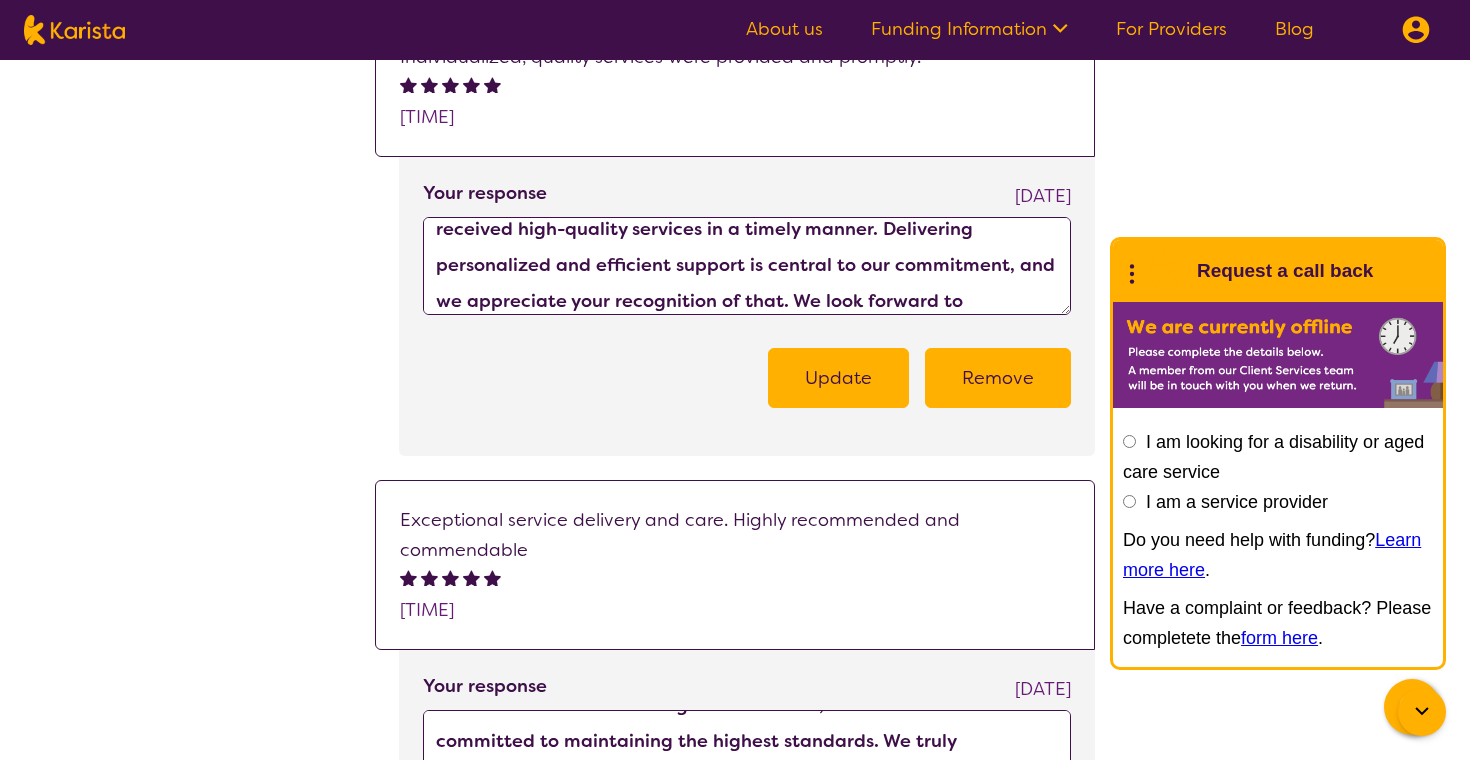 scroll, scrollTop: 396, scrollLeft: 0, axis: vertical 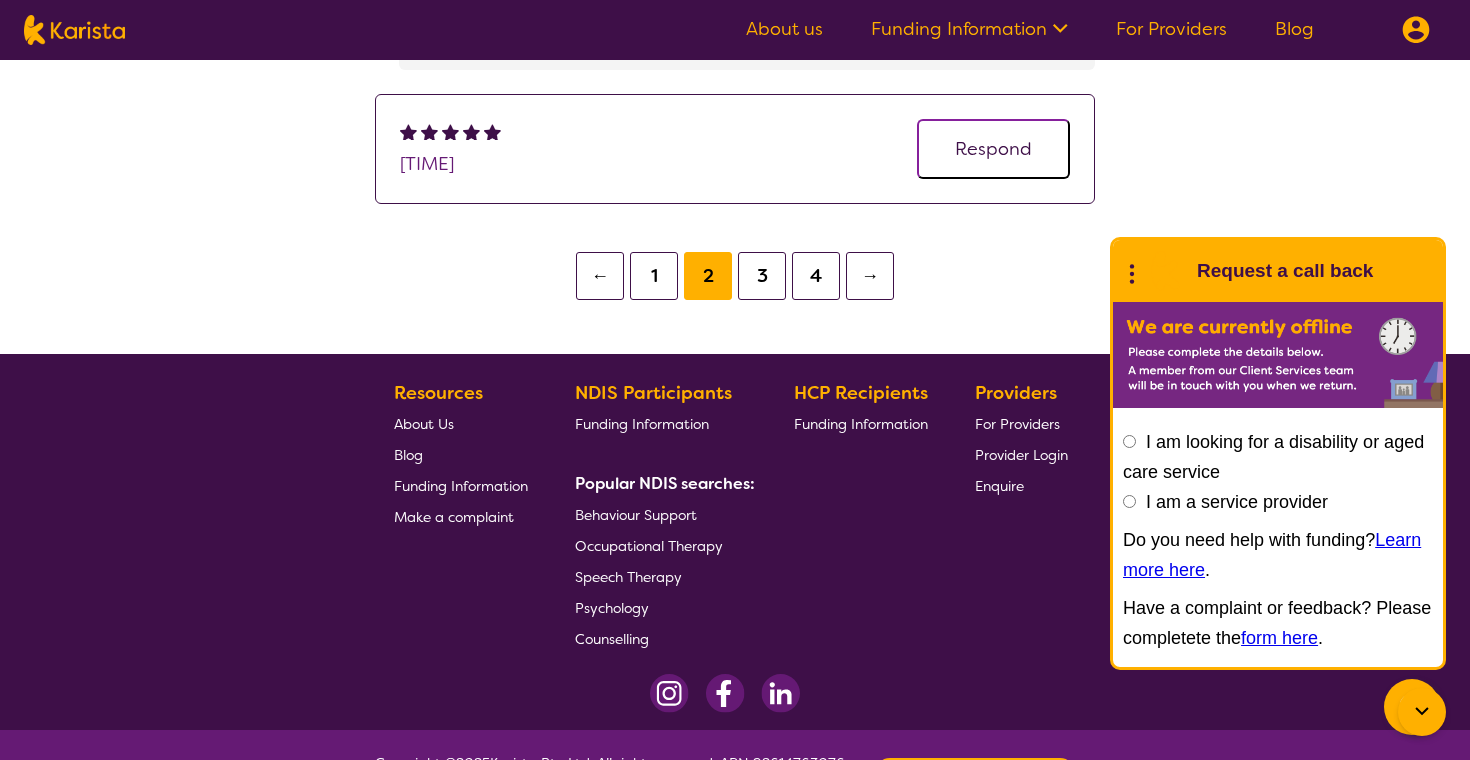 click on "3" at bounding box center (762, 276) 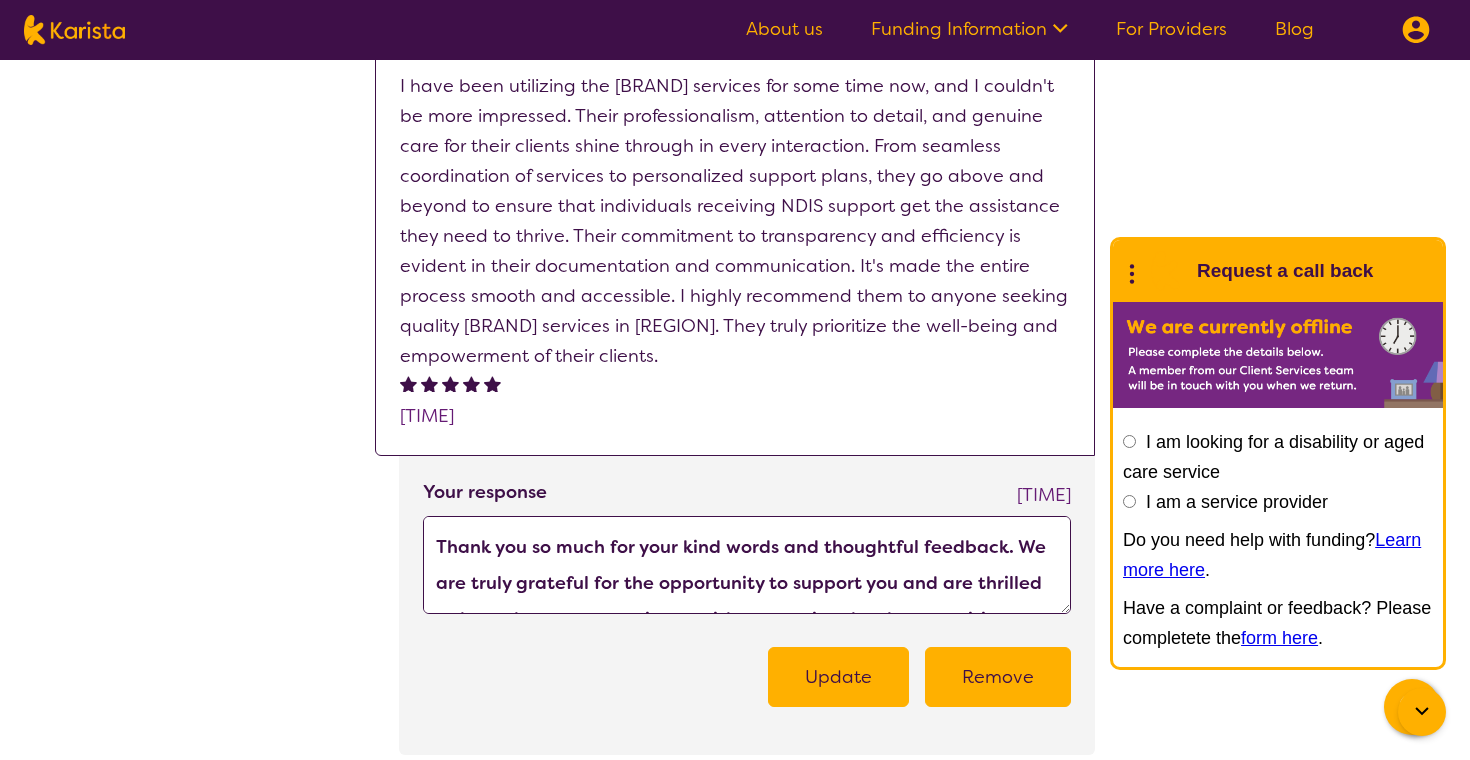 scroll, scrollTop: 2440, scrollLeft: 0, axis: vertical 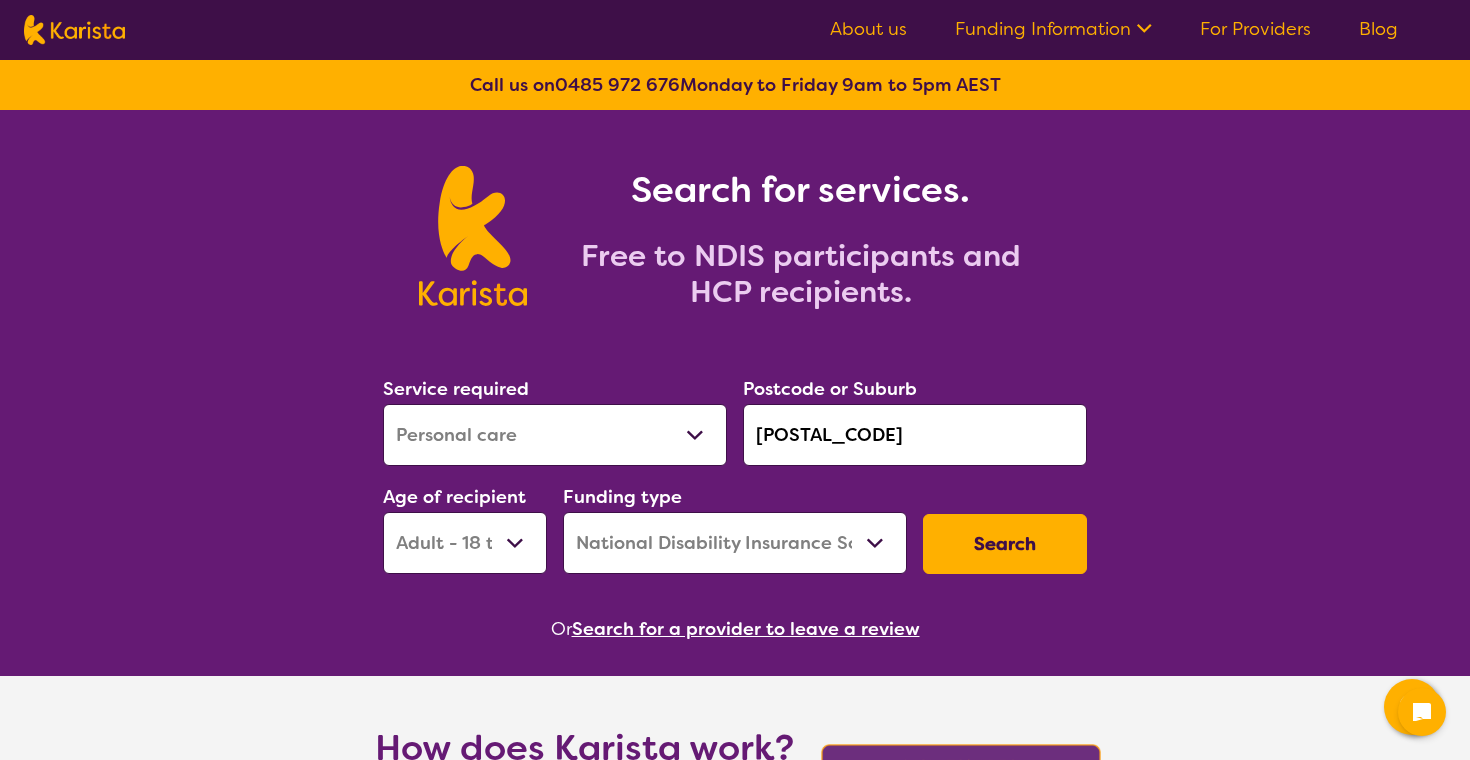 click on "Search" at bounding box center [1005, 544] 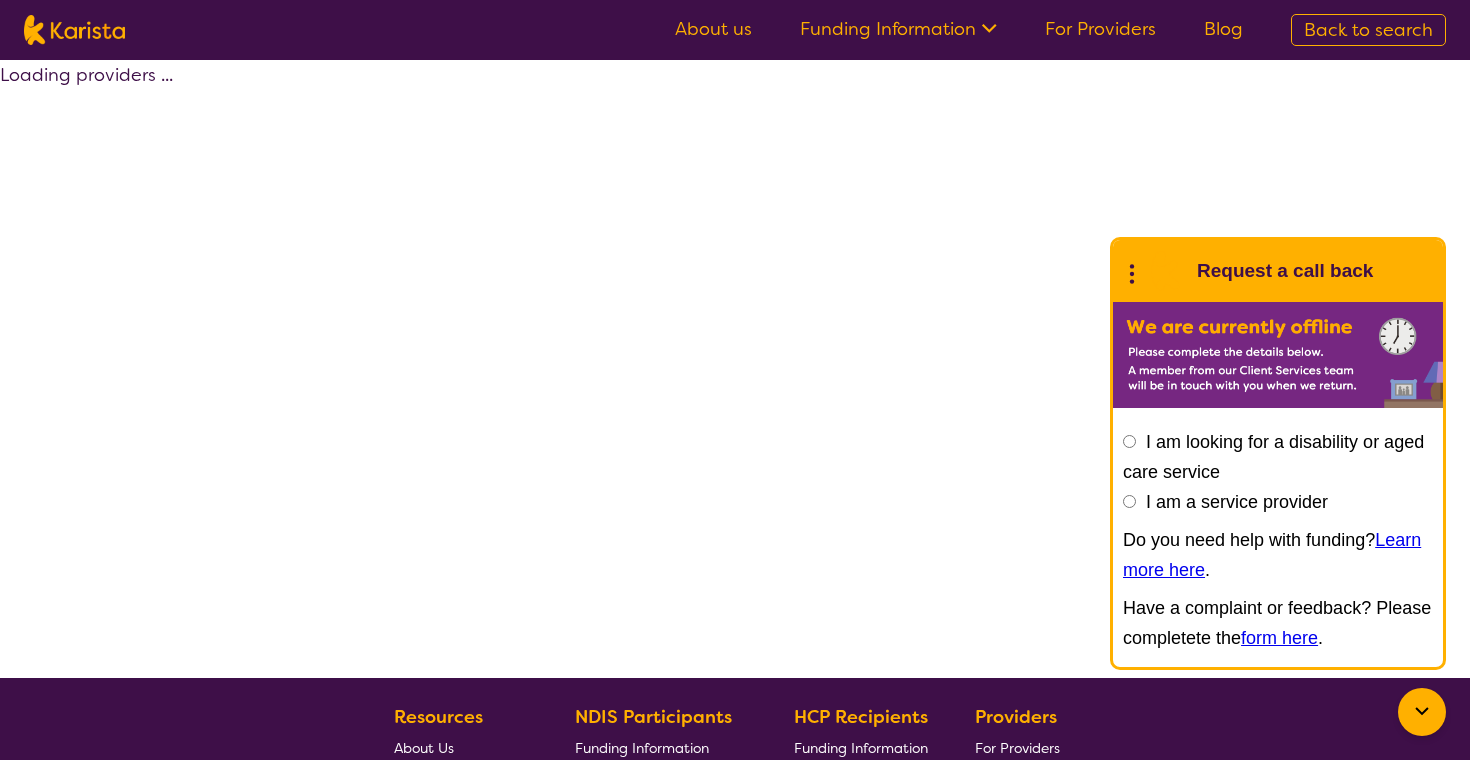 select on "by_score" 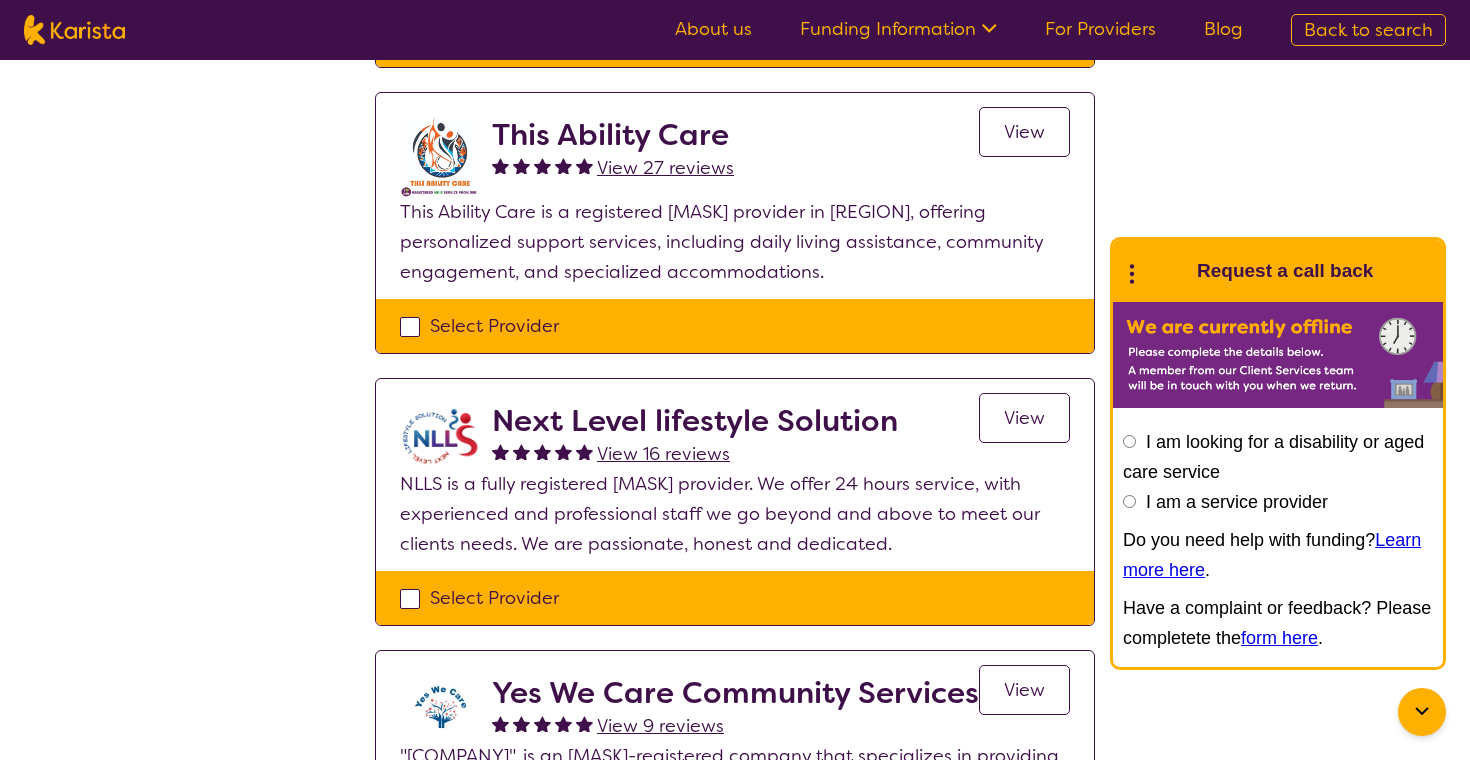 scroll, scrollTop: 484, scrollLeft: 0, axis: vertical 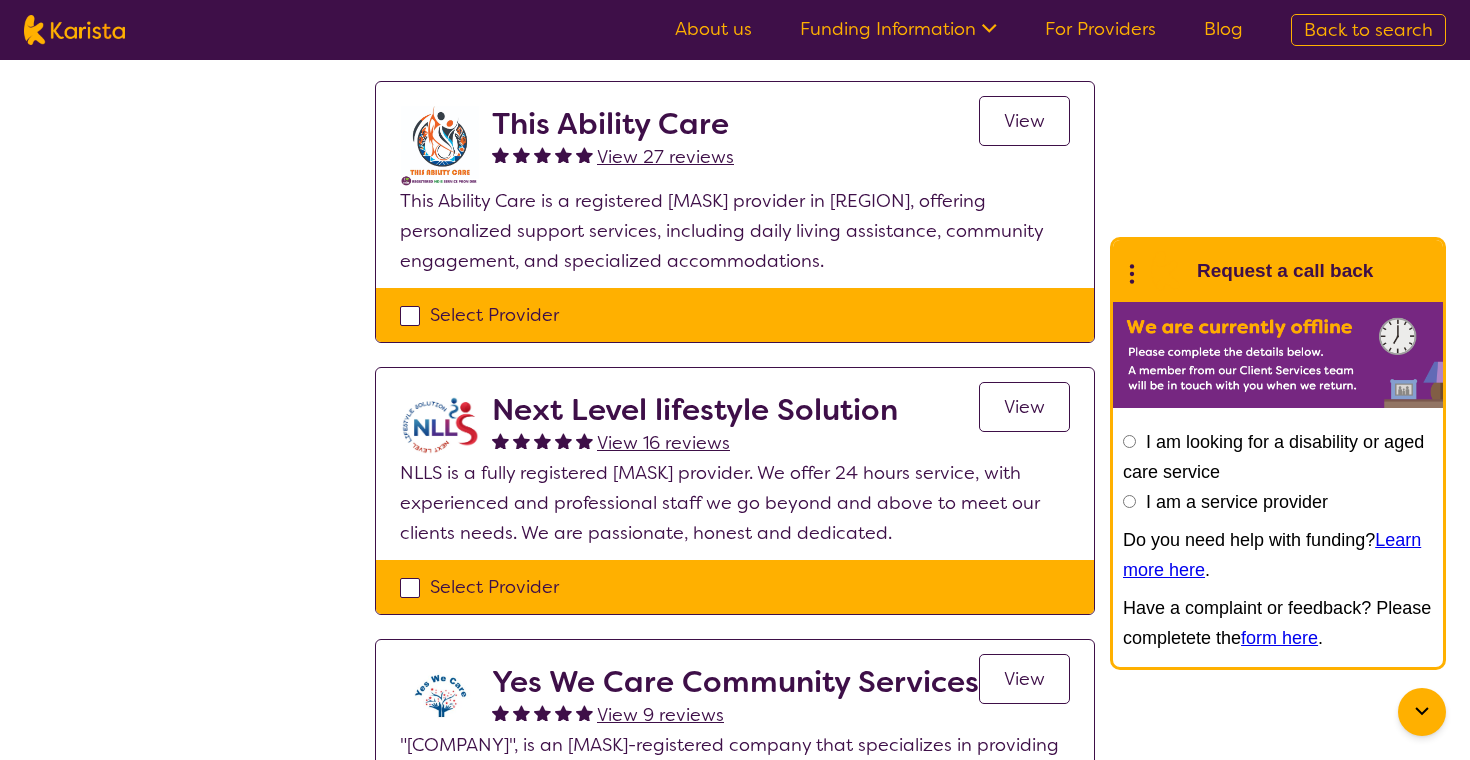 click on "View   16   reviews" at bounding box center [663, 443] 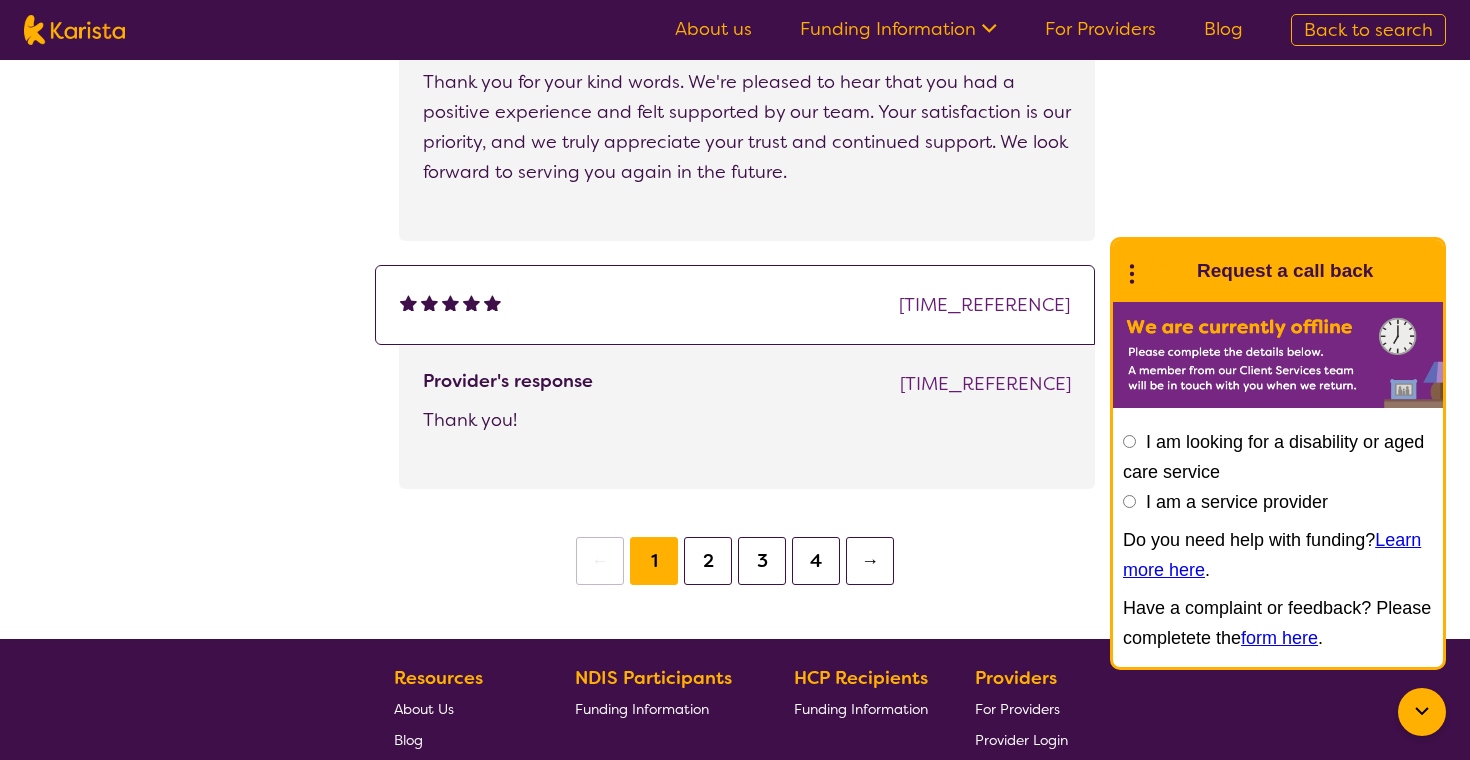 scroll, scrollTop: 1561, scrollLeft: 0, axis: vertical 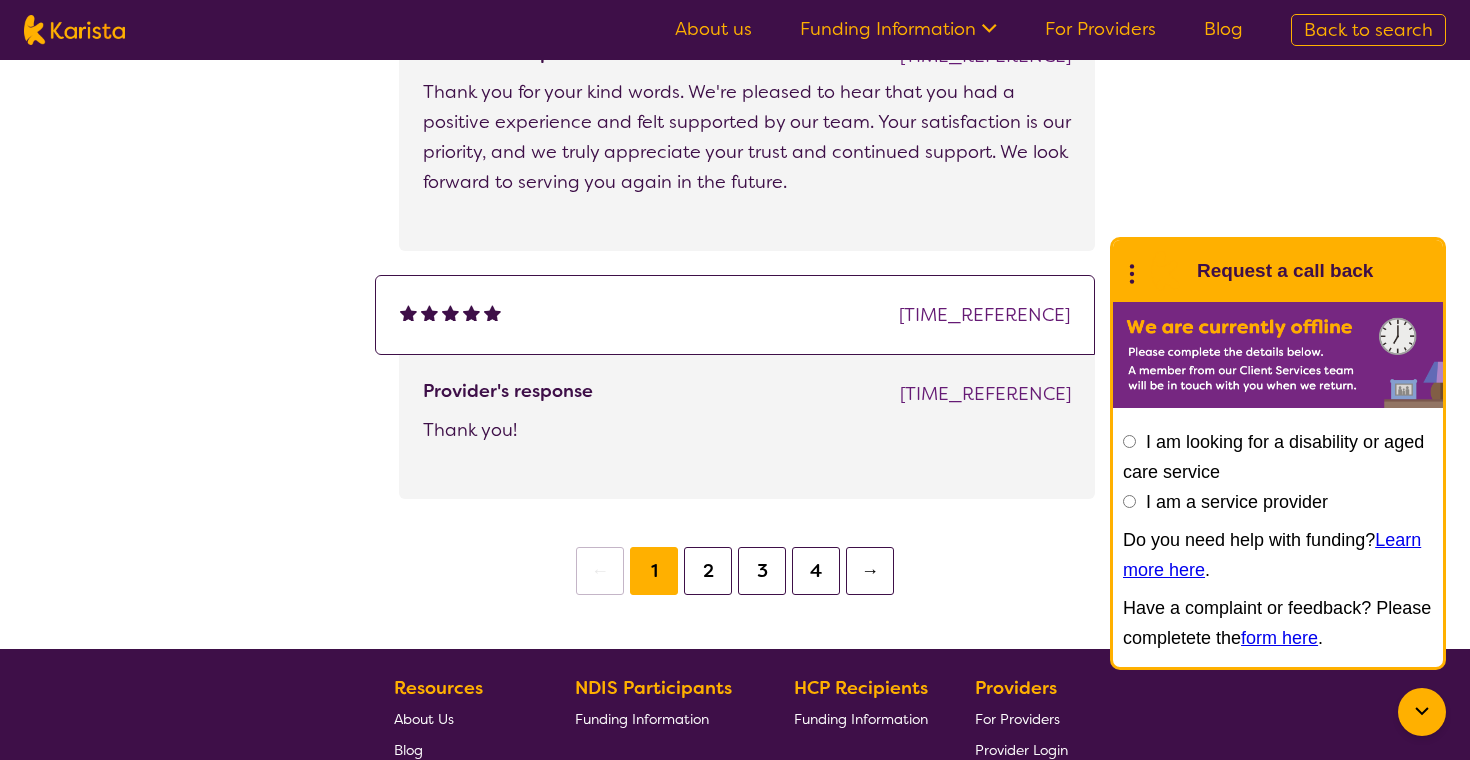 click on "2" at bounding box center [708, 571] 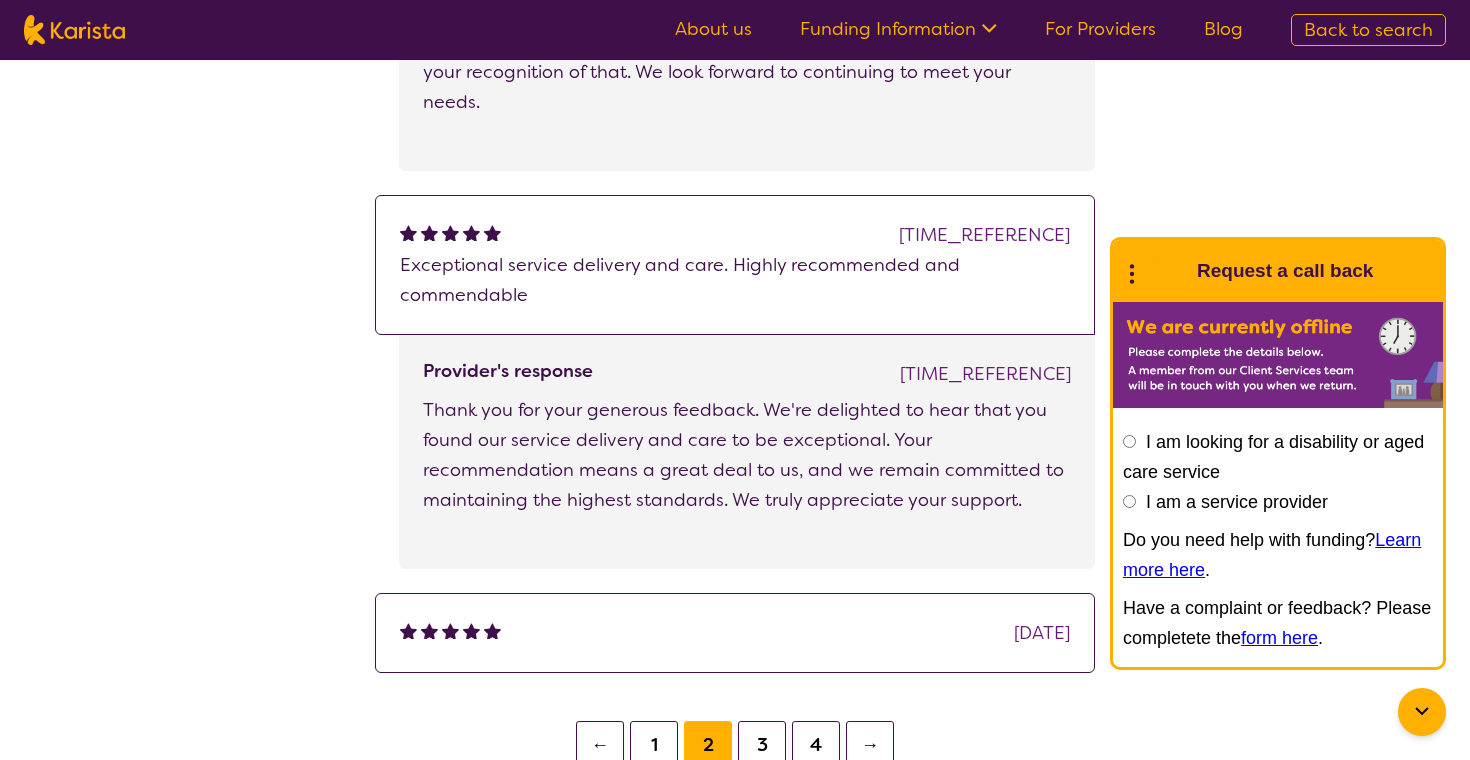 scroll, scrollTop: 1438, scrollLeft: 0, axis: vertical 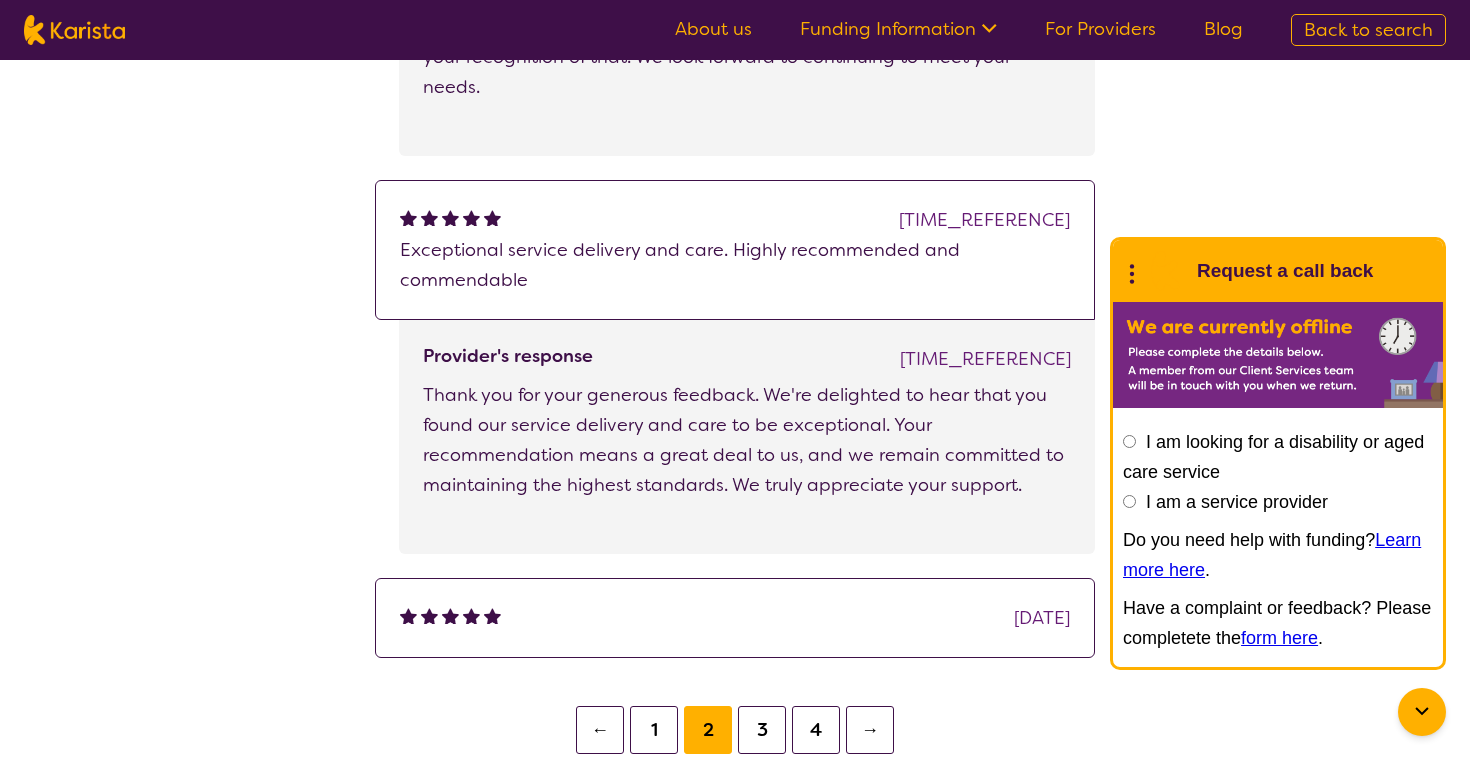 click on "3" at bounding box center (762, 730) 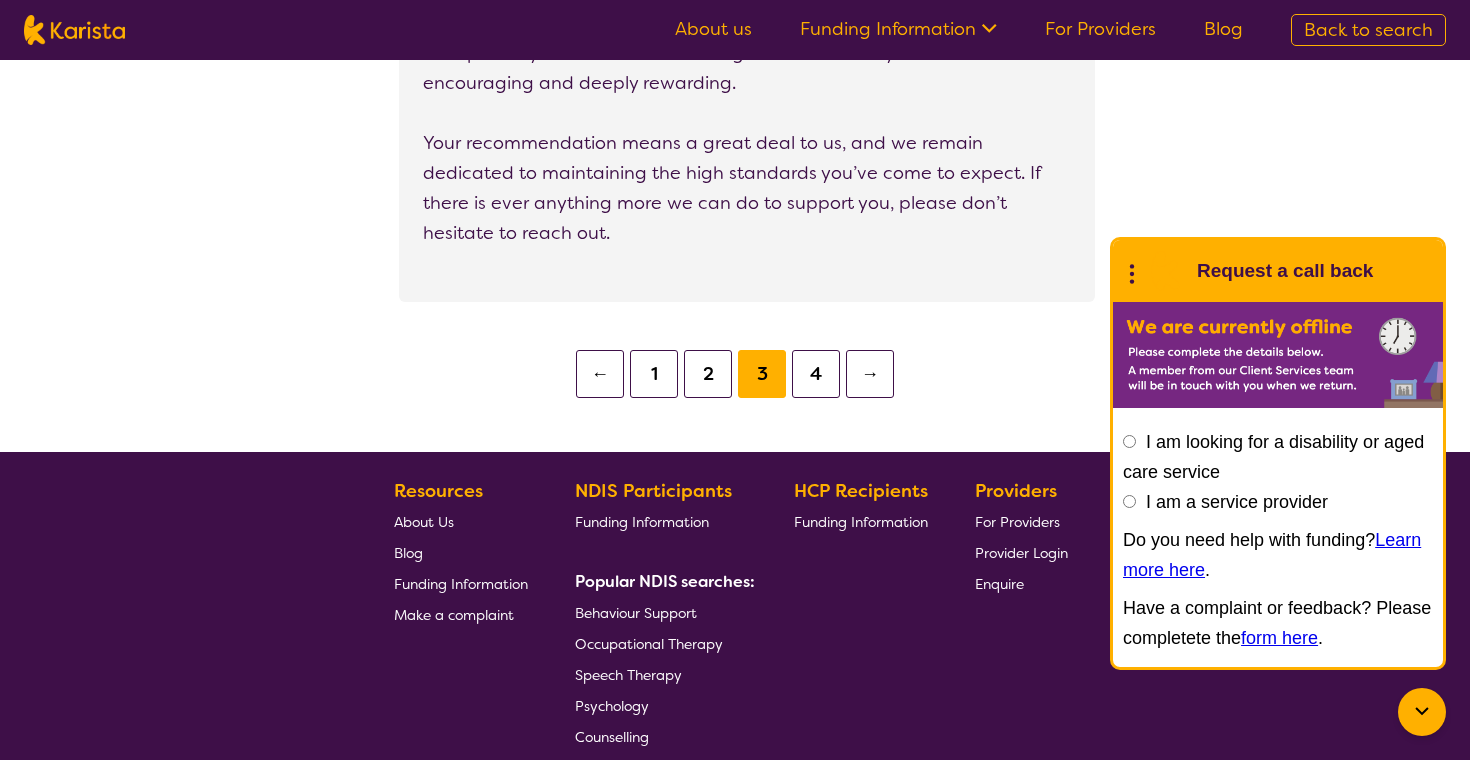 scroll, scrollTop: 2639, scrollLeft: 0, axis: vertical 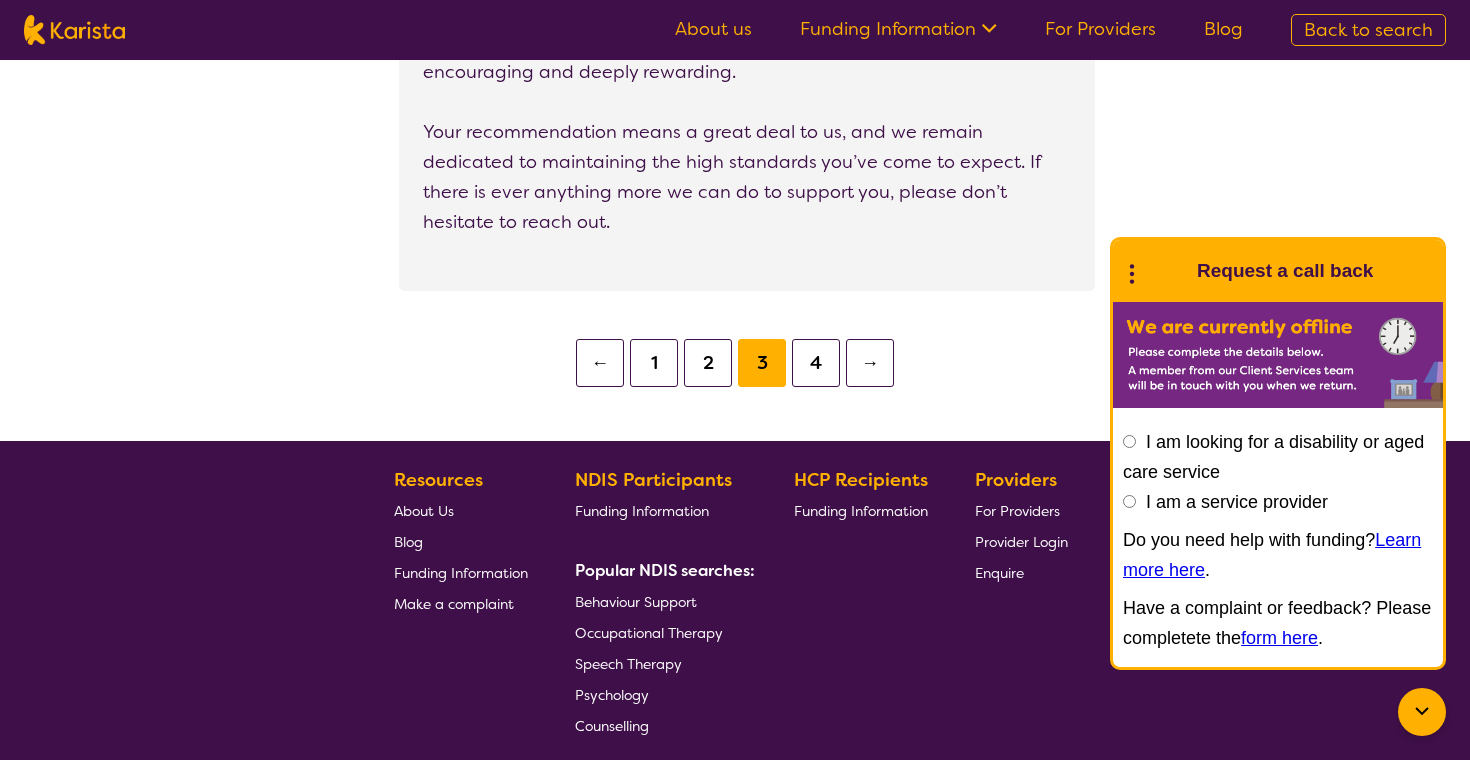 click on "4" at bounding box center [816, 363] 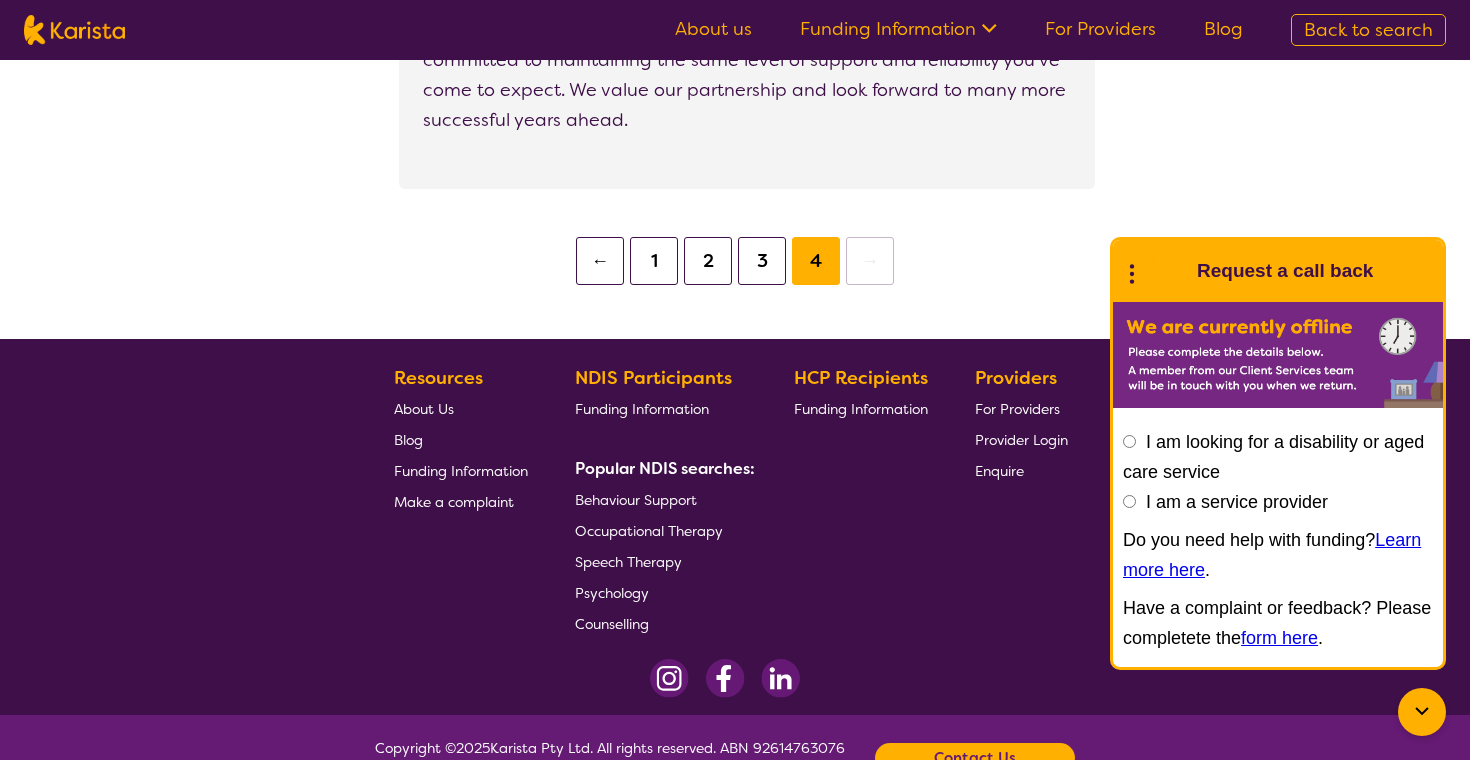 scroll, scrollTop: 763, scrollLeft: 0, axis: vertical 